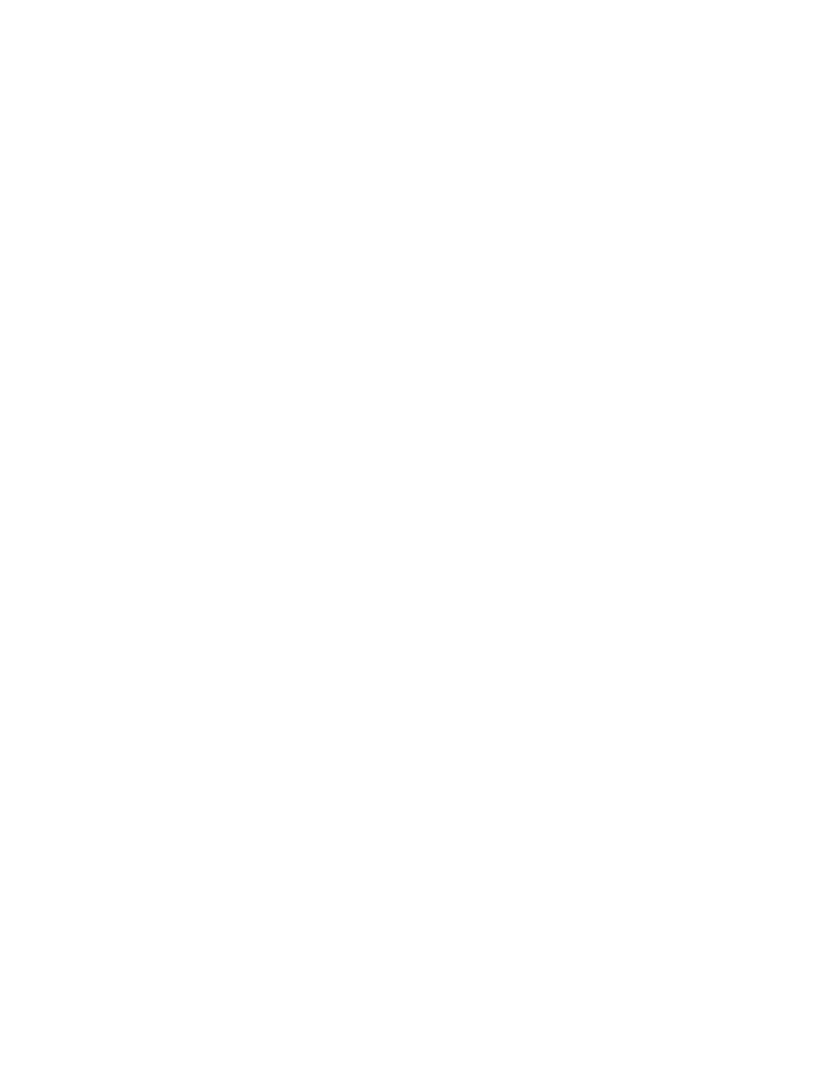 scroll, scrollTop: 0, scrollLeft: 0, axis: both 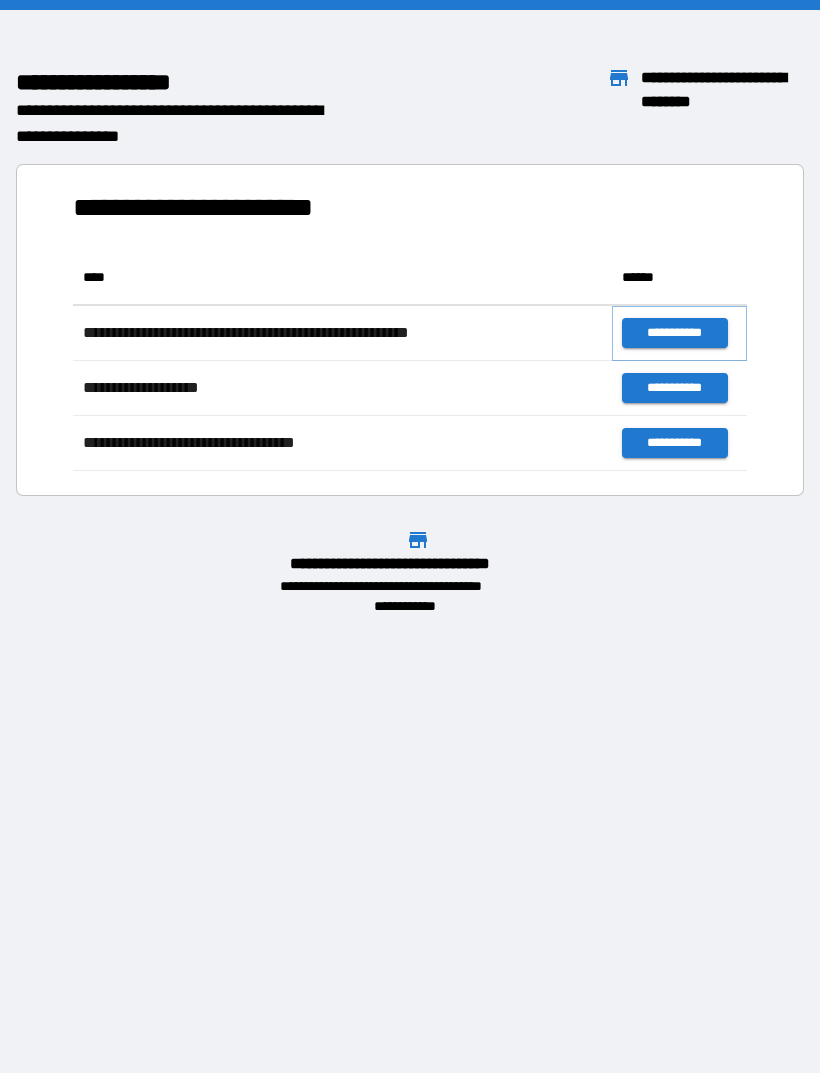 click on "**********" at bounding box center [674, 333] 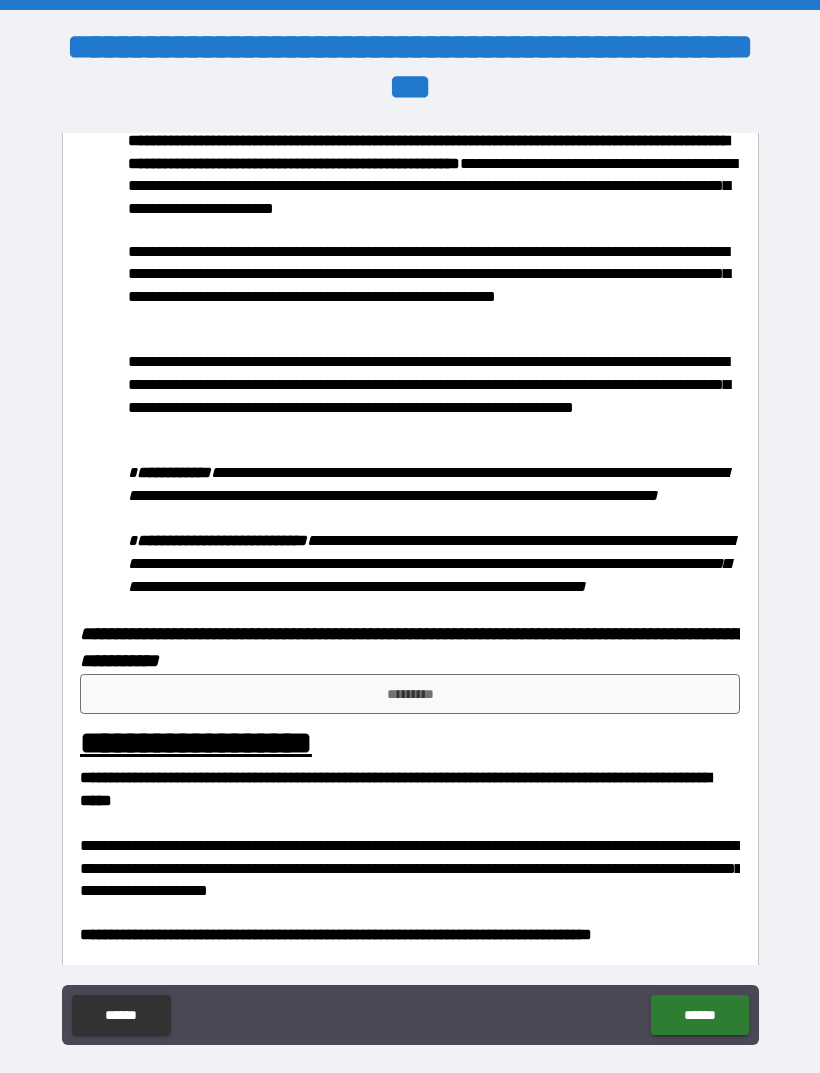 scroll, scrollTop: 839, scrollLeft: 0, axis: vertical 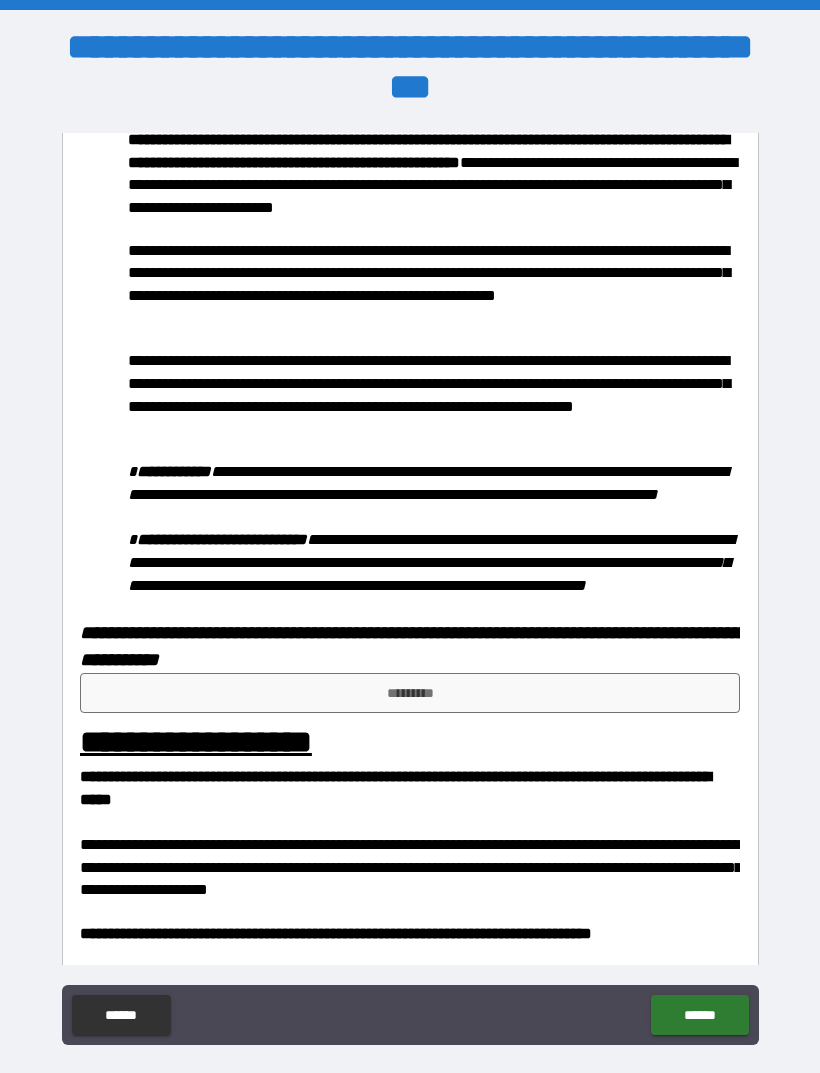 click on "*********" at bounding box center (410, 693) 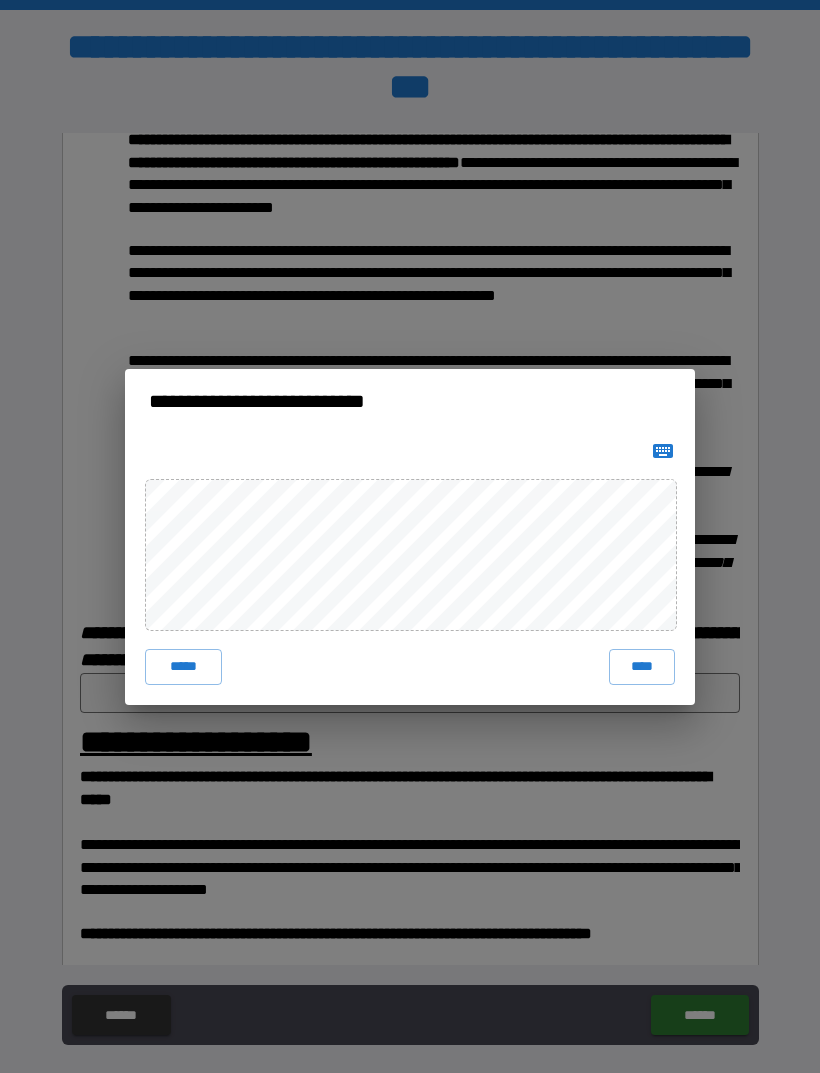 click on "****" at bounding box center (642, 667) 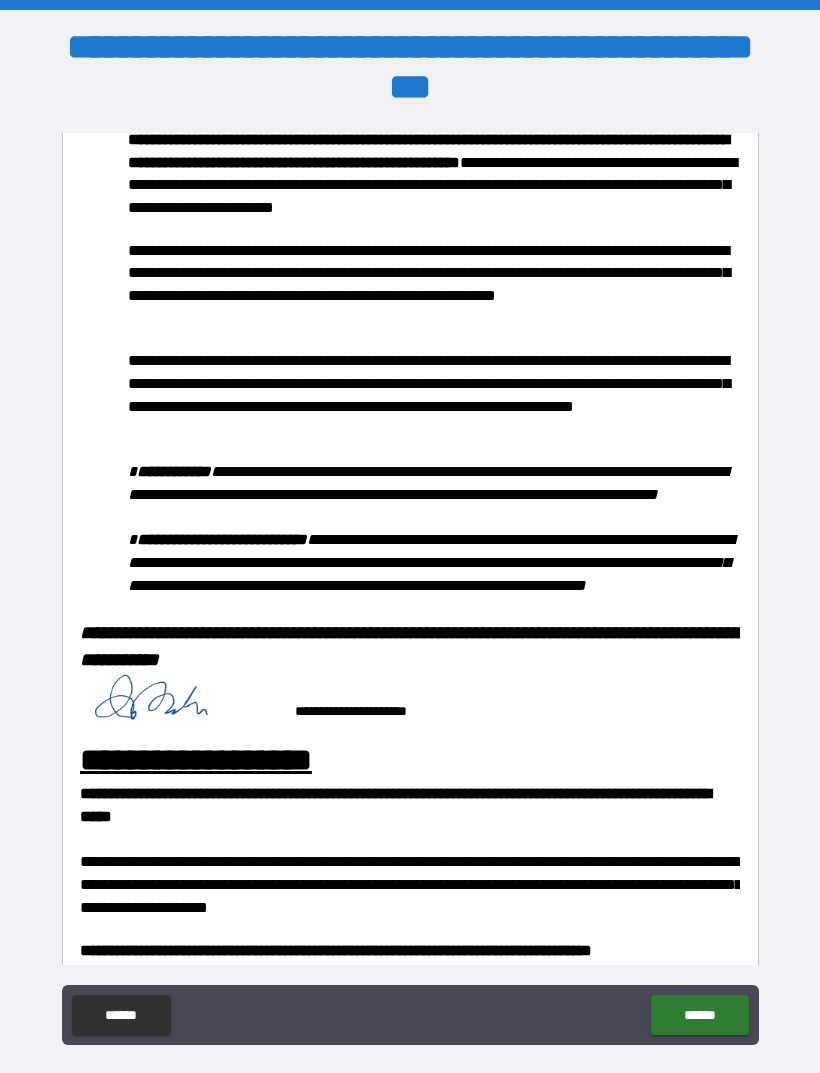 click on "******" at bounding box center [699, 1015] 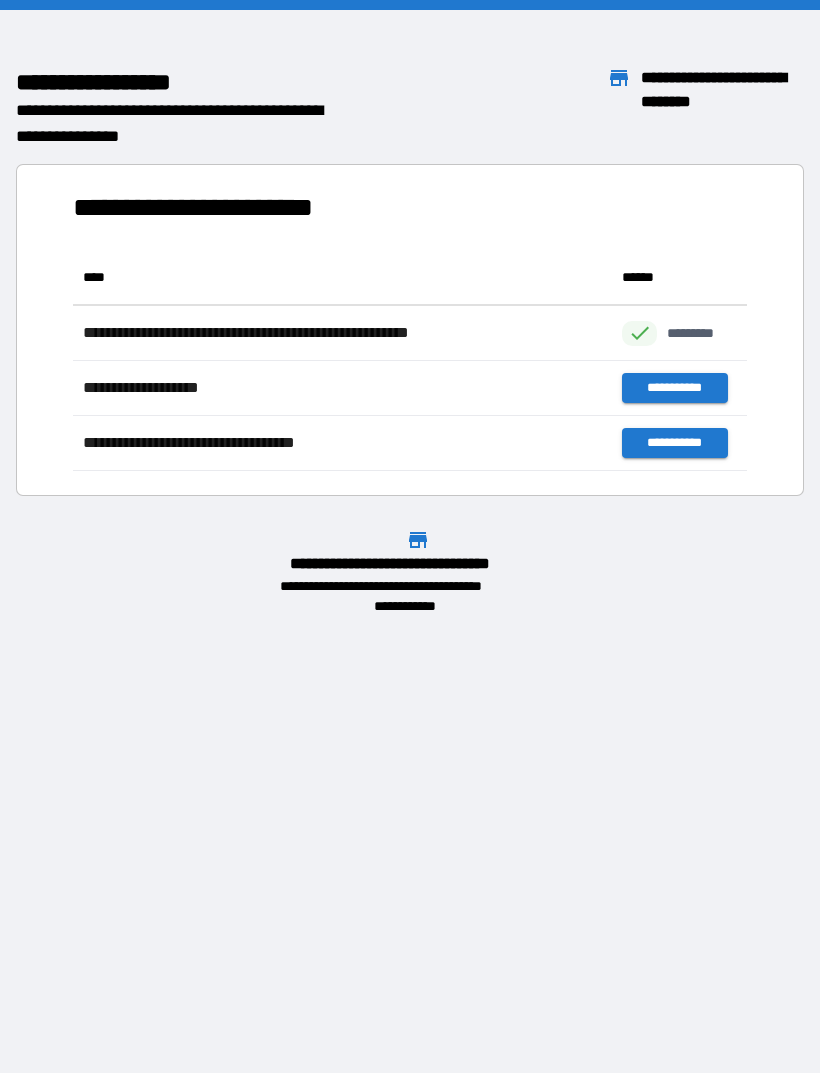 scroll, scrollTop: 1, scrollLeft: 1, axis: both 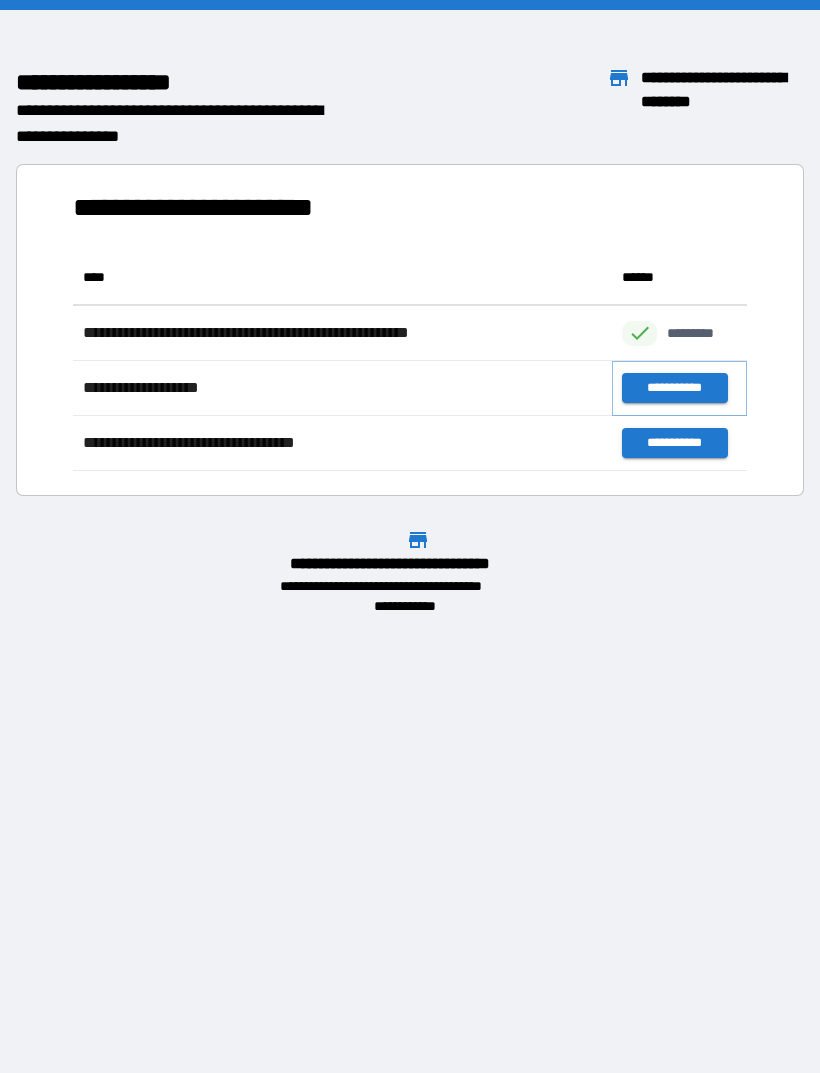 click on "**********" at bounding box center (674, 388) 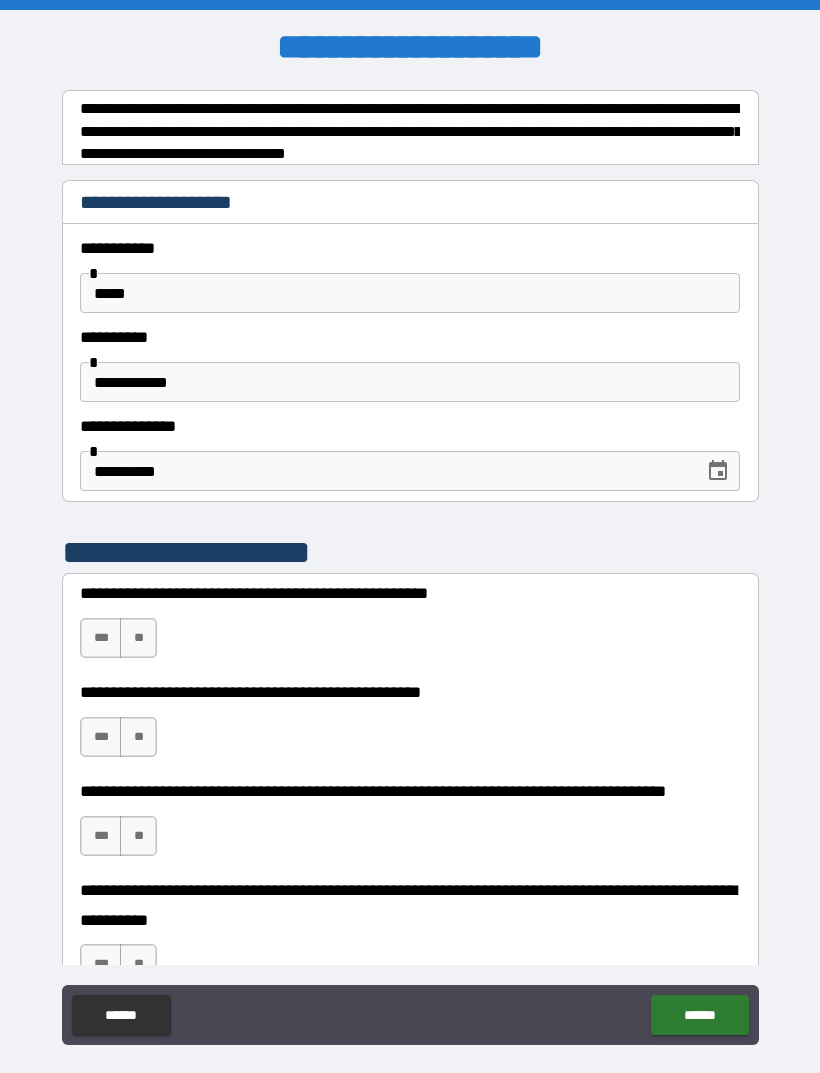 click on "**" at bounding box center (138, 638) 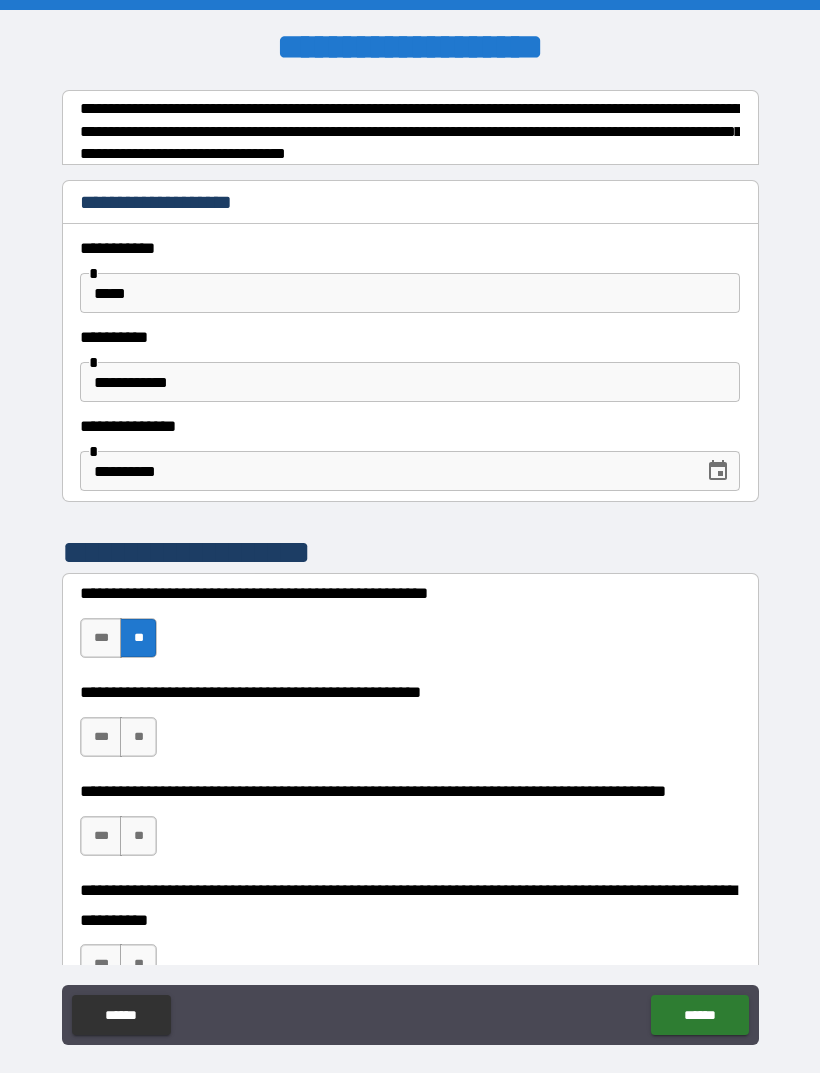 click on "***" at bounding box center (101, 737) 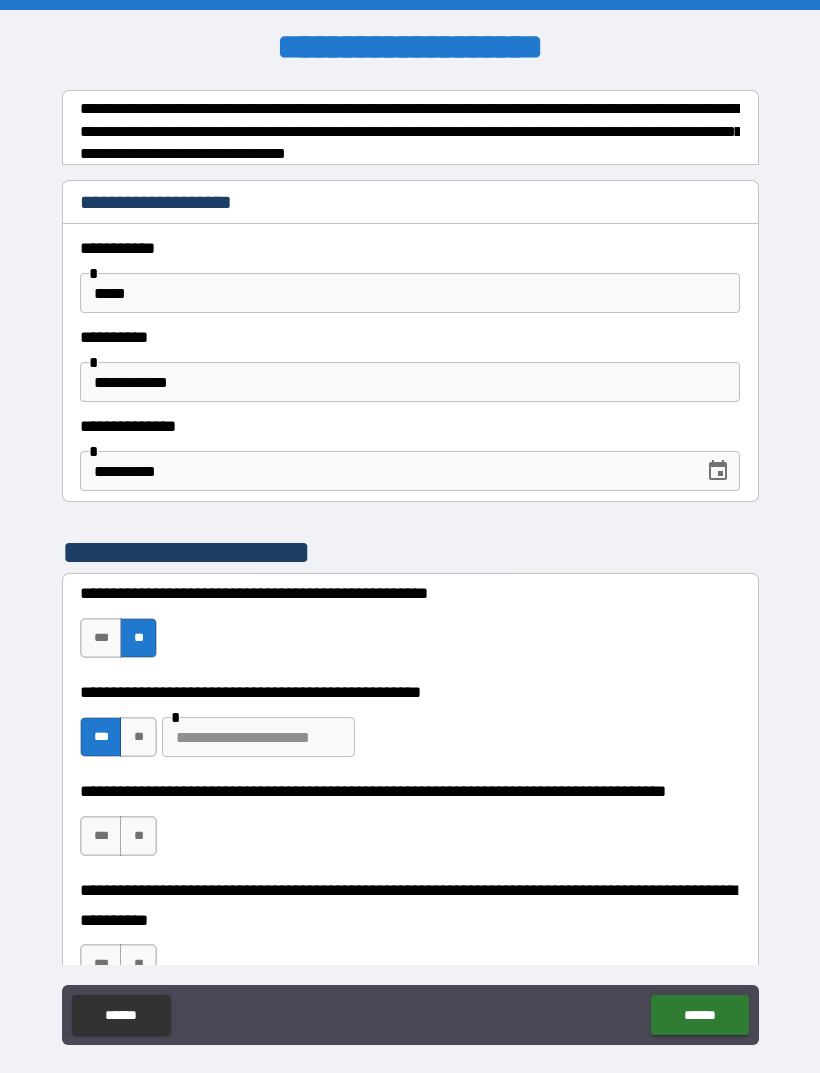 click on "**" at bounding box center [138, 737] 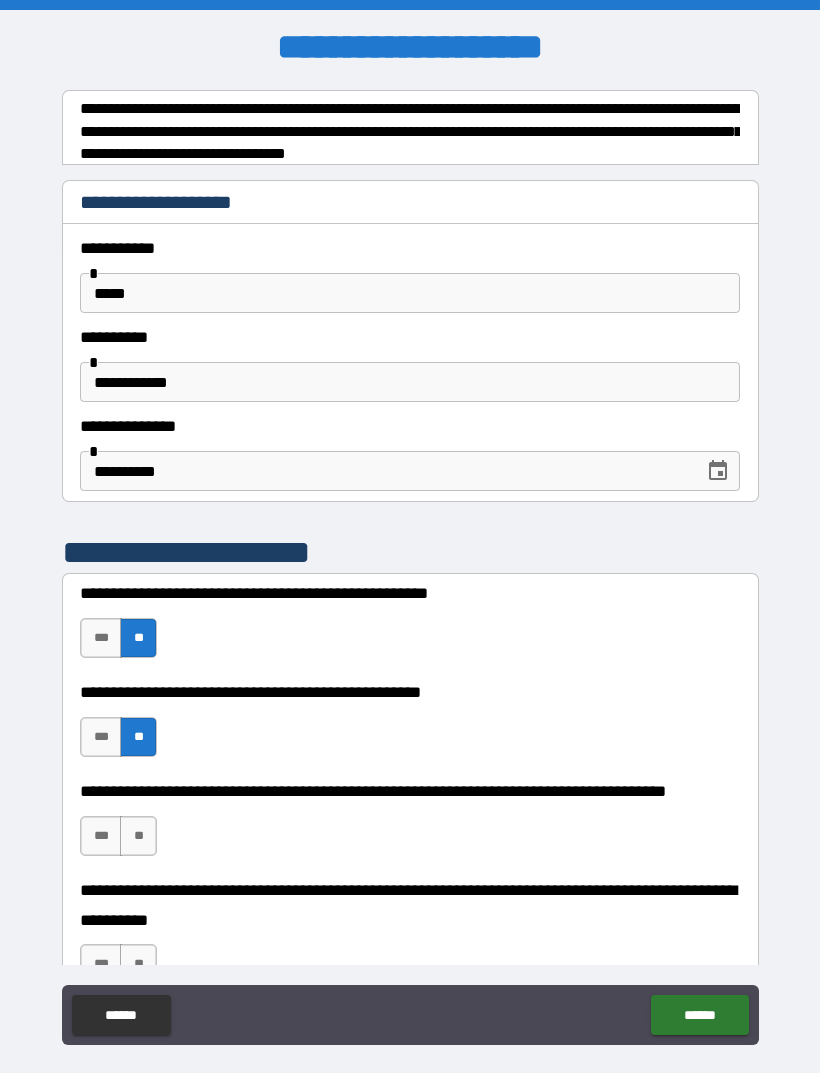 click on "**" at bounding box center [138, 836] 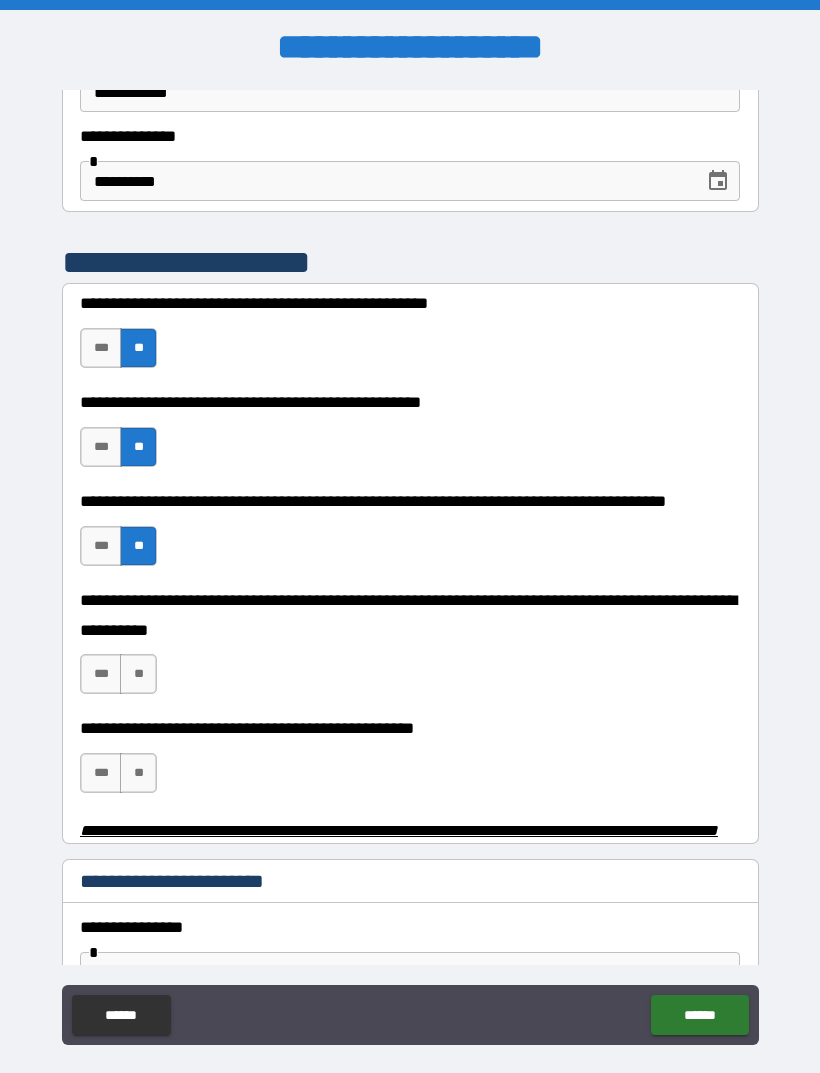 scroll, scrollTop: 300, scrollLeft: 0, axis: vertical 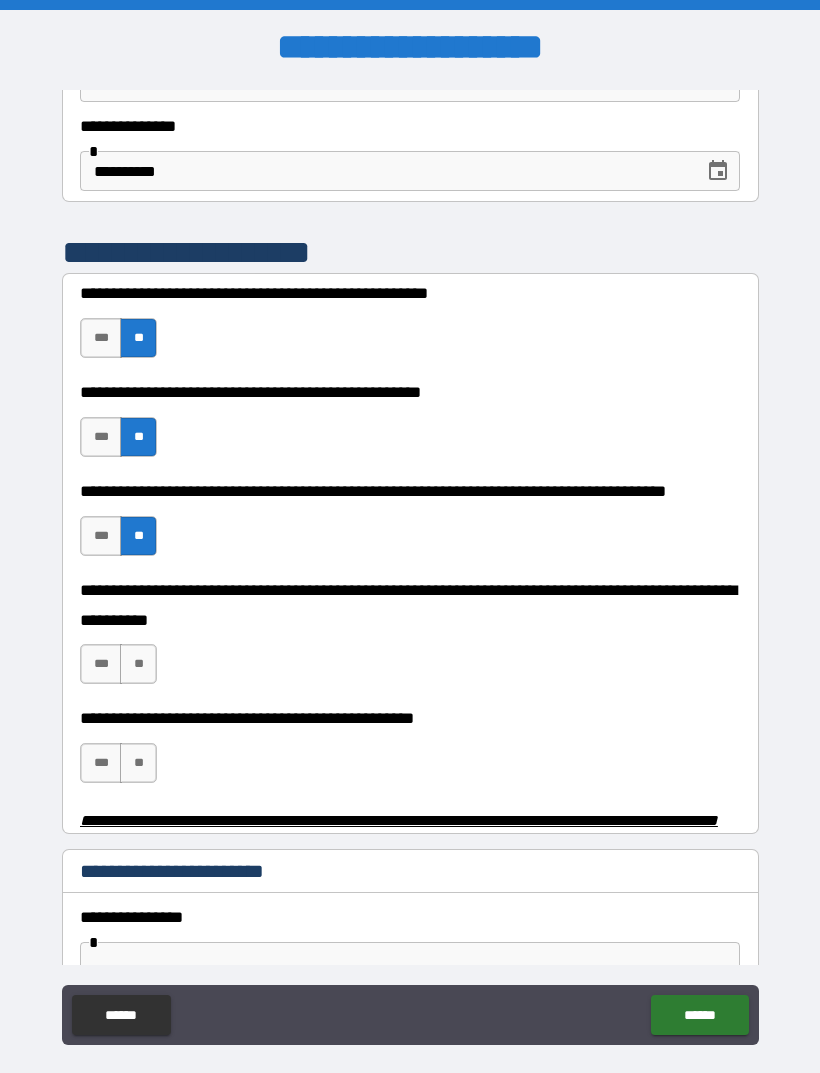 click on "**" at bounding box center [138, 664] 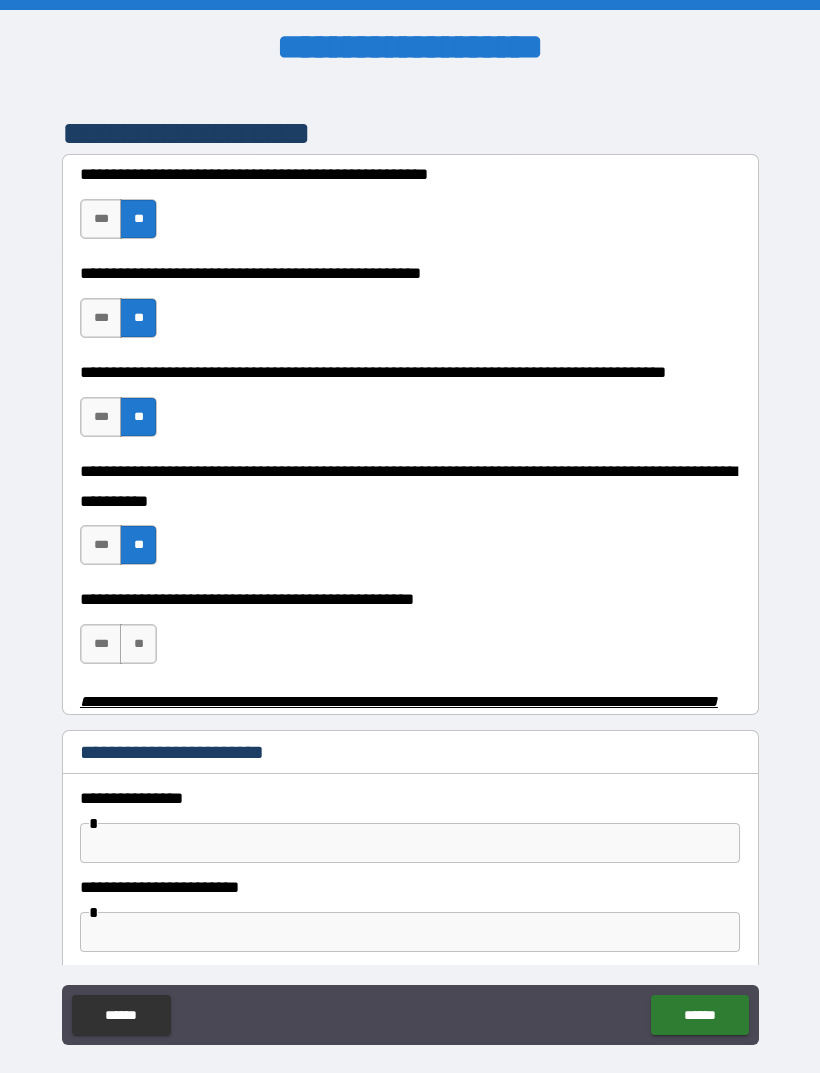scroll, scrollTop: 438, scrollLeft: 0, axis: vertical 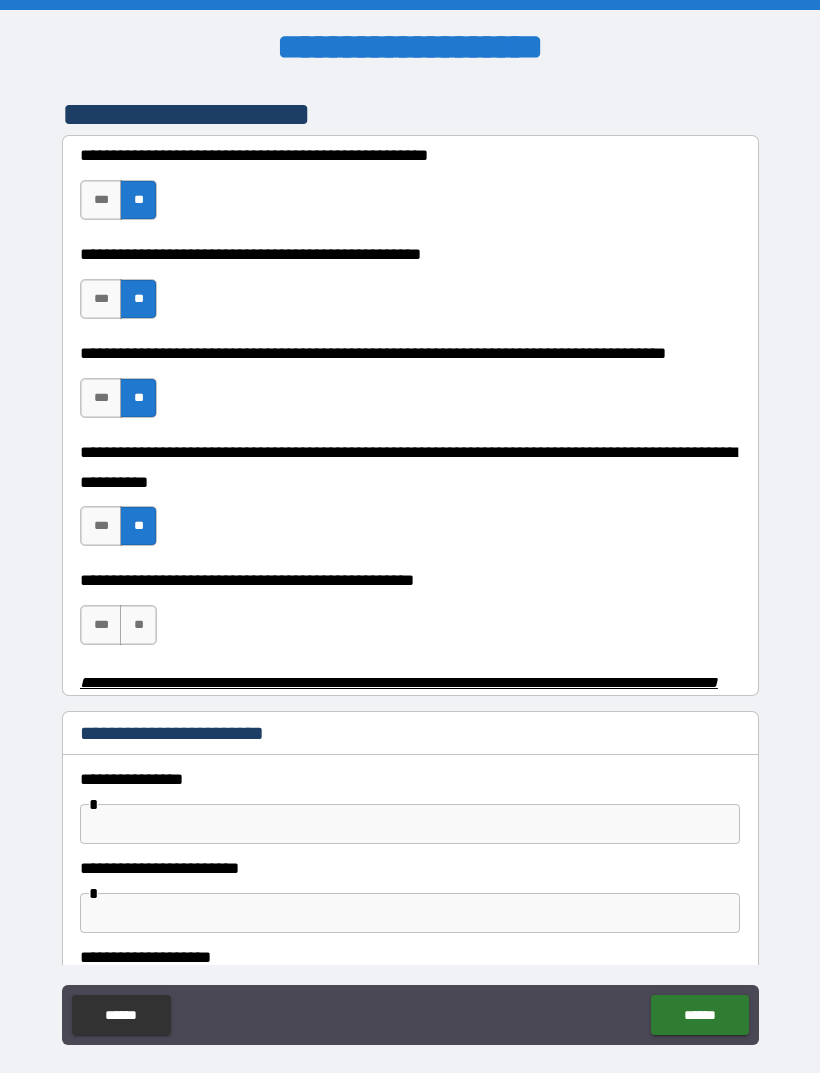 click on "***" at bounding box center [101, 625] 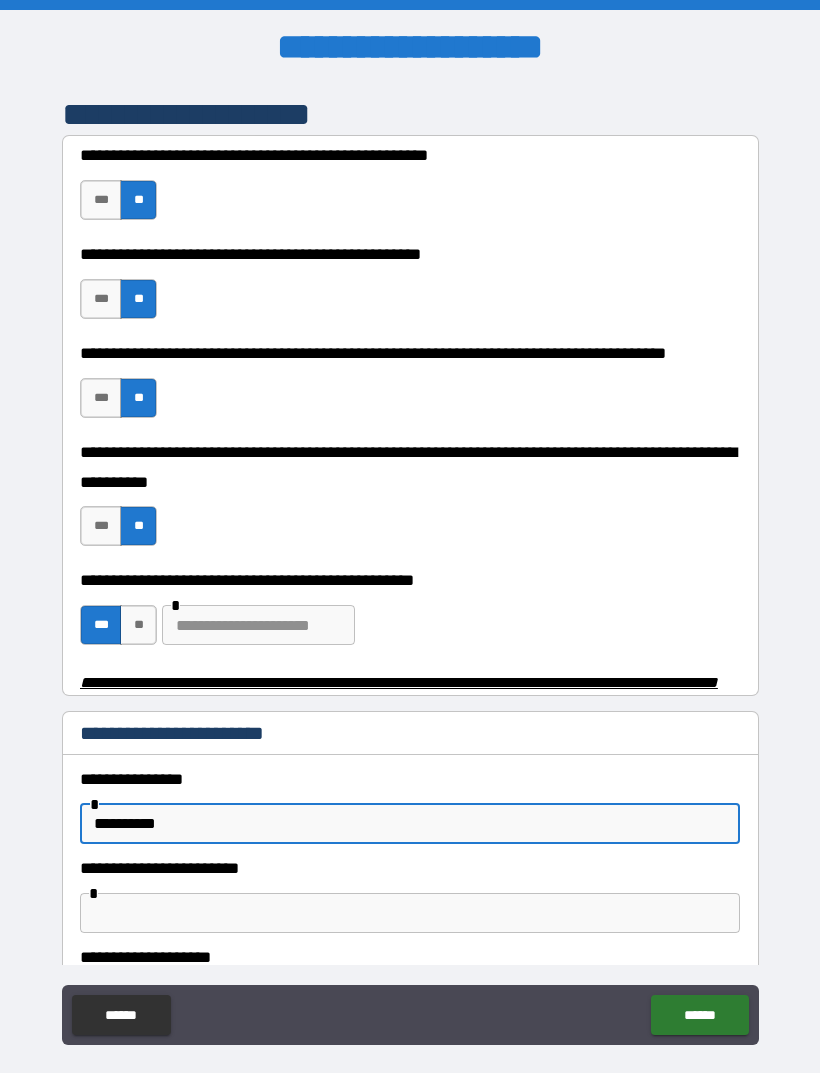 click on "**********" at bounding box center (410, 824) 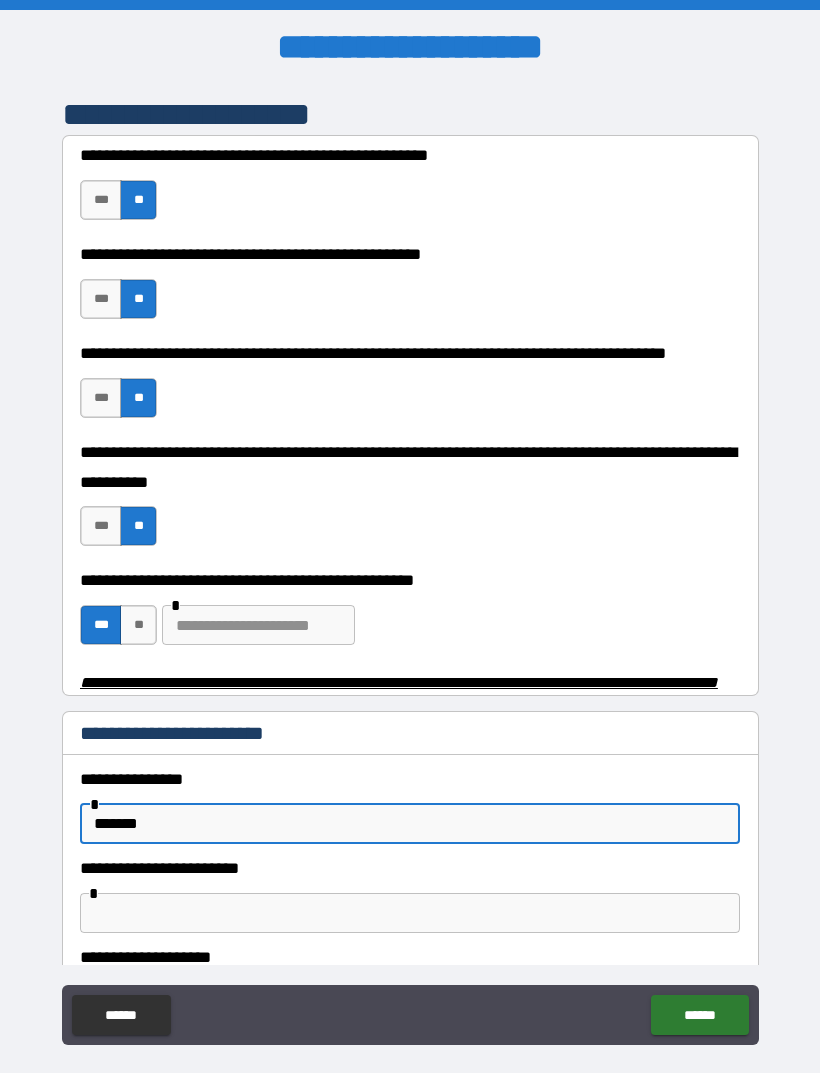 click on "******" at bounding box center [699, 1015] 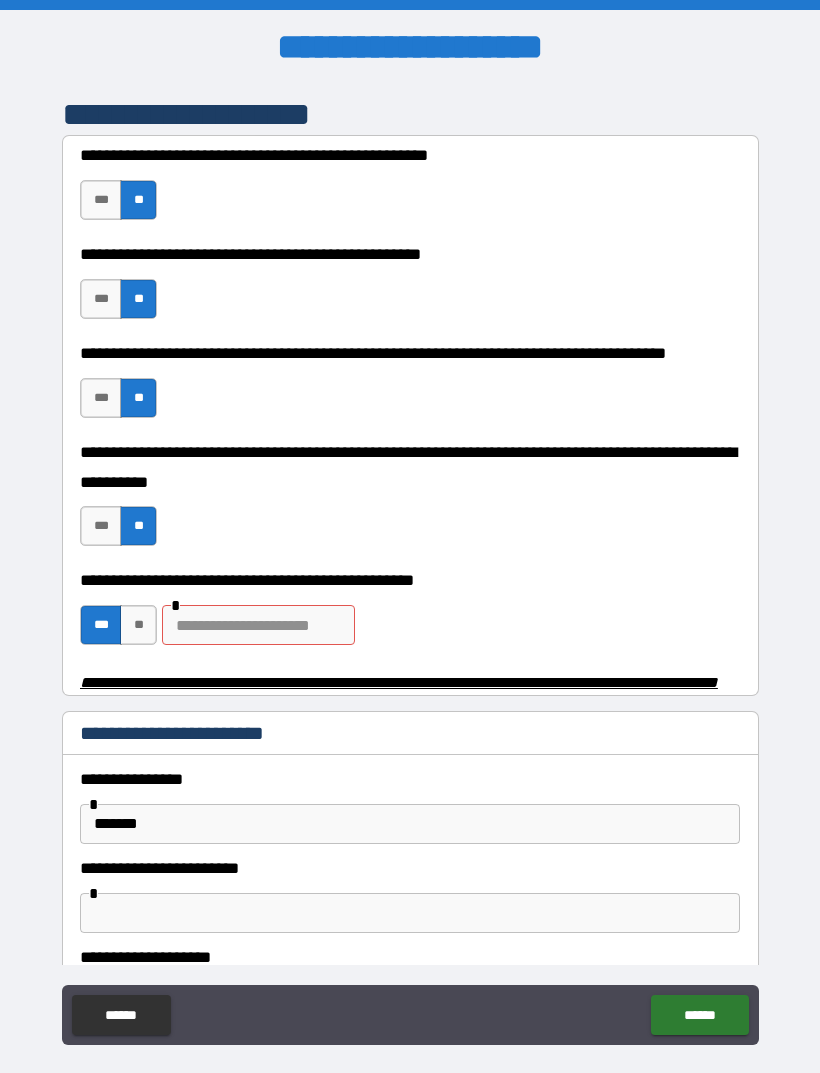 click on "**" at bounding box center (138, 625) 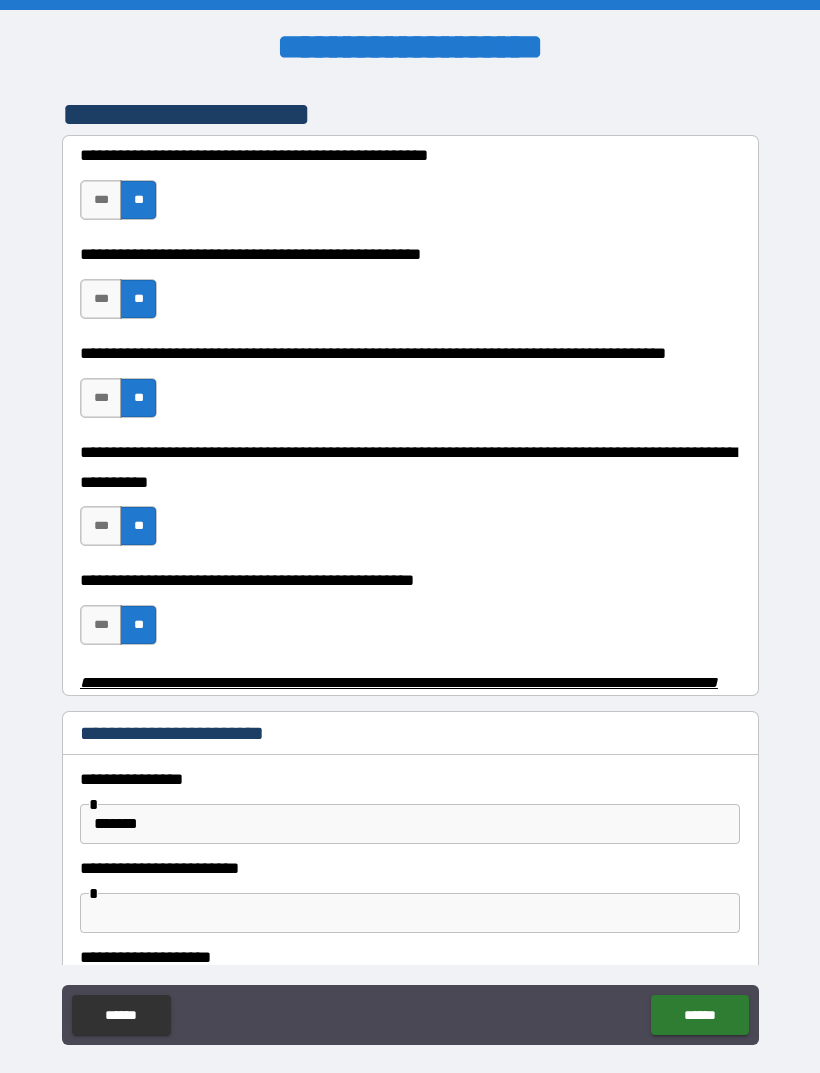 click on "******" at bounding box center (699, 1015) 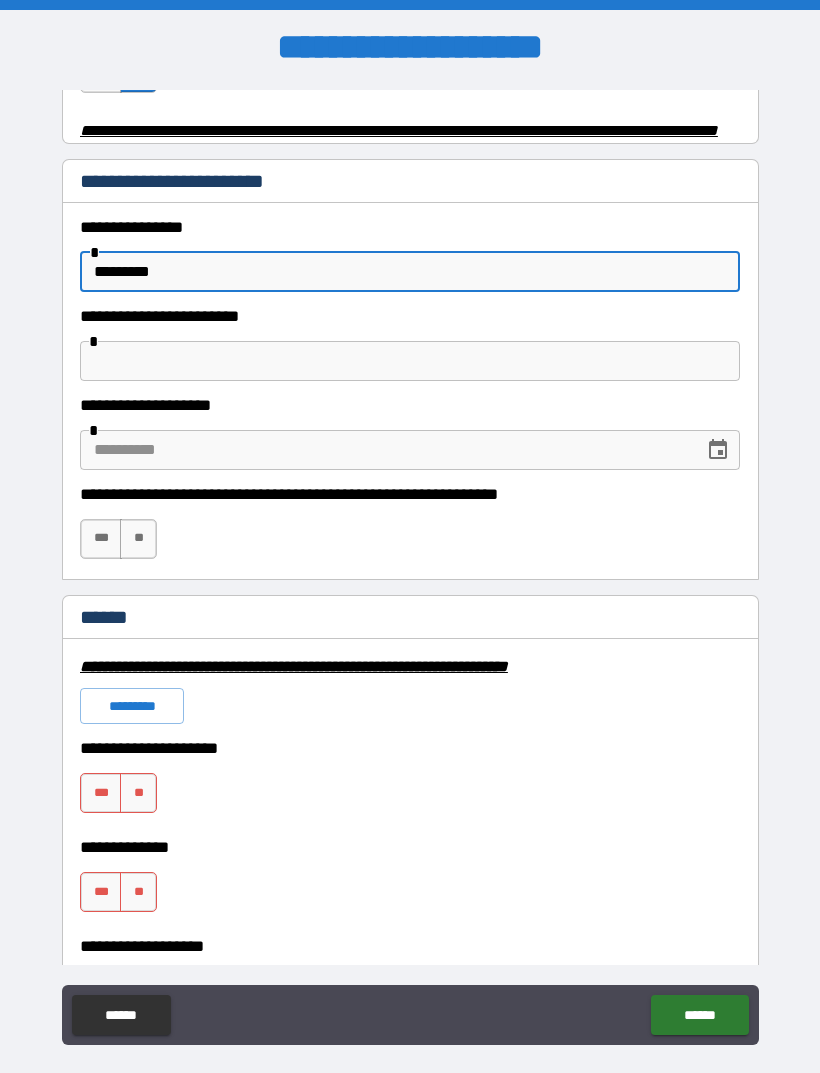scroll, scrollTop: 996, scrollLeft: 0, axis: vertical 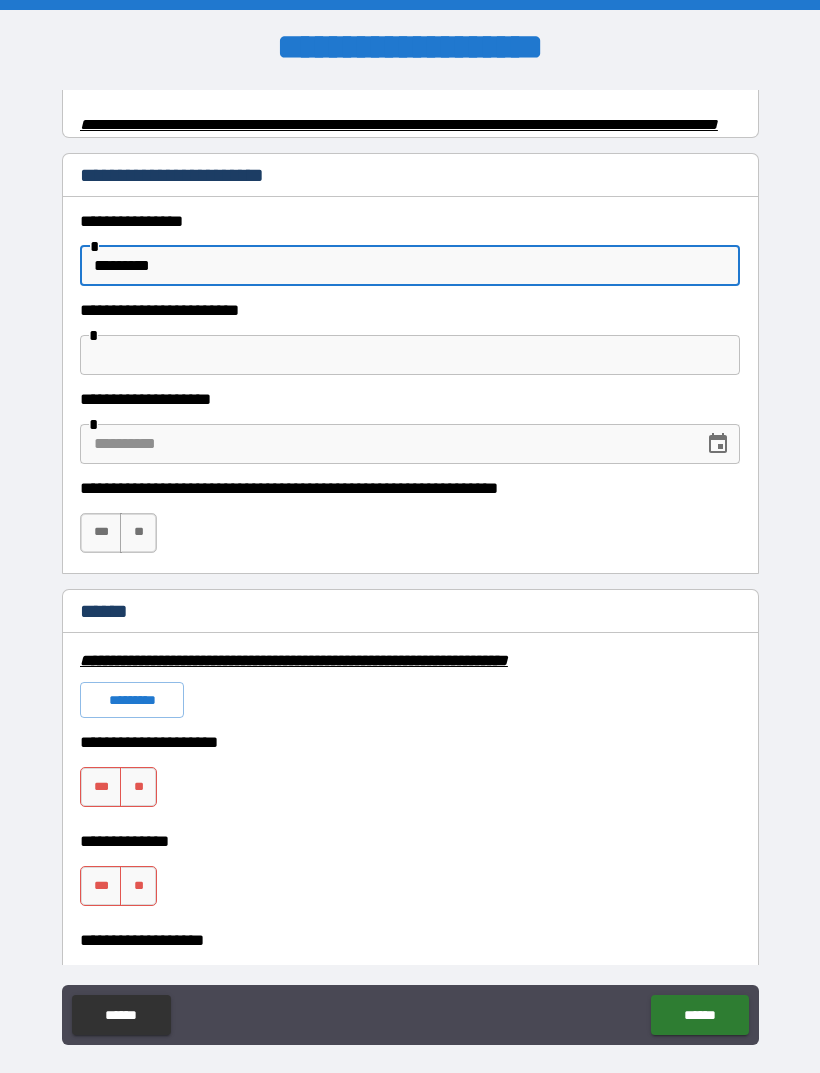 type on "*********" 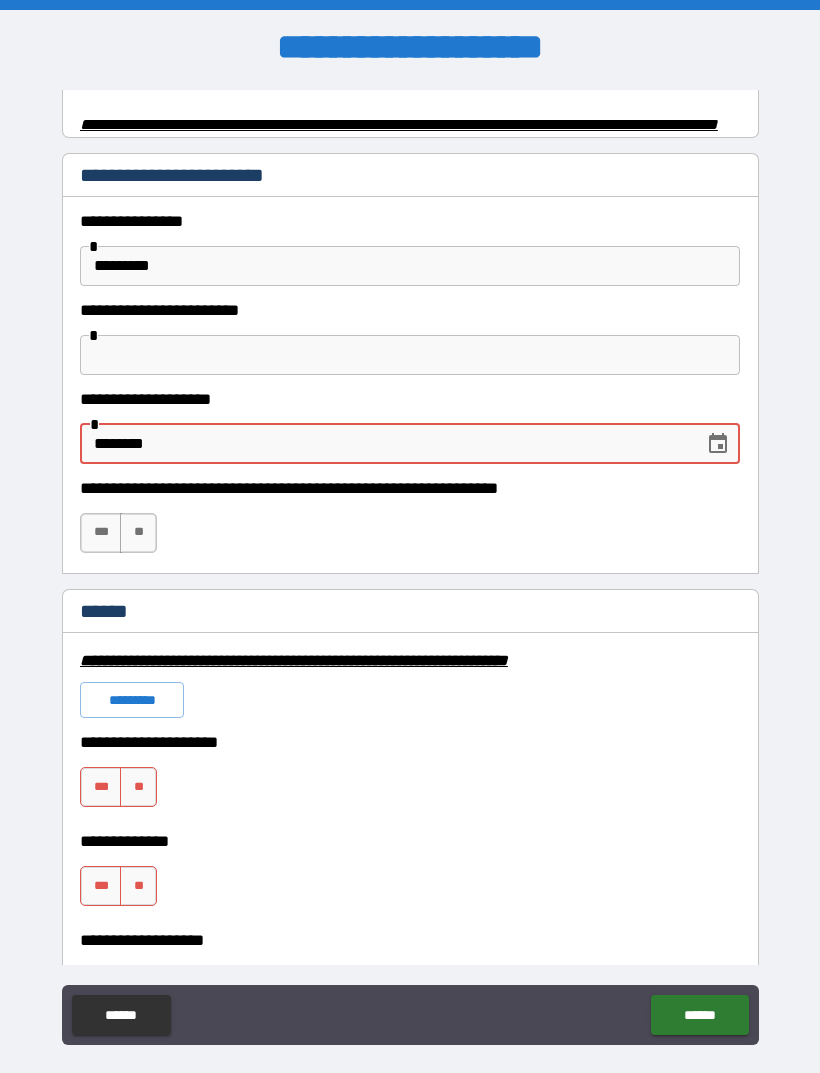 type on "********" 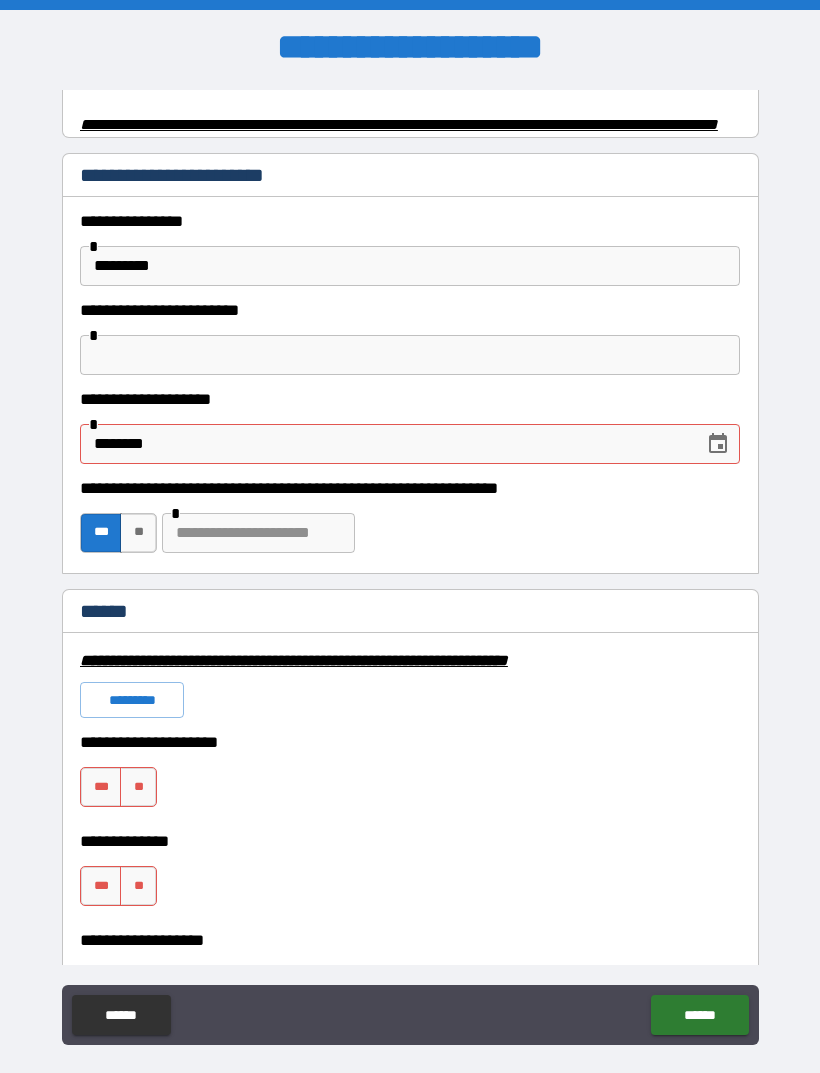 click on "**" at bounding box center (138, 787) 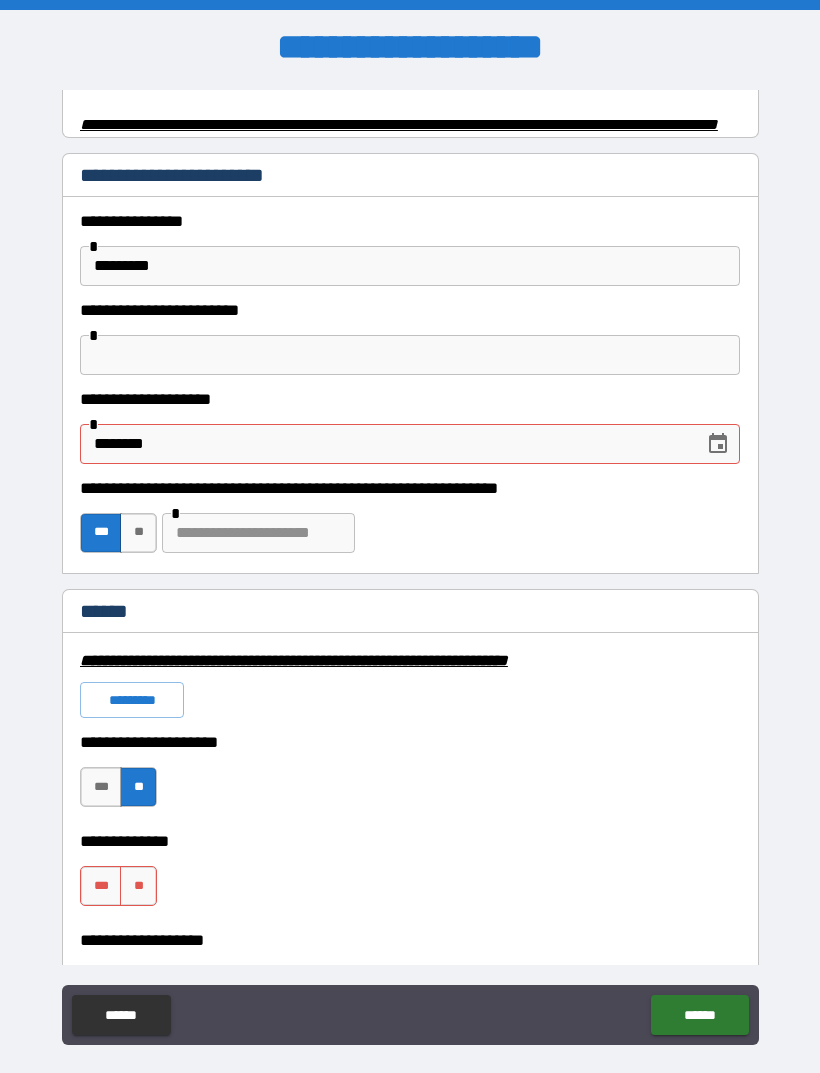 click on "**" at bounding box center (138, 886) 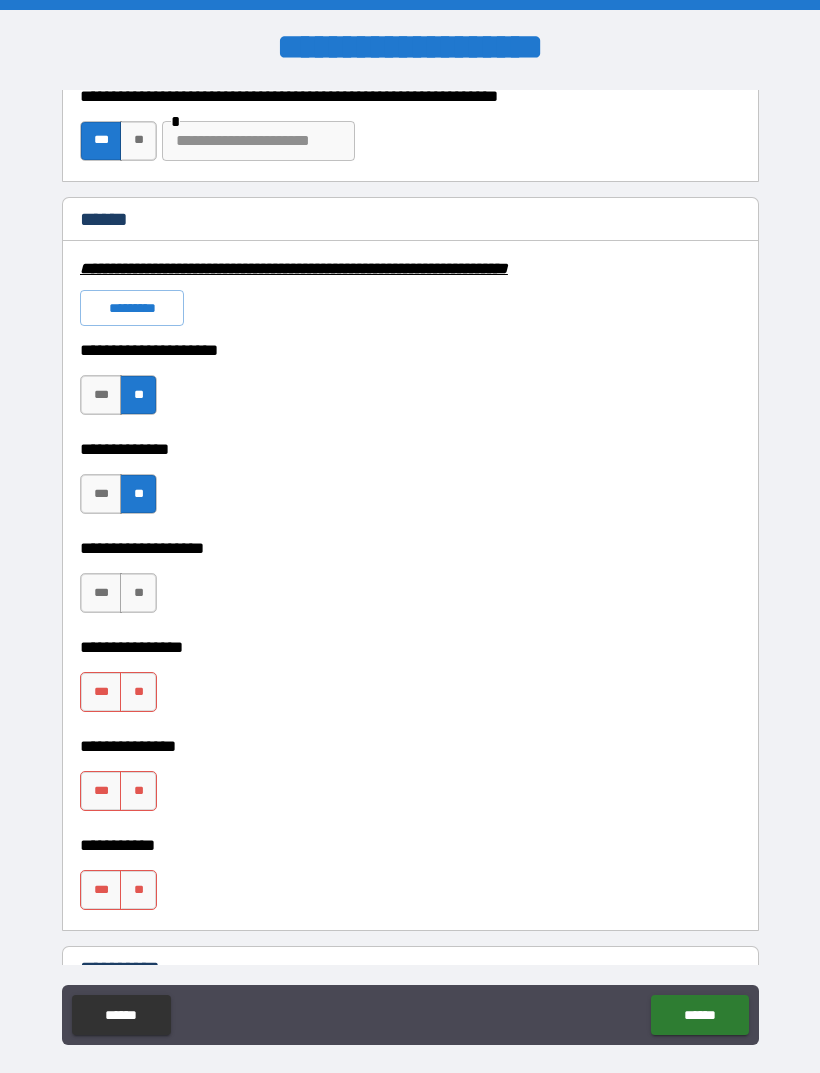 scroll, scrollTop: 1387, scrollLeft: 0, axis: vertical 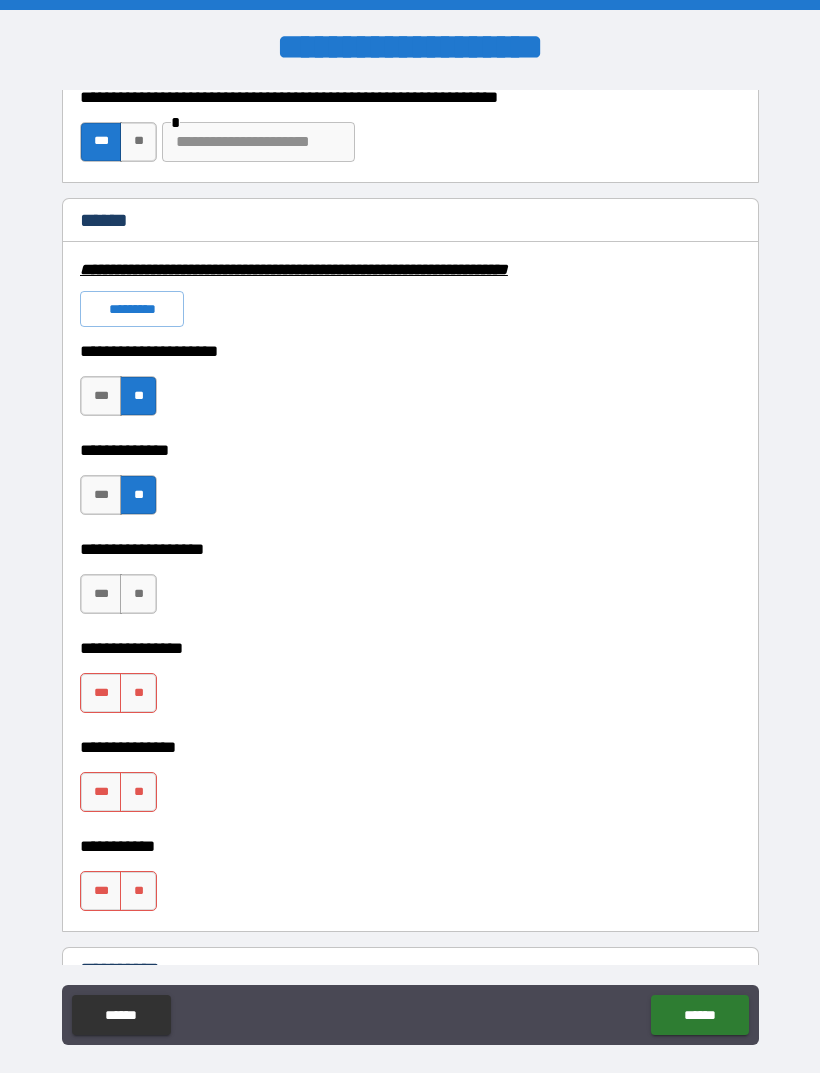 click on "**" at bounding box center [138, 594] 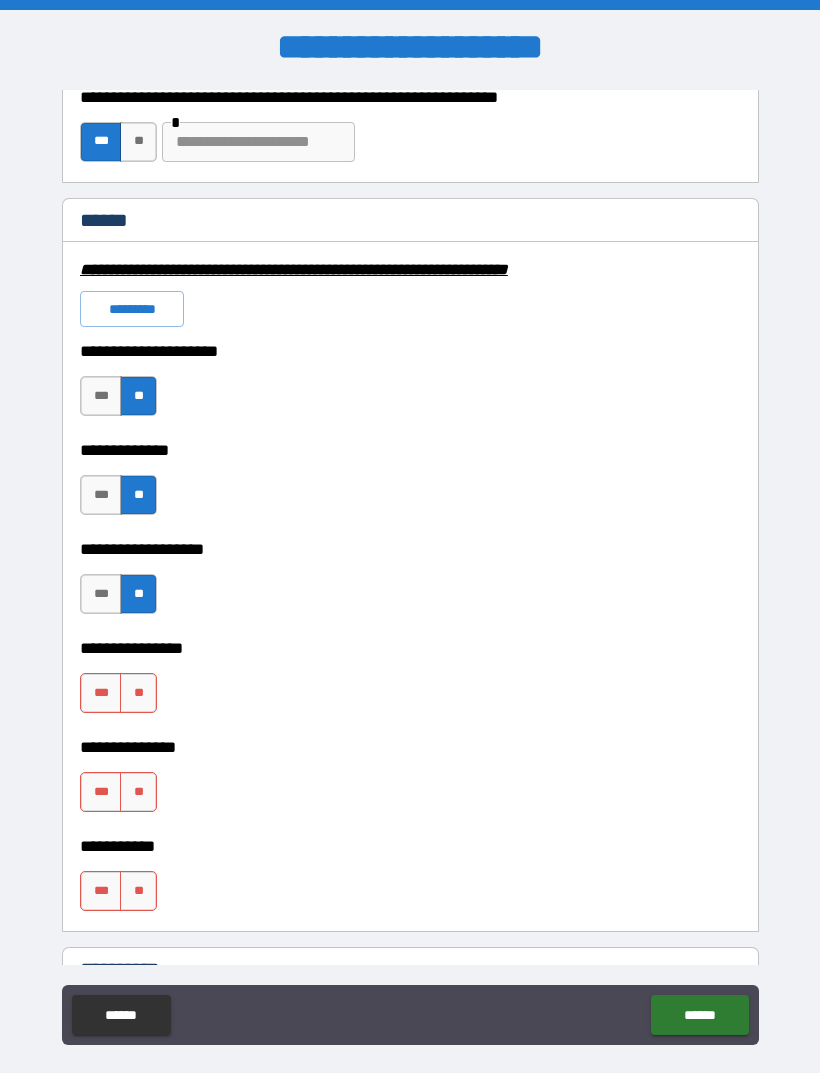 click on "**" at bounding box center [138, 693] 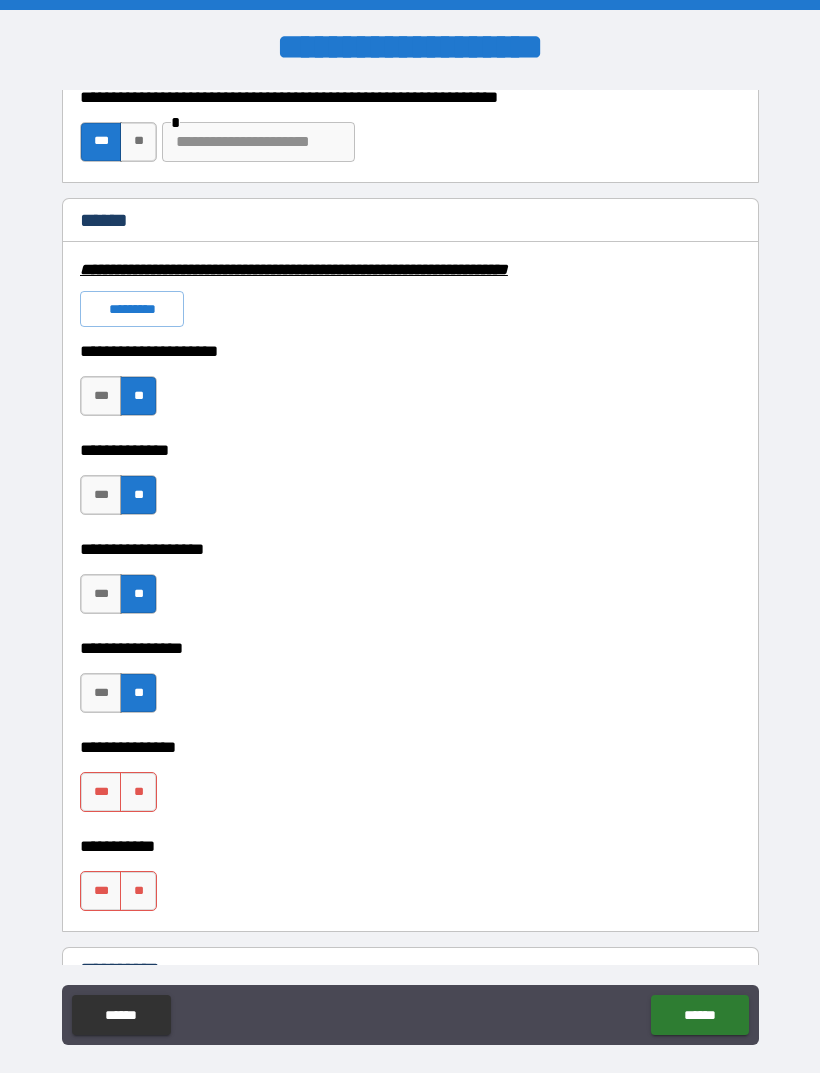 click on "**" at bounding box center [138, 792] 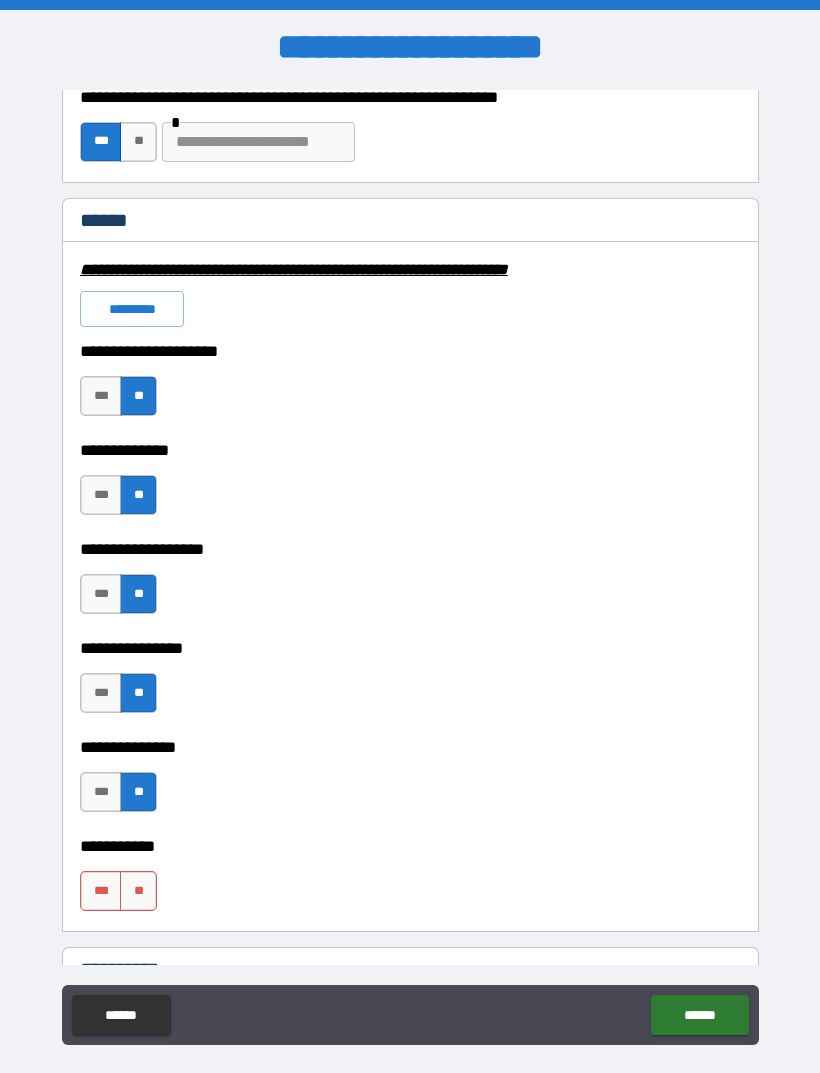 click on "**" at bounding box center [138, 891] 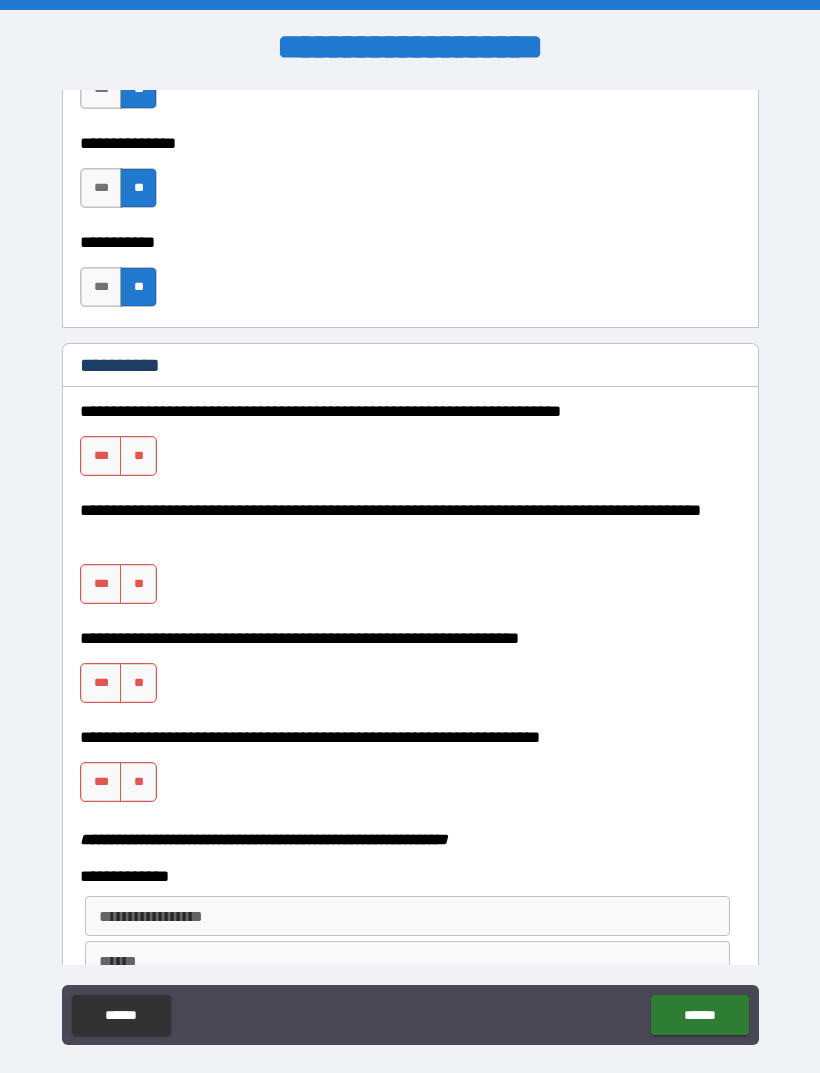 scroll, scrollTop: 1993, scrollLeft: 0, axis: vertical 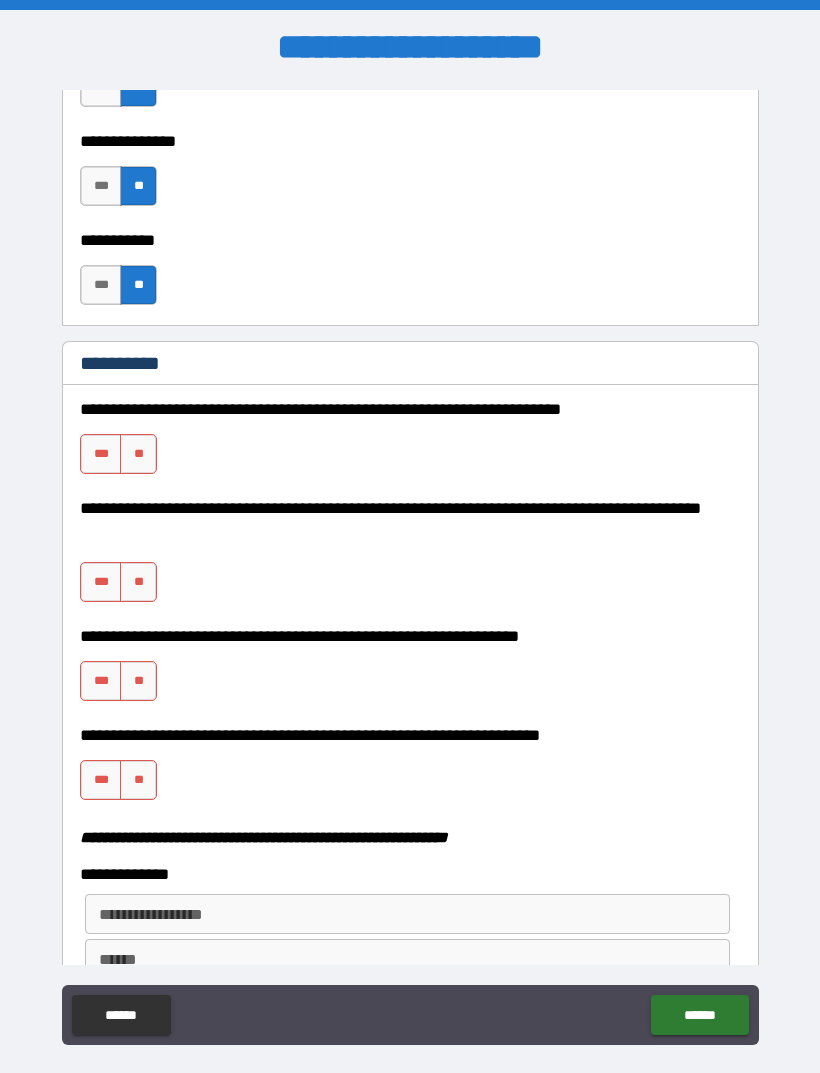 click on "**" at bounding box center [138, 454] 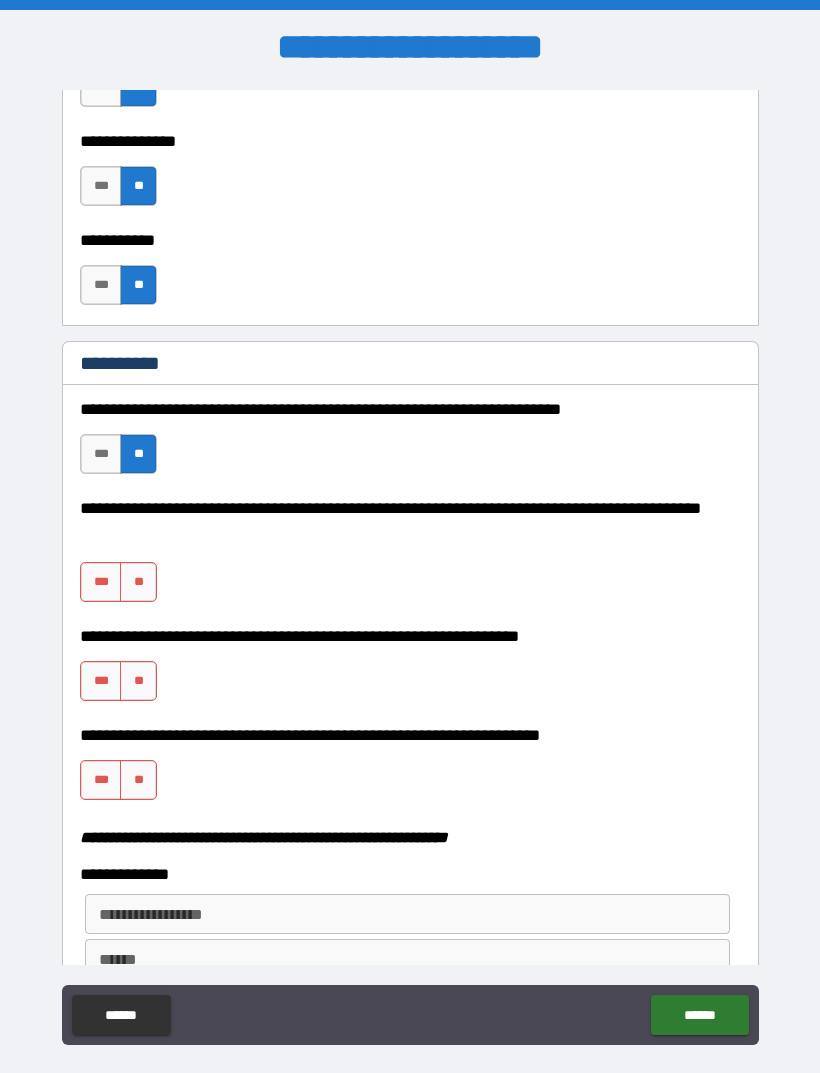 click on "**" at bounding box center [138, 582] 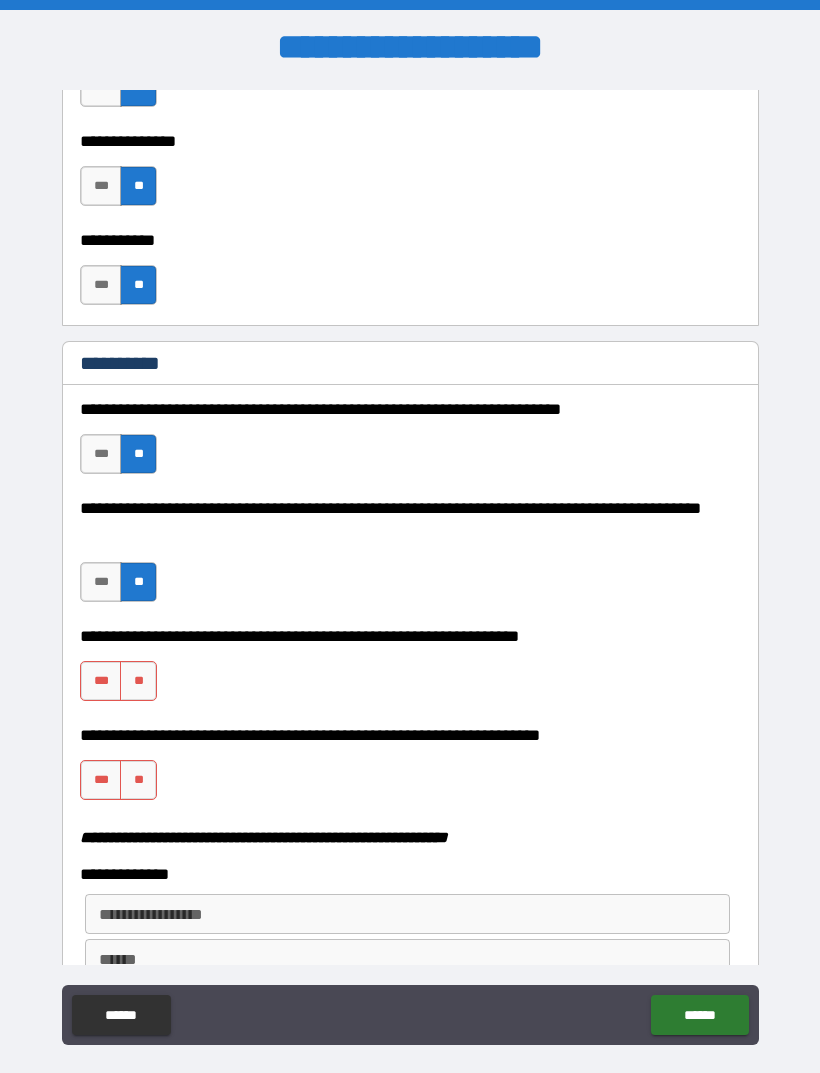 click on "**" at bounding box center (138, 681) 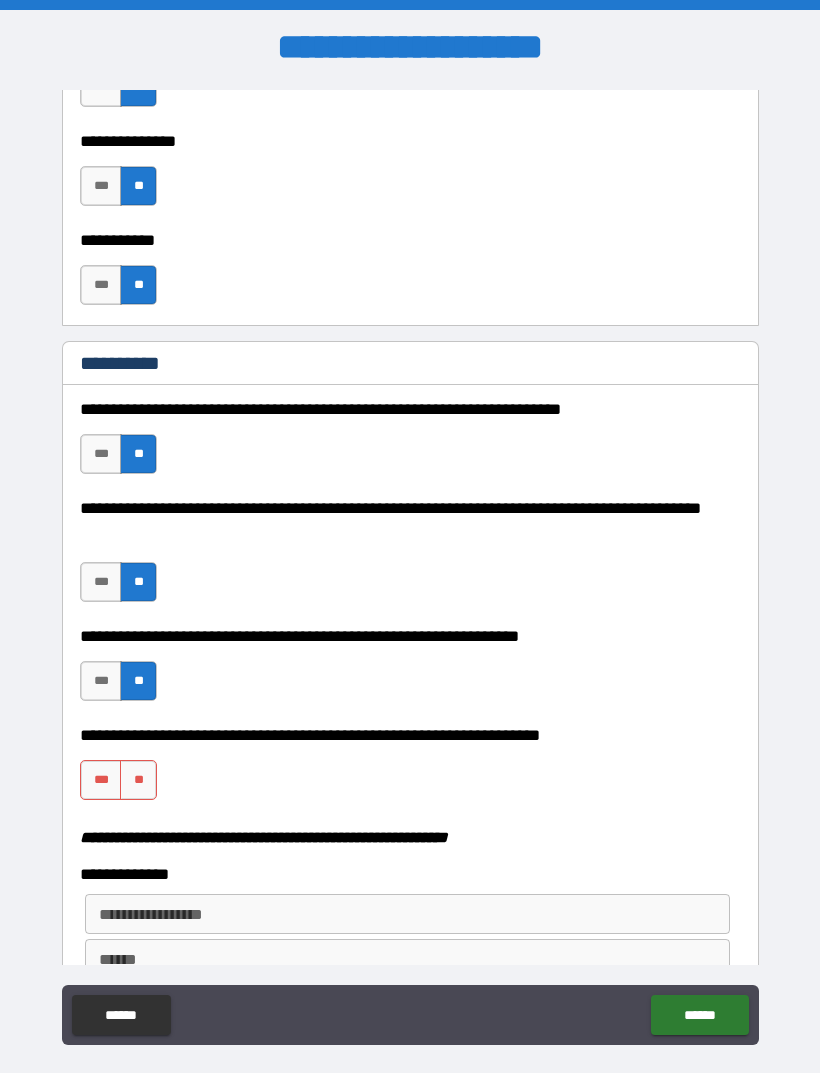 click on "***" at bounding box center (101, 780) 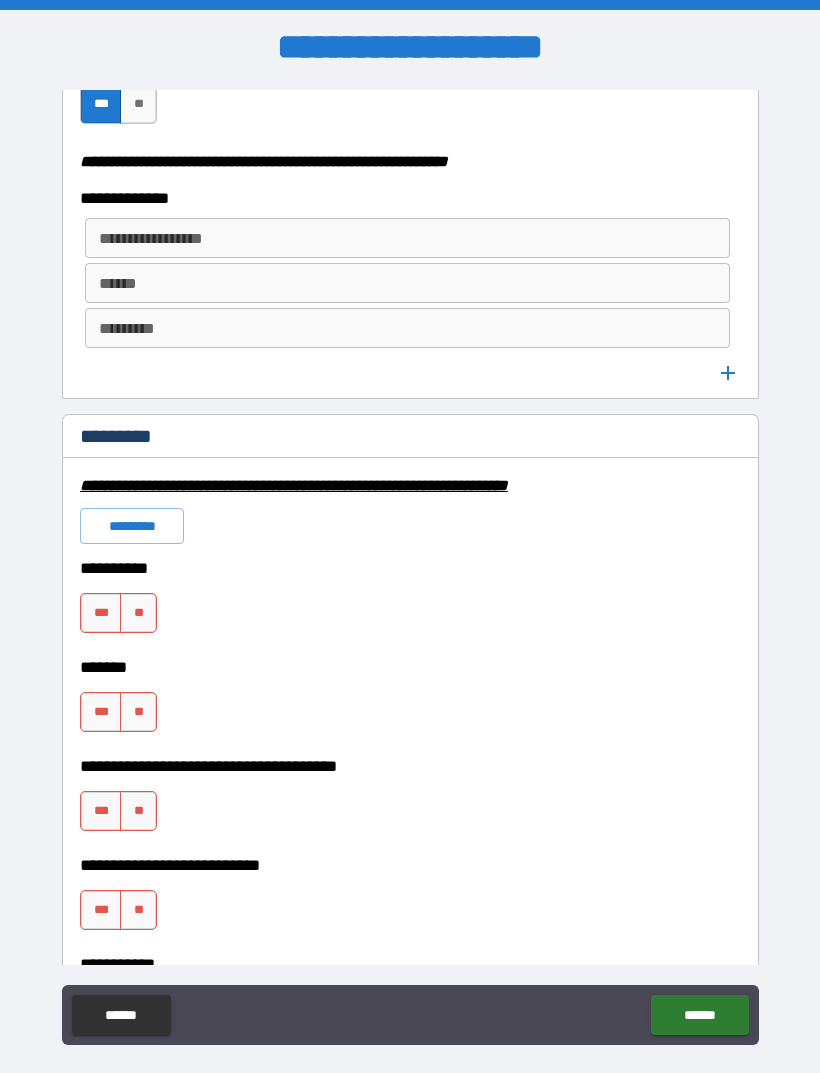 scroll, scrollTop: 2674, scrollLeft: 0, axis: vertical 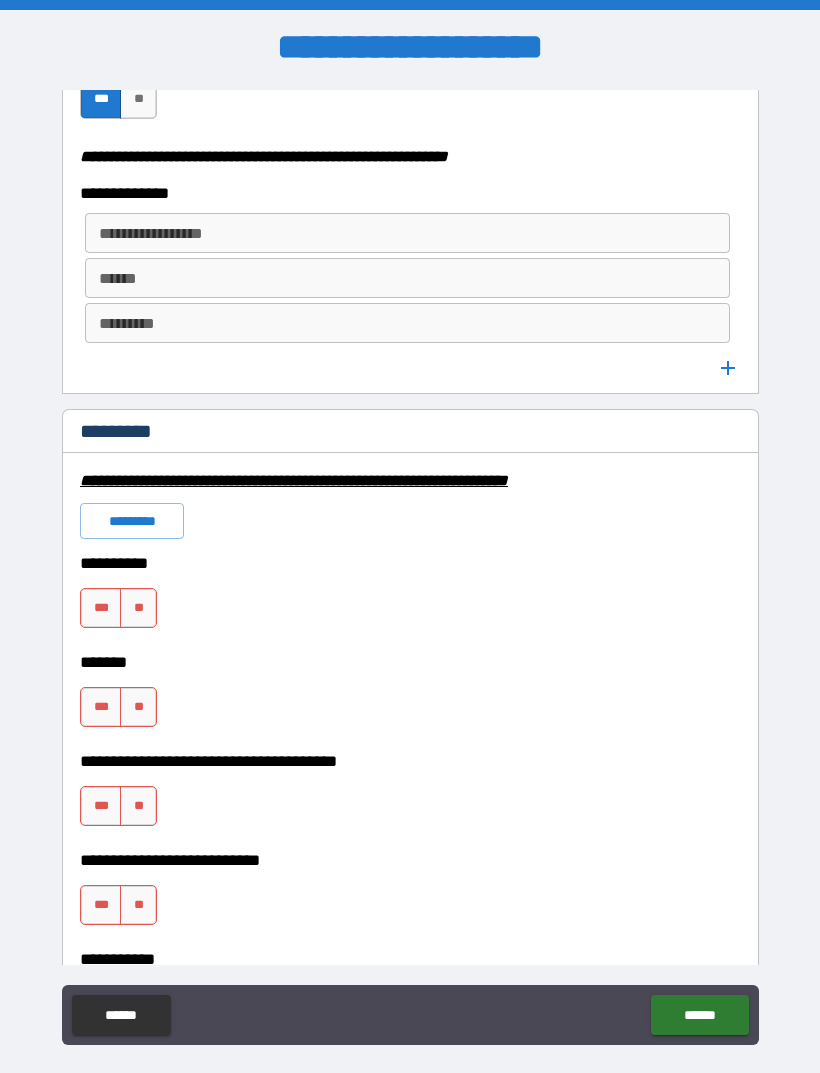 click on "**" at bounding box center (138, 608) 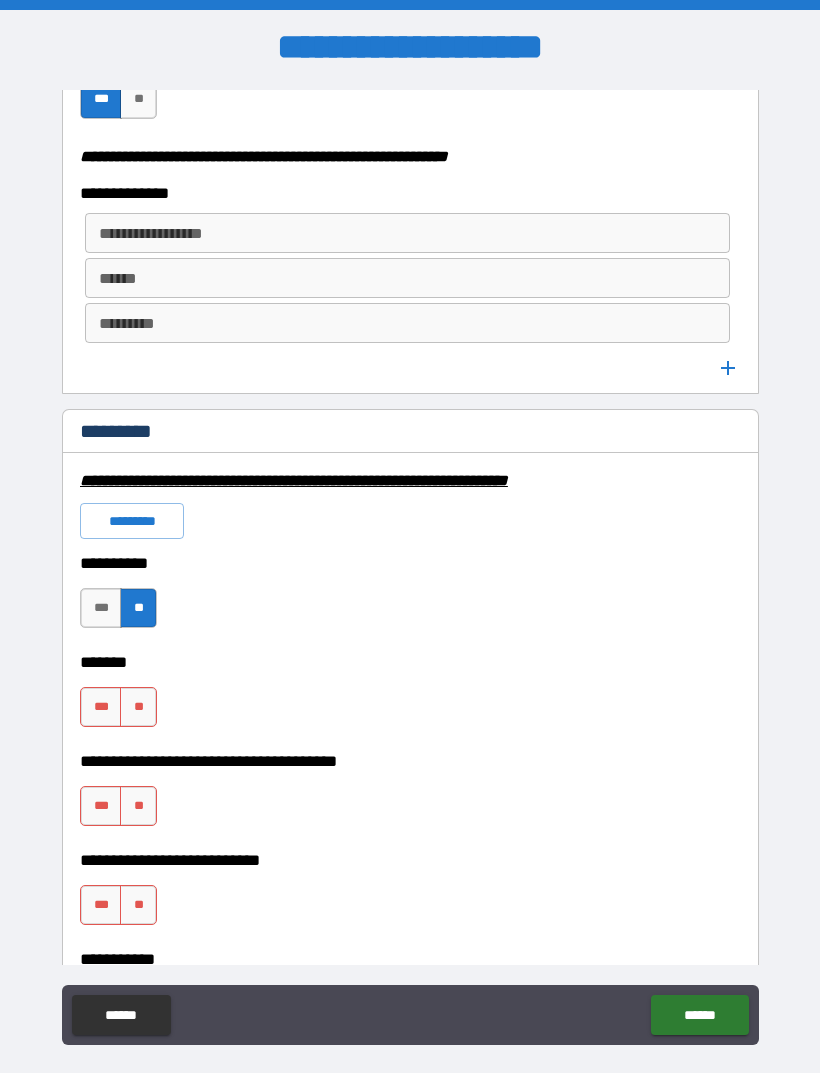 click on "**" at bounding box center [138, 707] 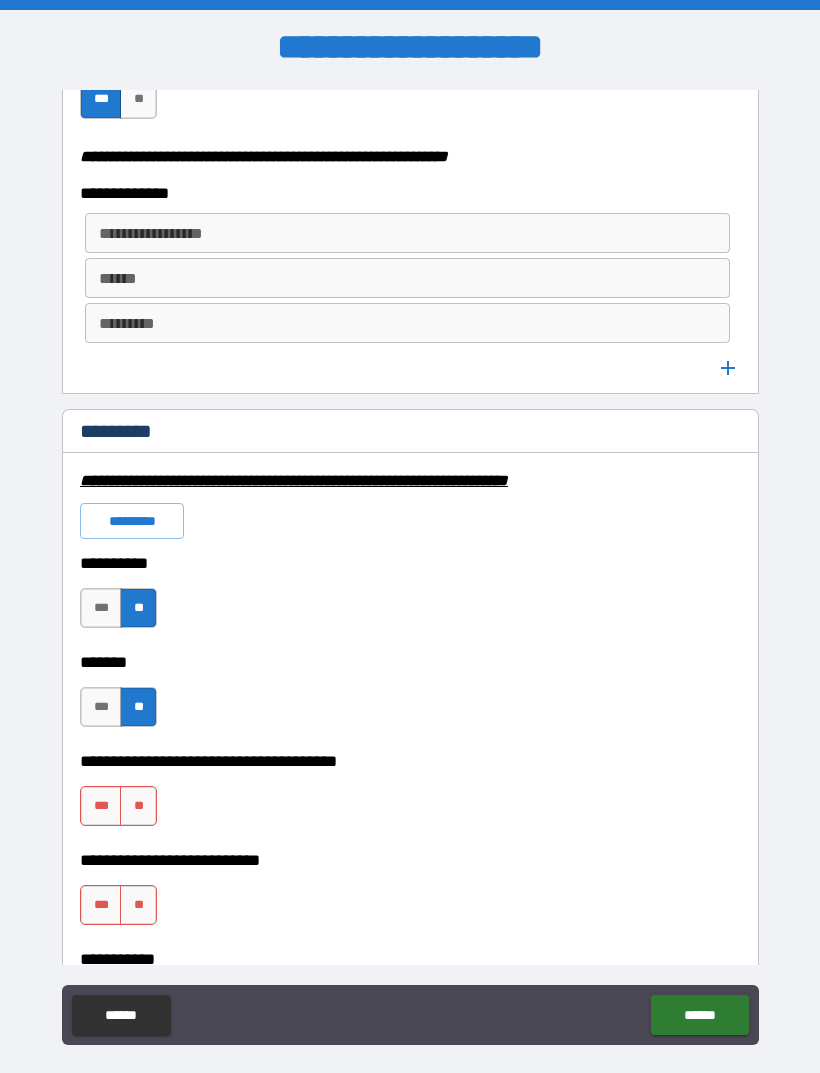 click on "**" at bounding box center (138, 806) 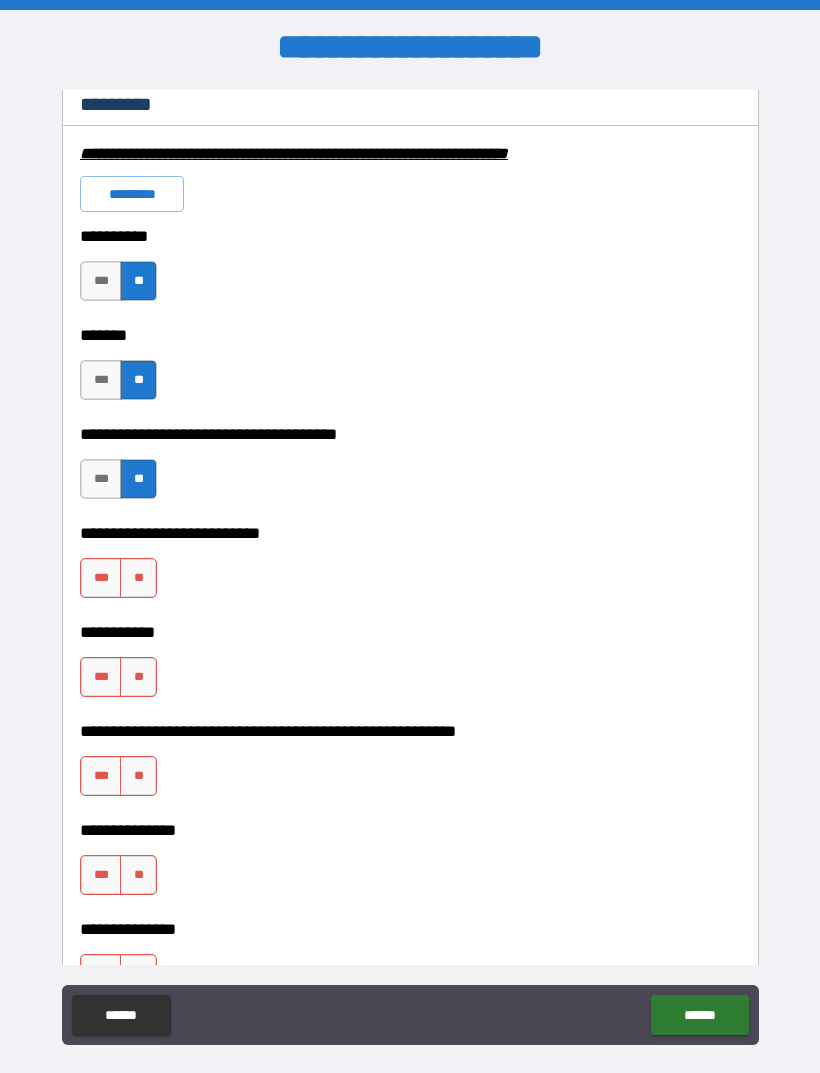 scroll, scrollTop: 3005, scrollLeft: 0, axis: vertical 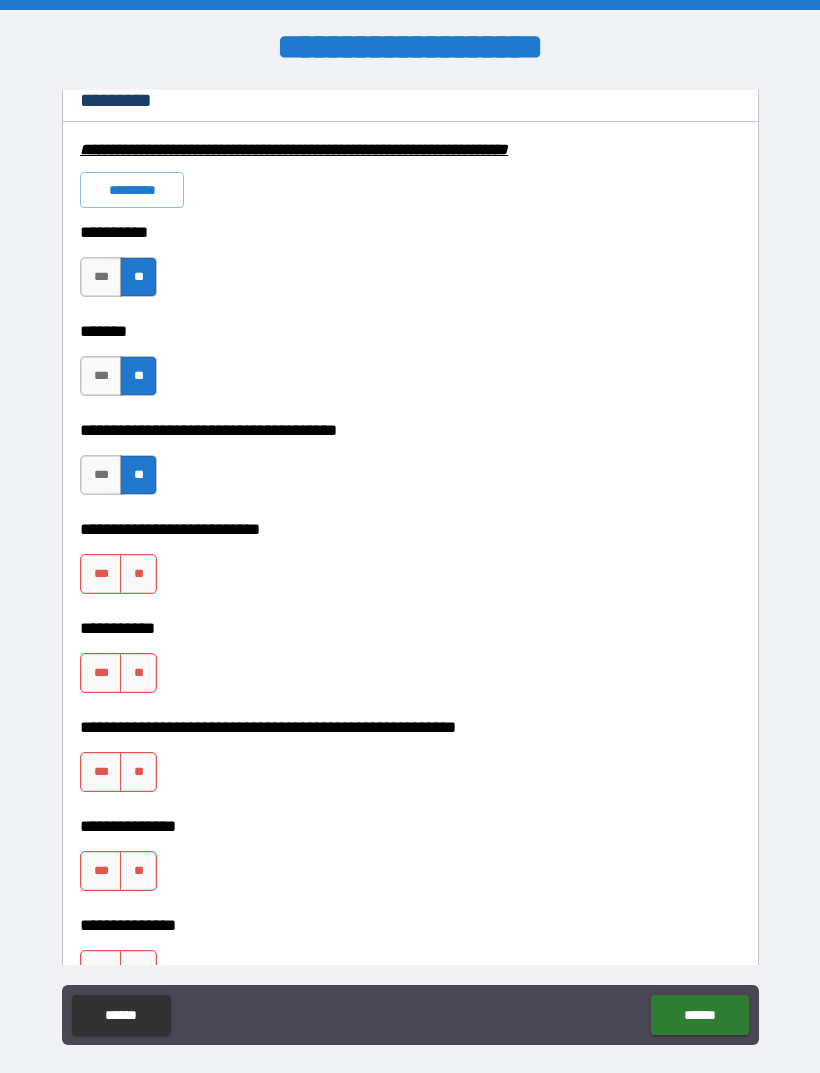 click on "**" at bounding box center [138, 574] 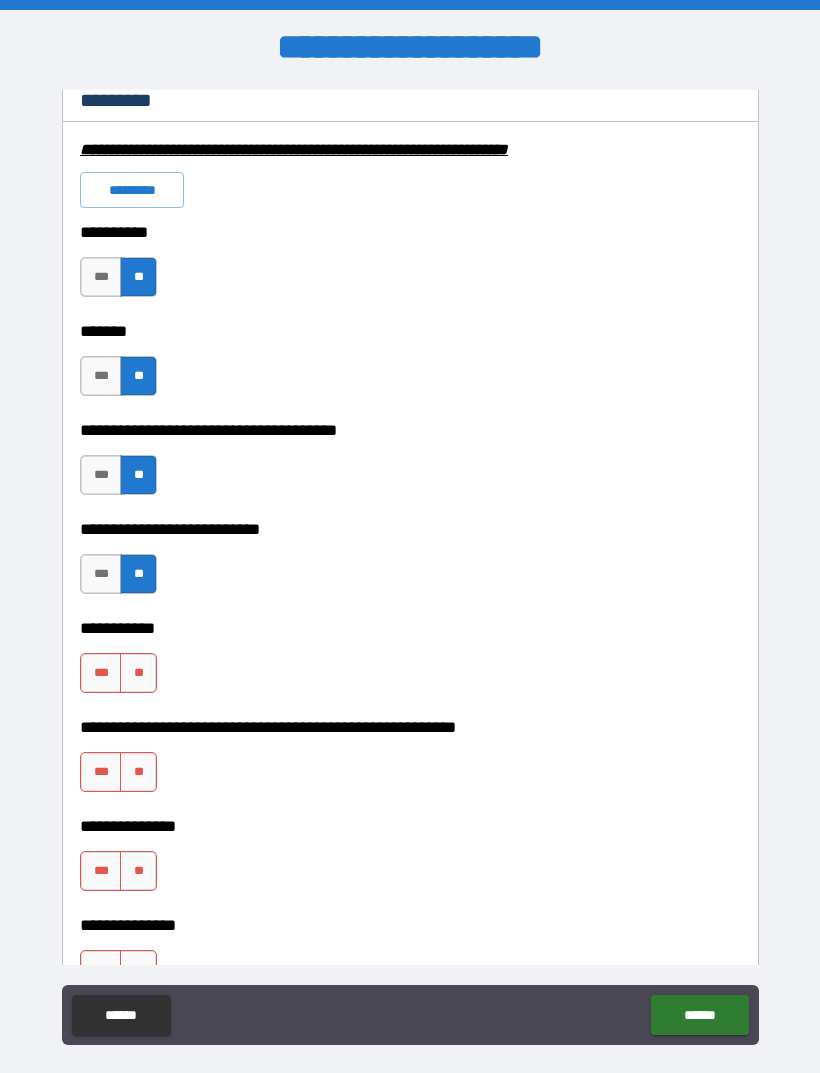 click on "**" at bounding box center (138, 673) 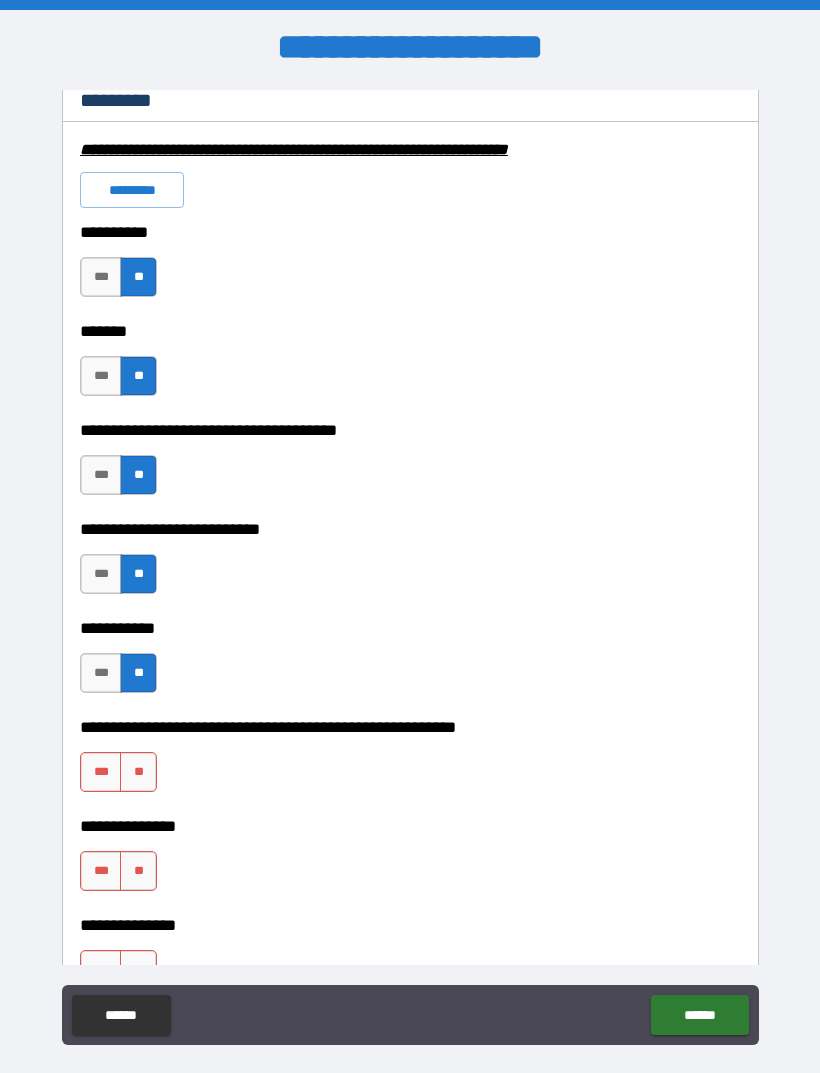 click on "**" at bounding box center (138, 772) 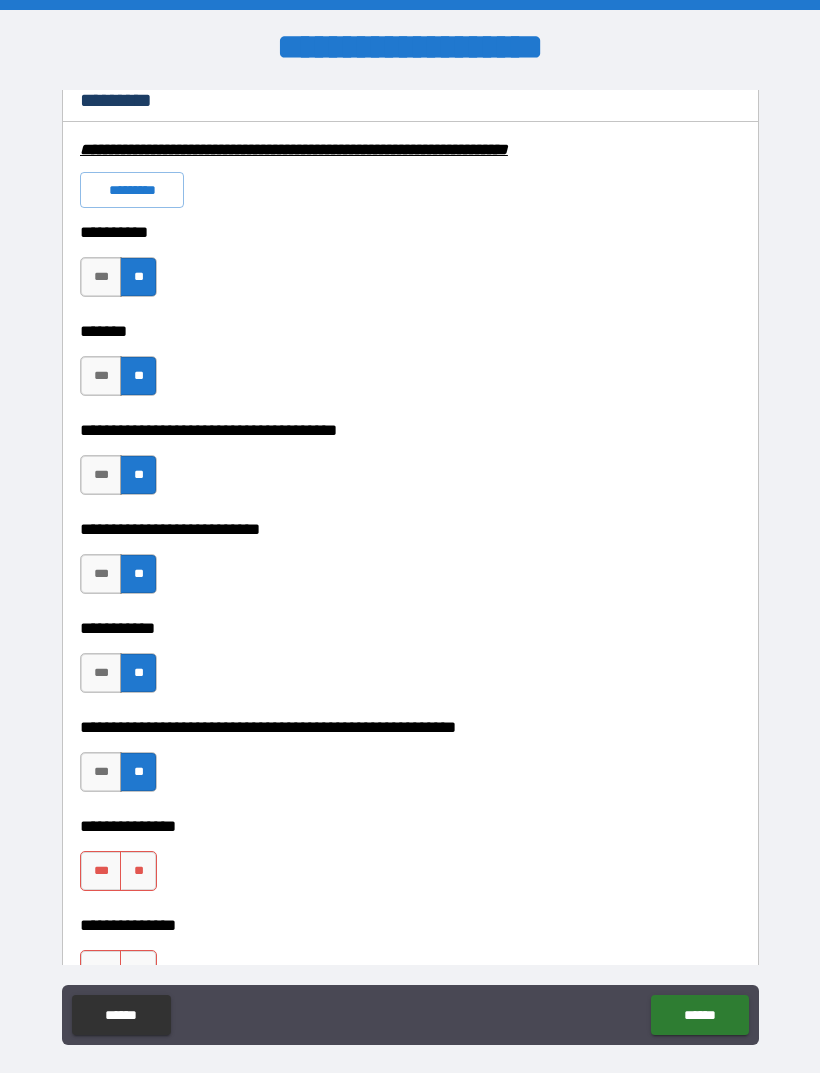 click on "**" at bounding box center [138, 871] 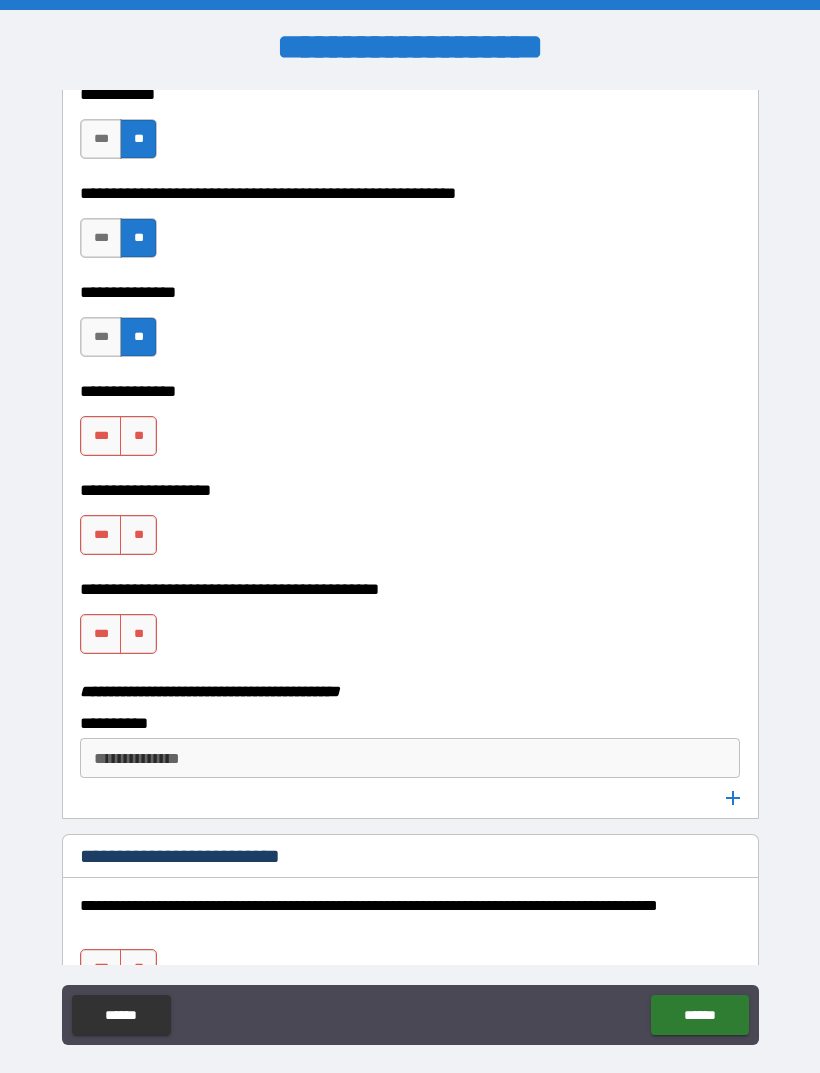 scroll, scrollTop: 3543, scrollLeft: 0, axis: vertical 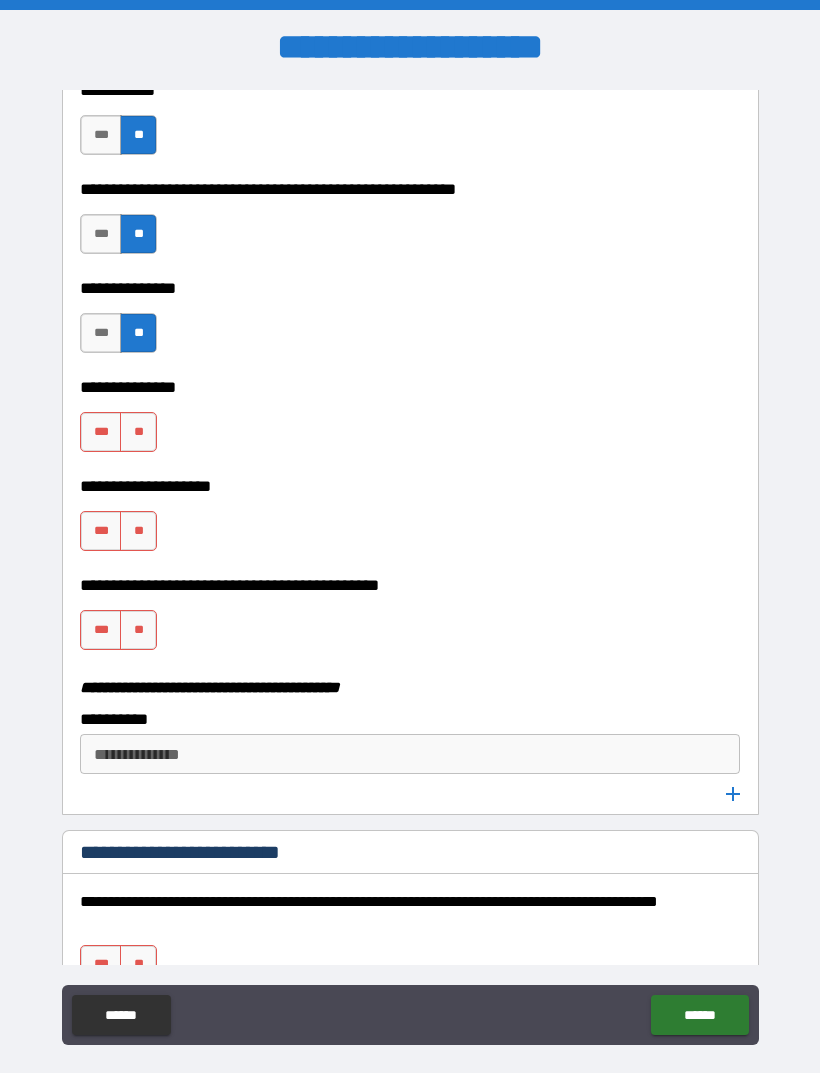 click on "**" at bounding box center [138, 432] 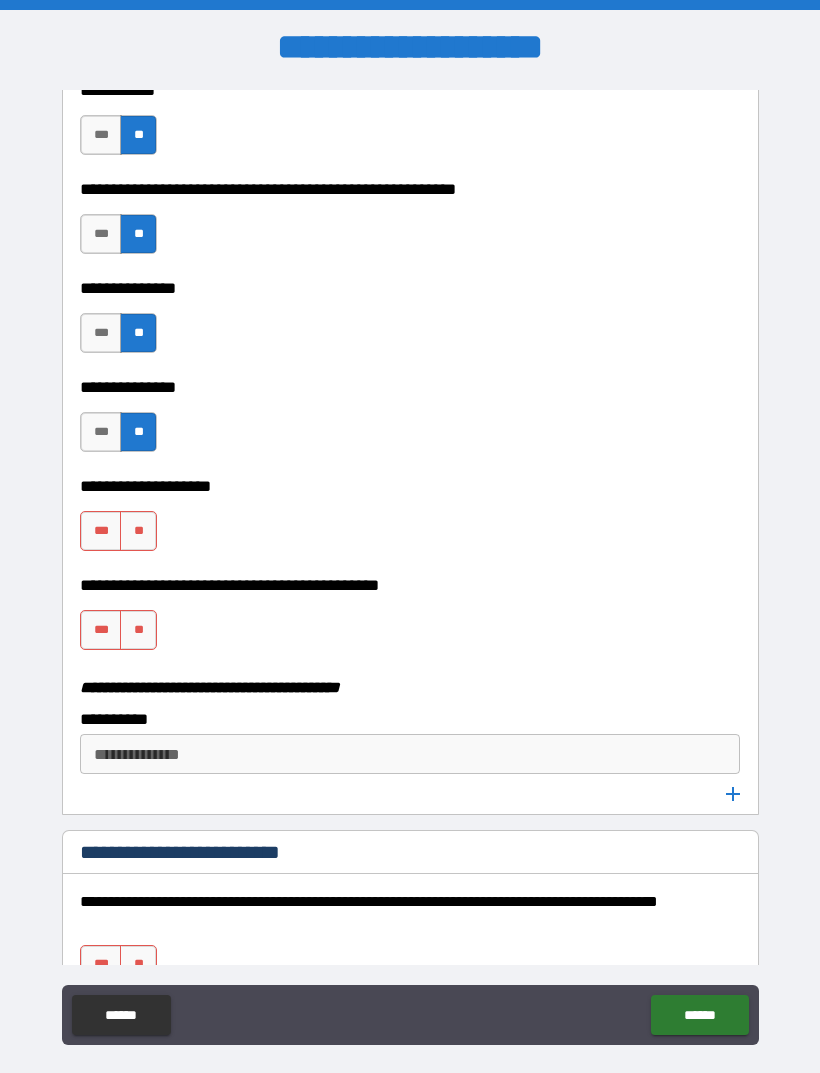 click on "**" at bounding box center [138, 531] 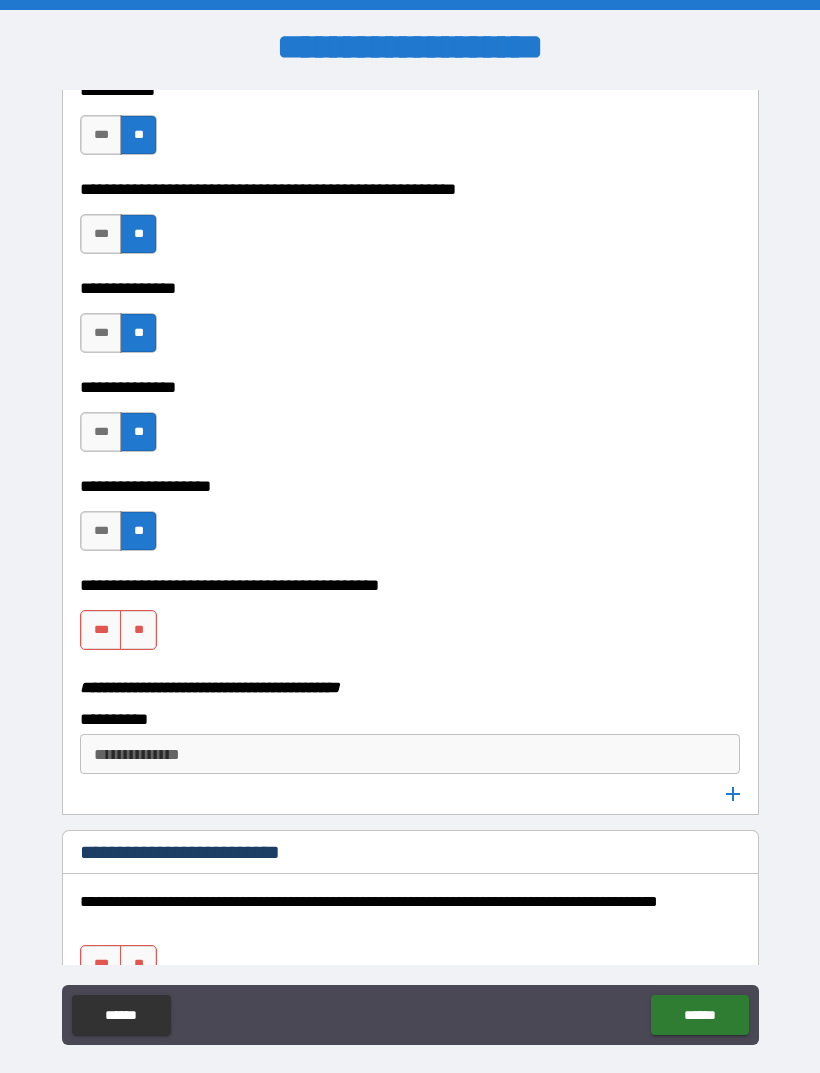 click on "**" at bounding box center (138, 630) 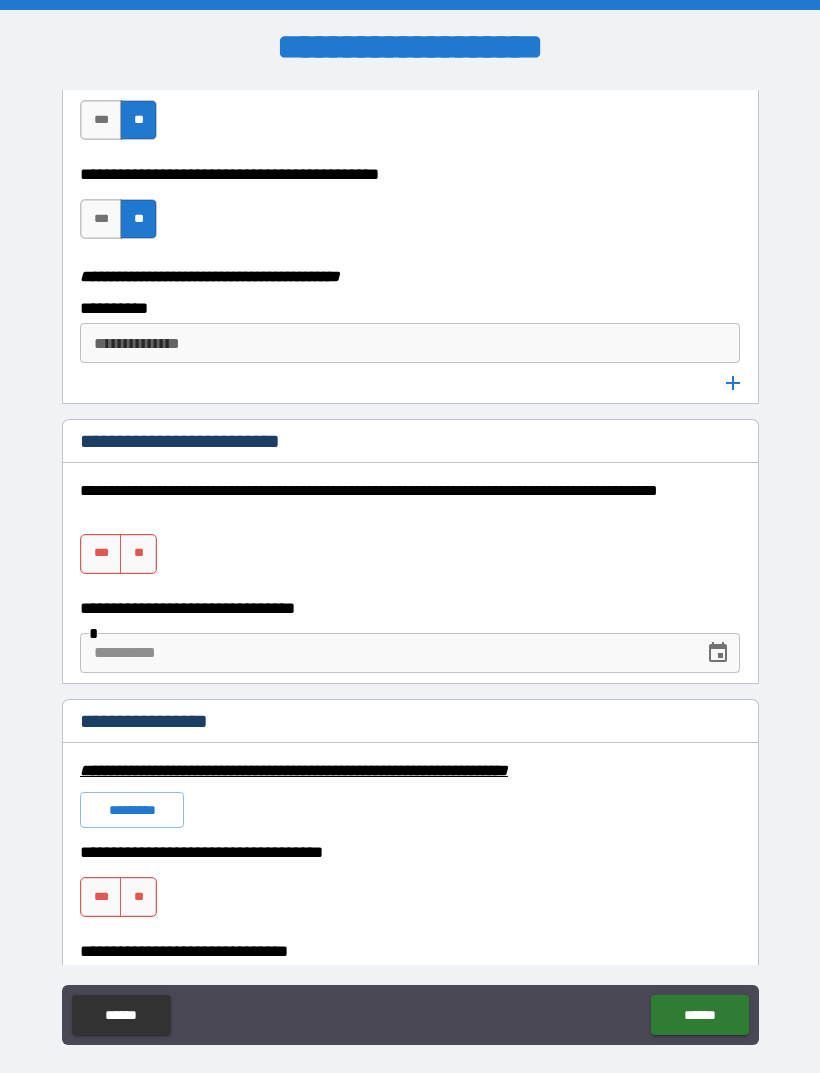scroll, scrollTop: 3969, scrollLeft: 0, axis: vertical 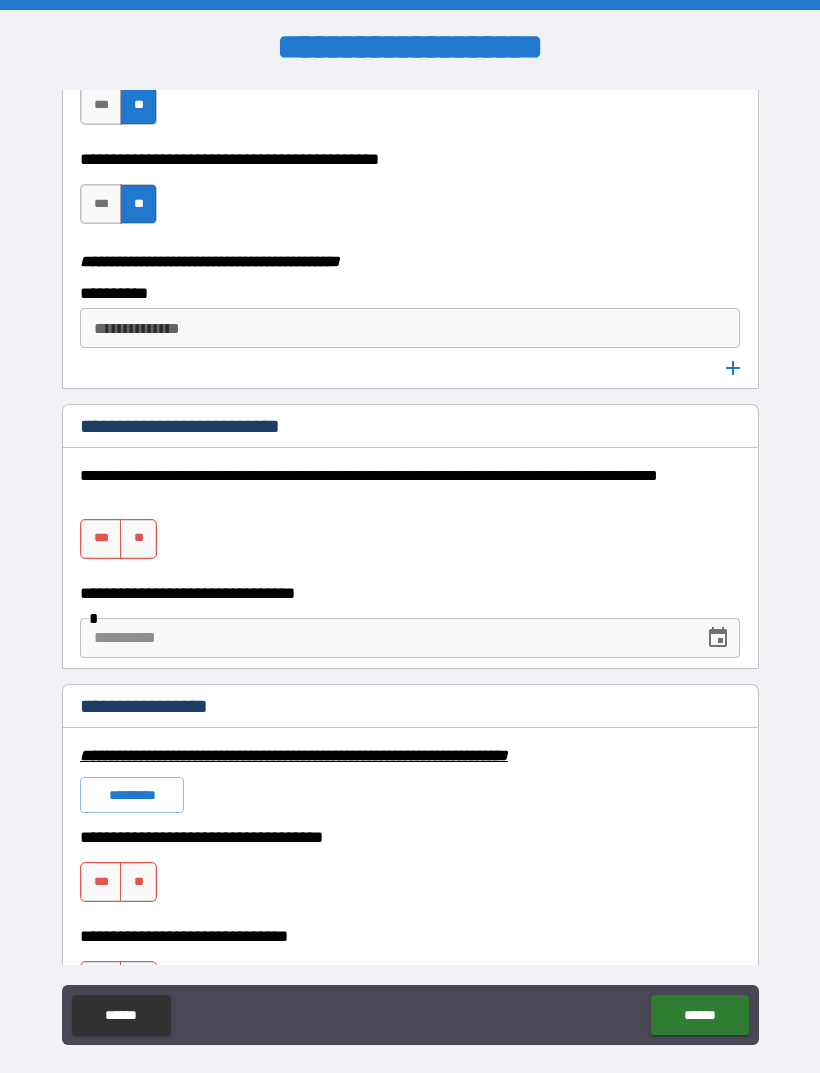 click on "**" at bounding box center [138, 539] 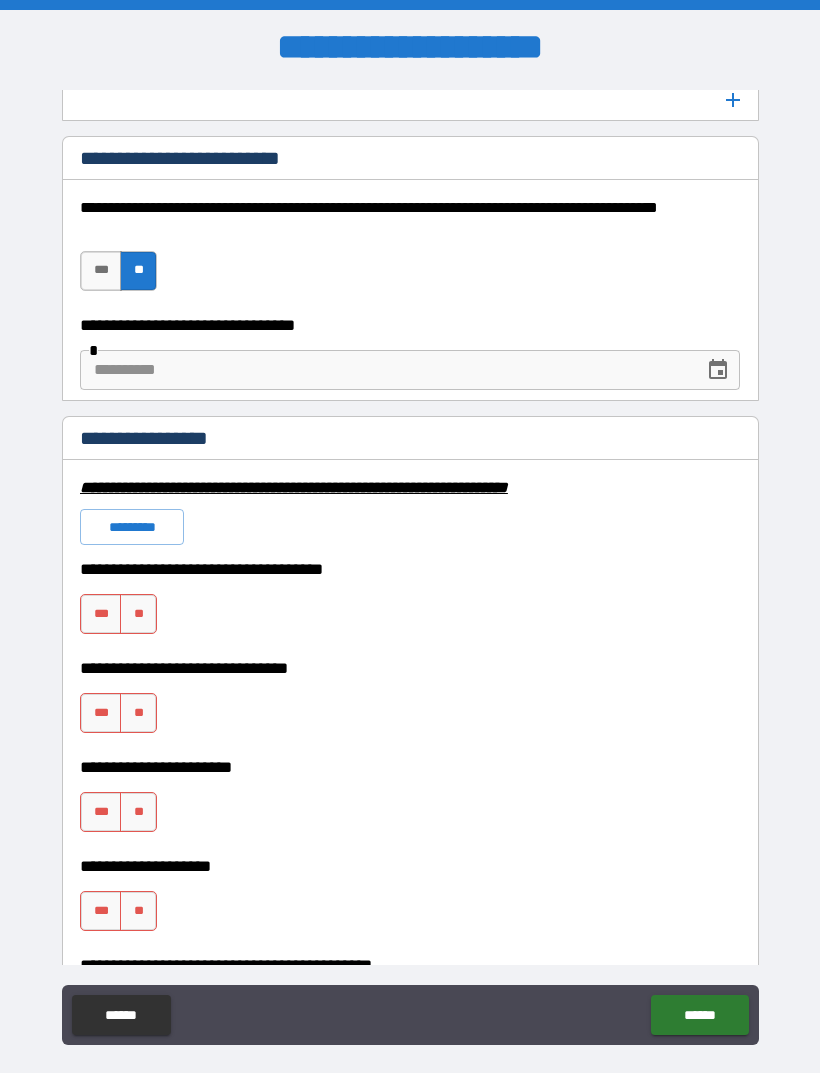 scroll, scrollTop: 4240, scrollLeft: 0, axis: vertical 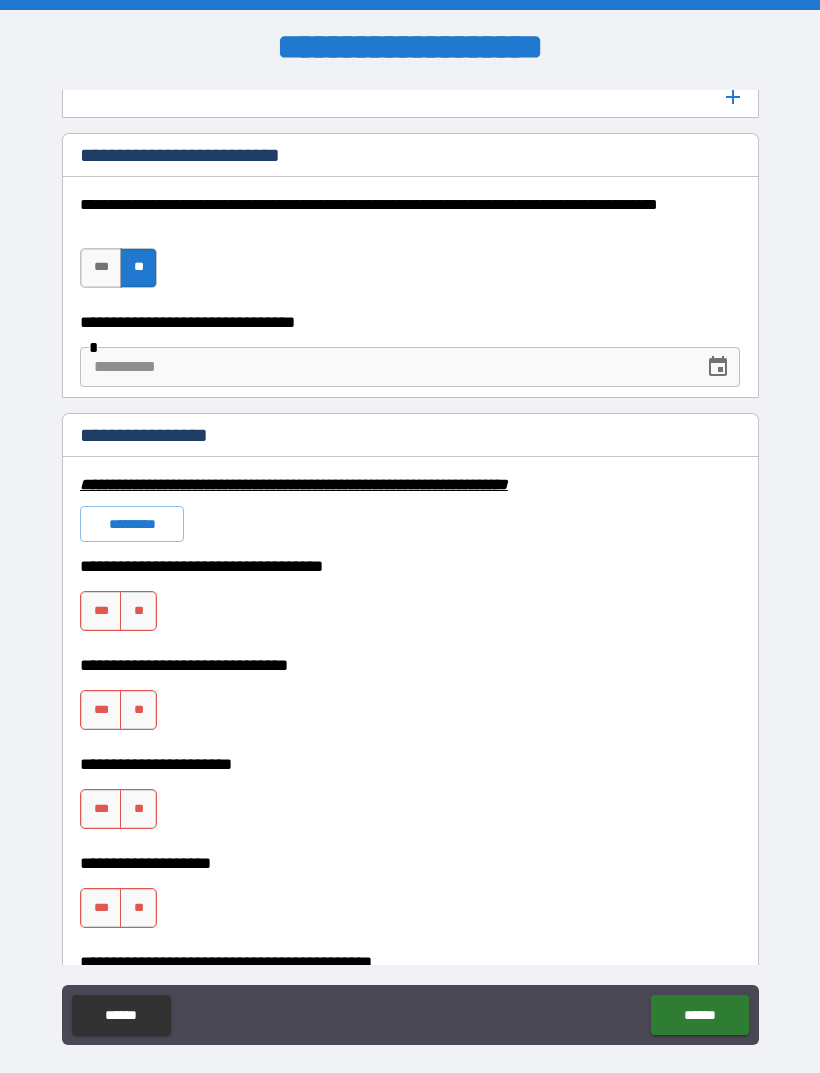 click on "**" at bounding box center [138, 611] 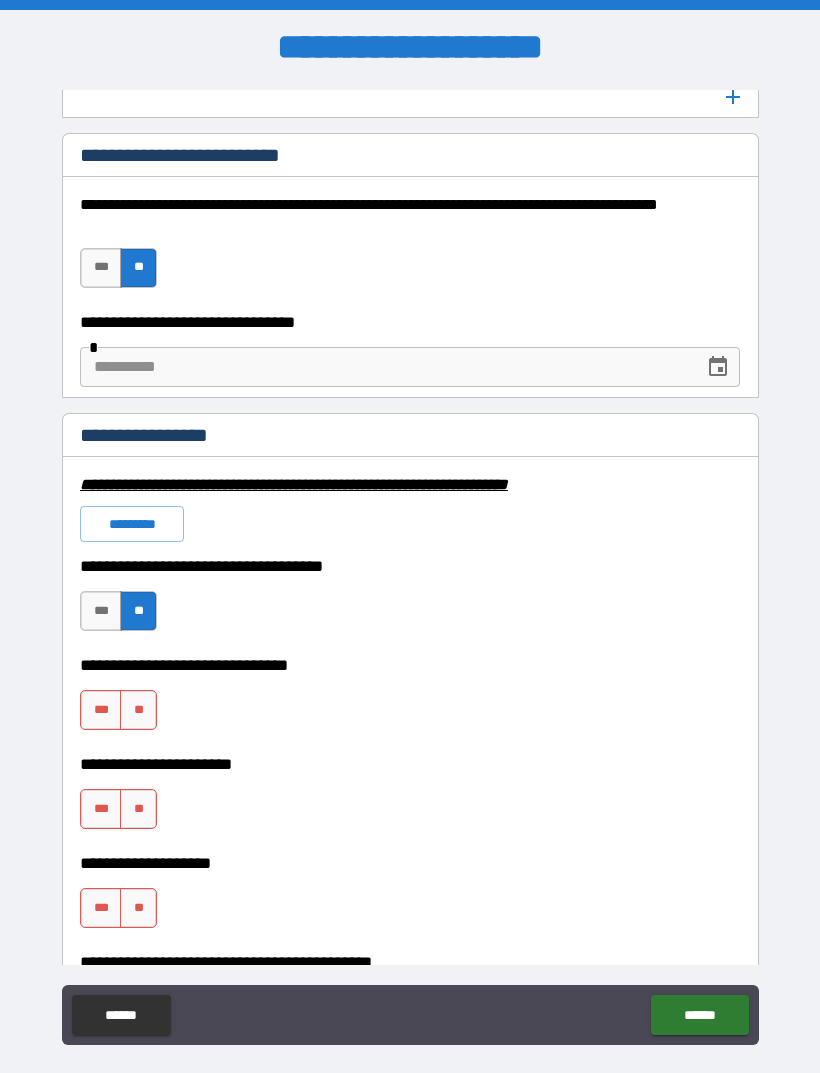 click on "**" at bounding box center [138, 710] 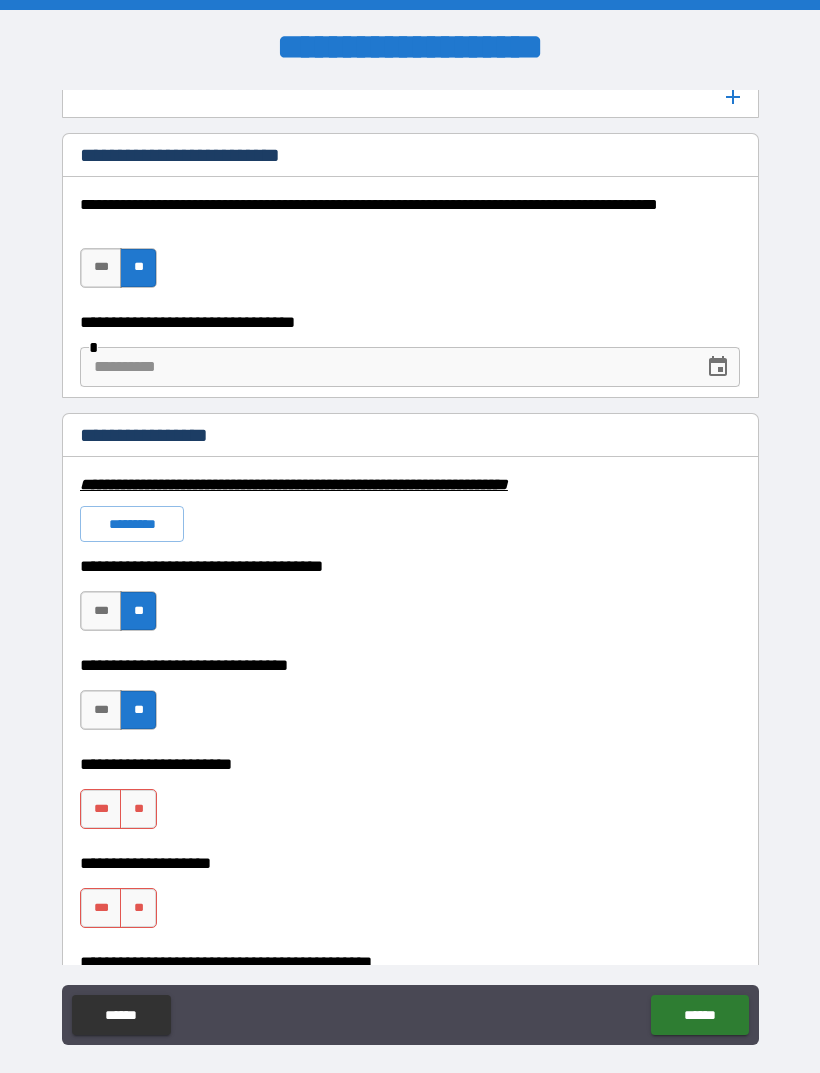 click on "*********" at bounding box center [132, 524] 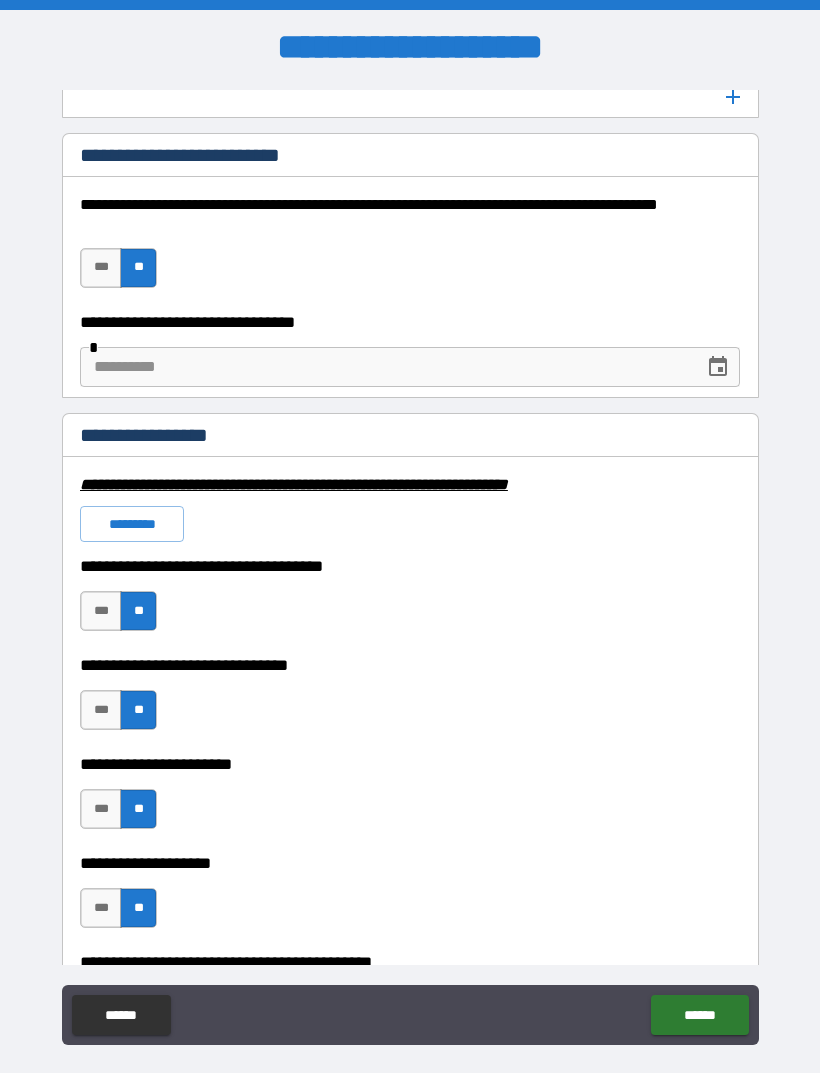 click on "******" at bounding box center [699, 1015] 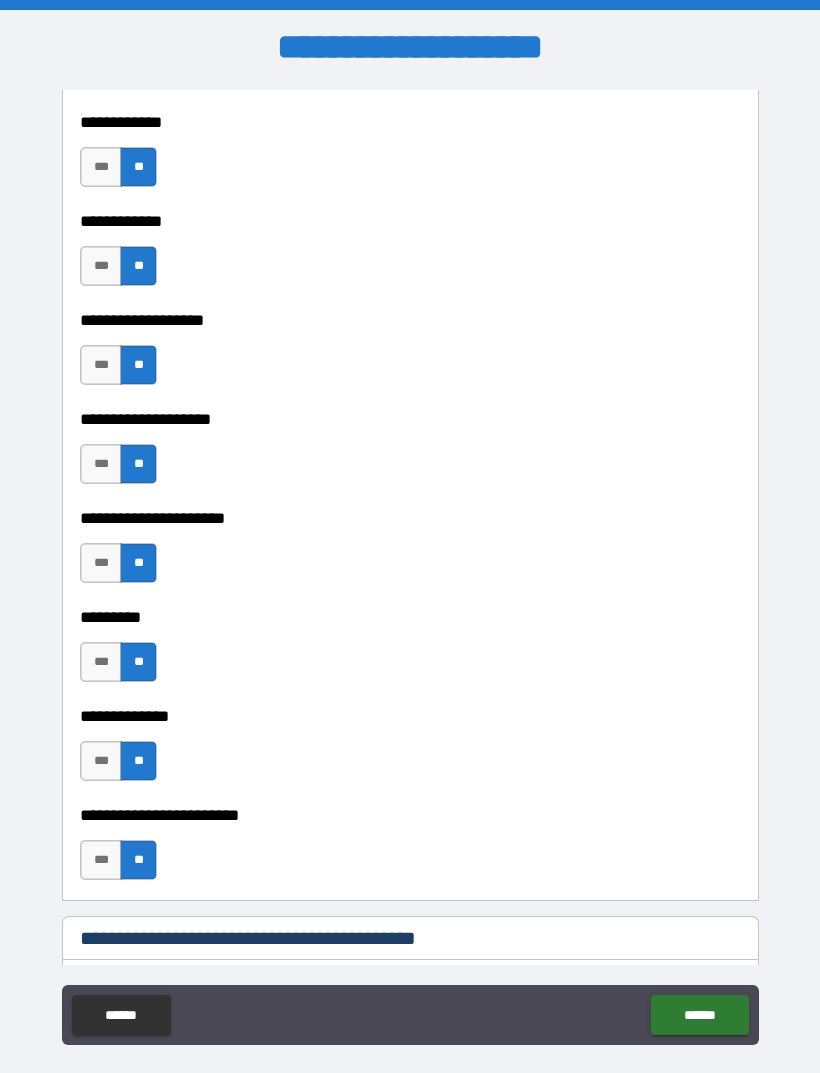 scroll, scrollTop: 5290, scrollLeft: 0, axis: vertical 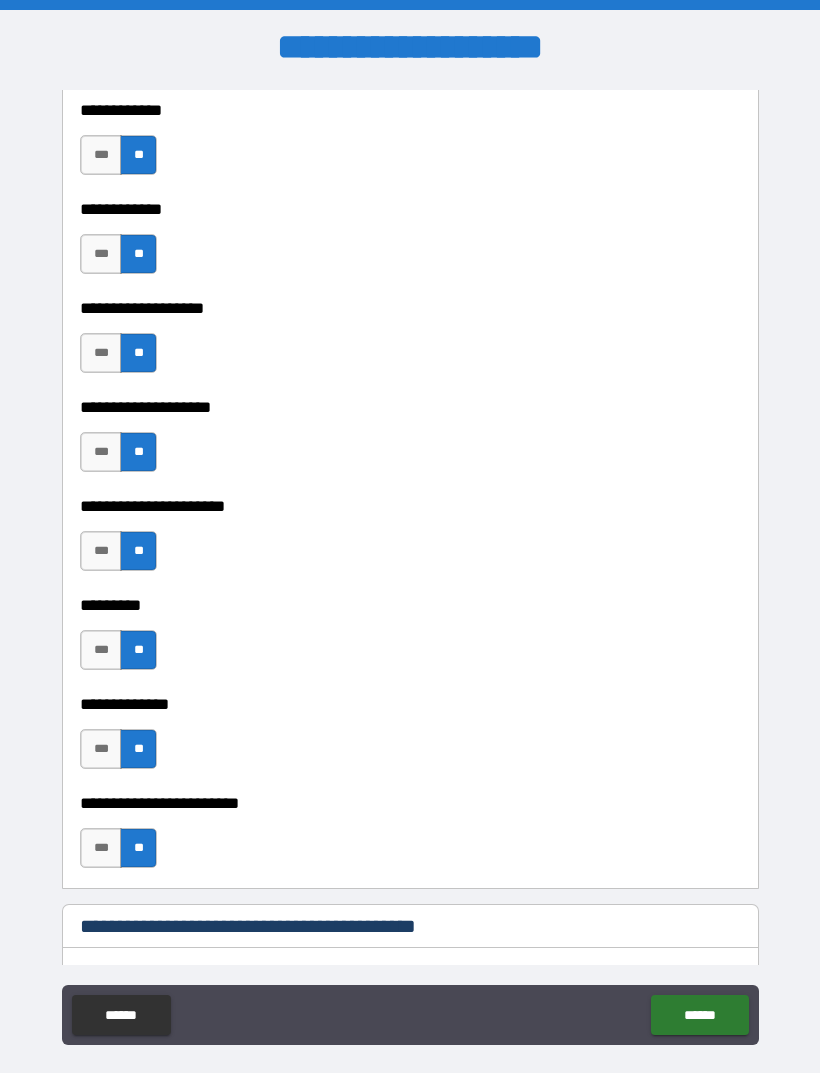 click on "***" at bounding box center (101, 452) 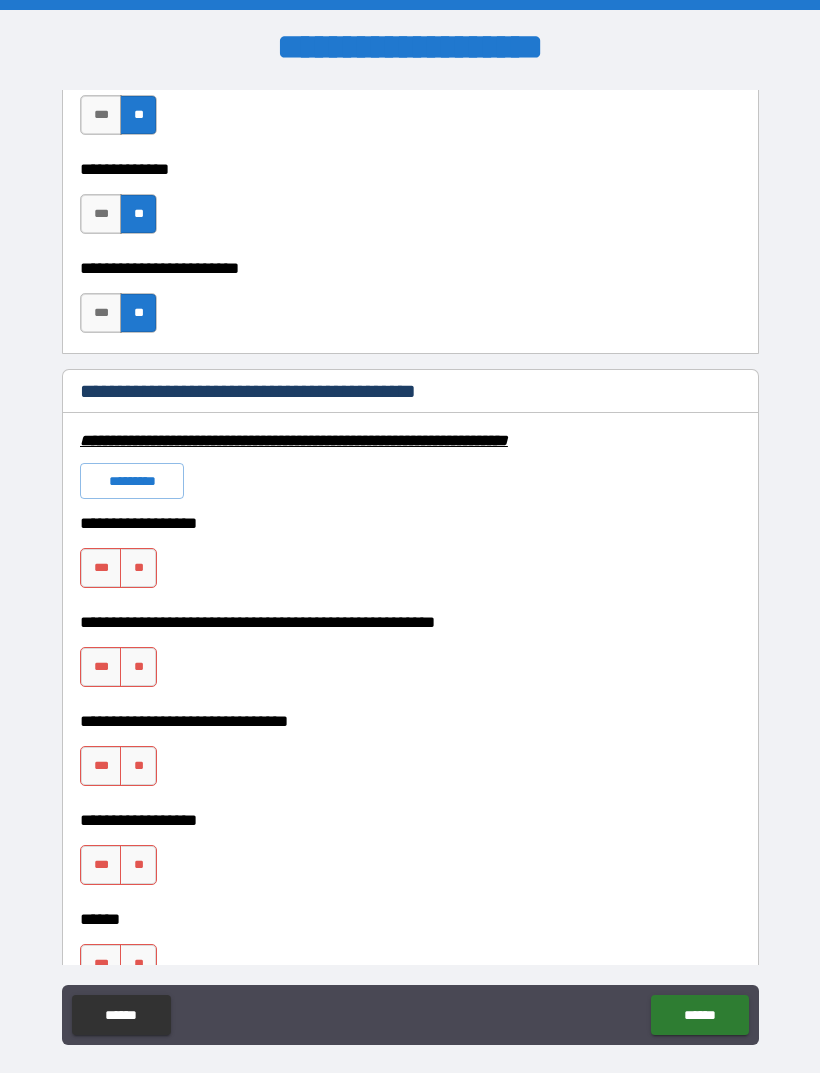 scroll, scrollTop: 5827, scrollLeft: 0, axis: vertical 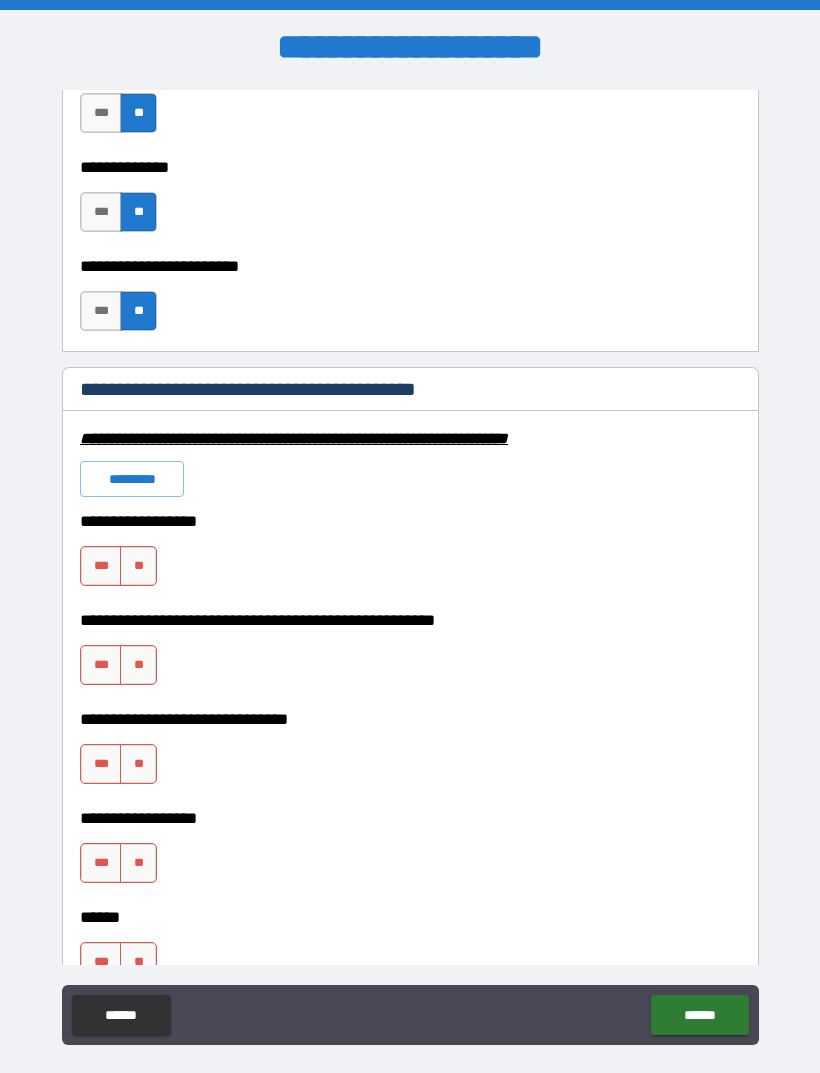 click on "***" at bounding box center [101, 566] 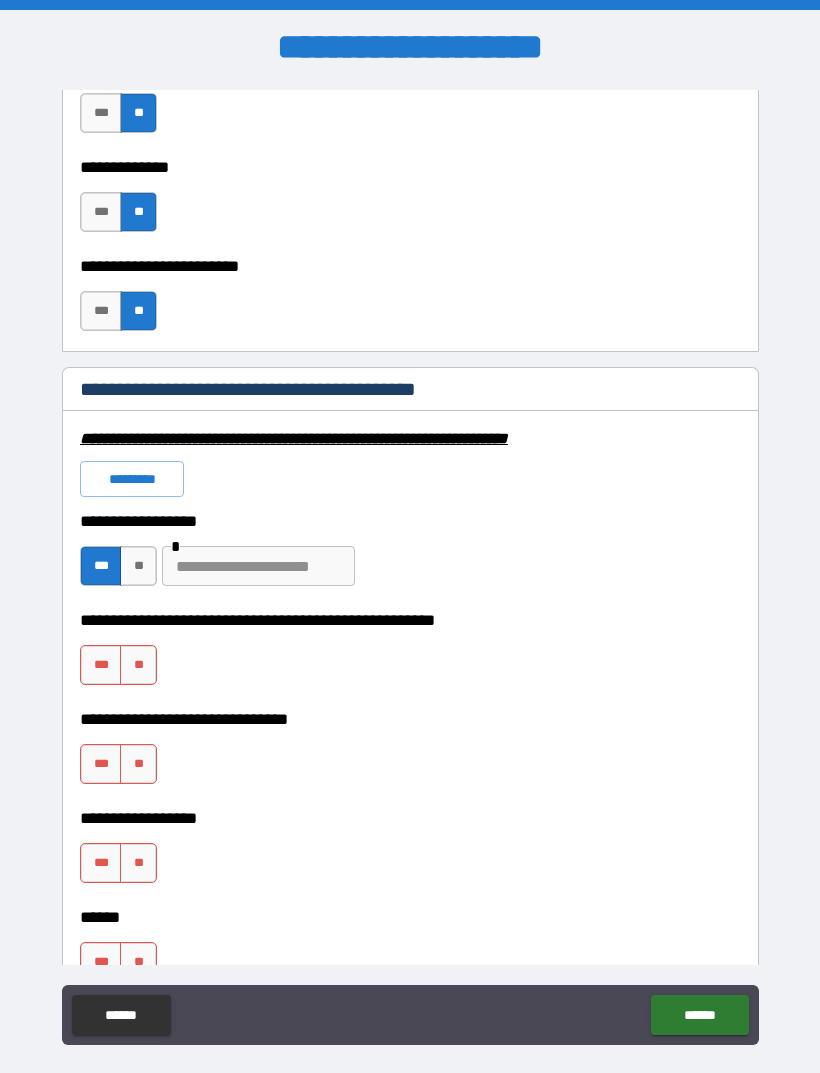 click on "***" at bounding box center [101, 665] 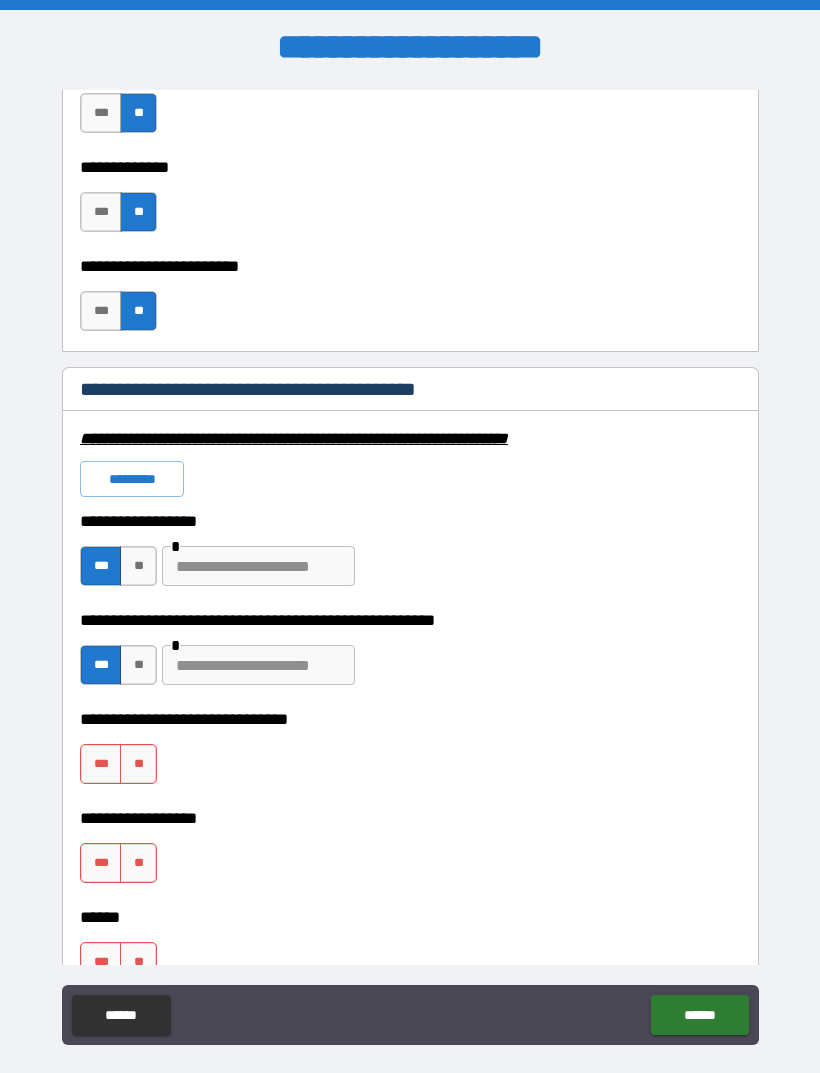 click on "**" at bounding box center (138, 764) 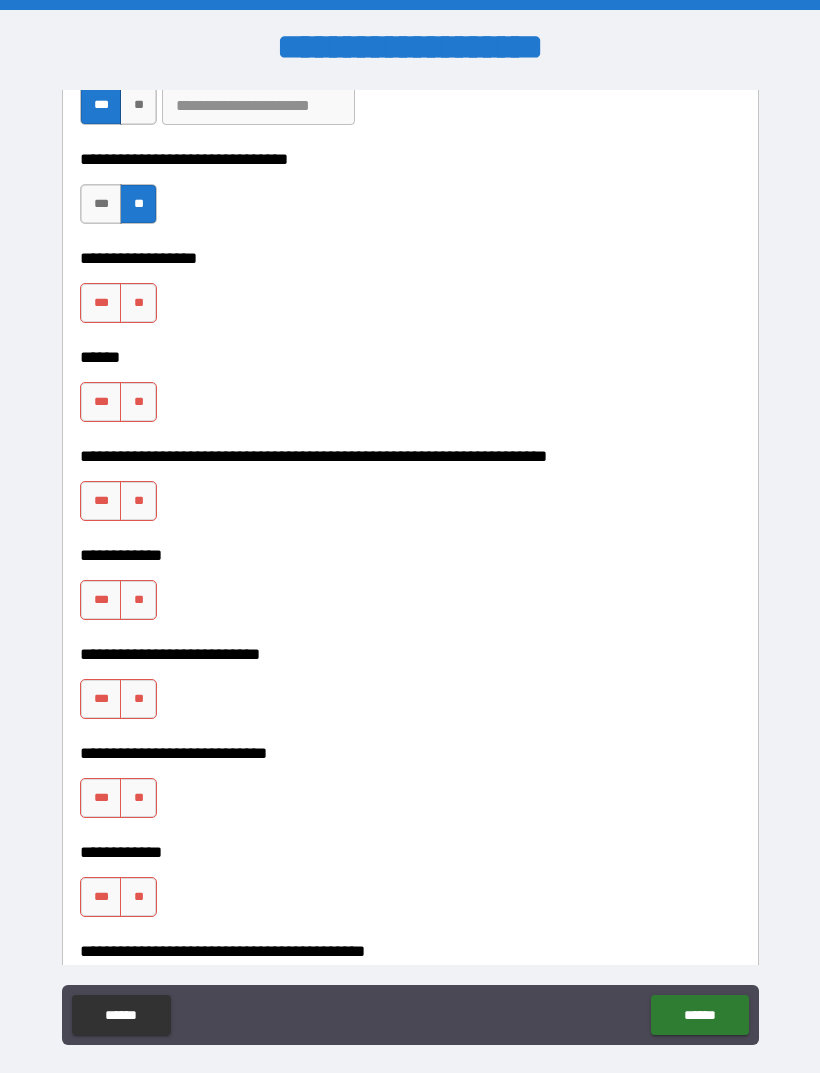 scroll, scrollTop: 6396, scrollLeft: 0, axis: vertical 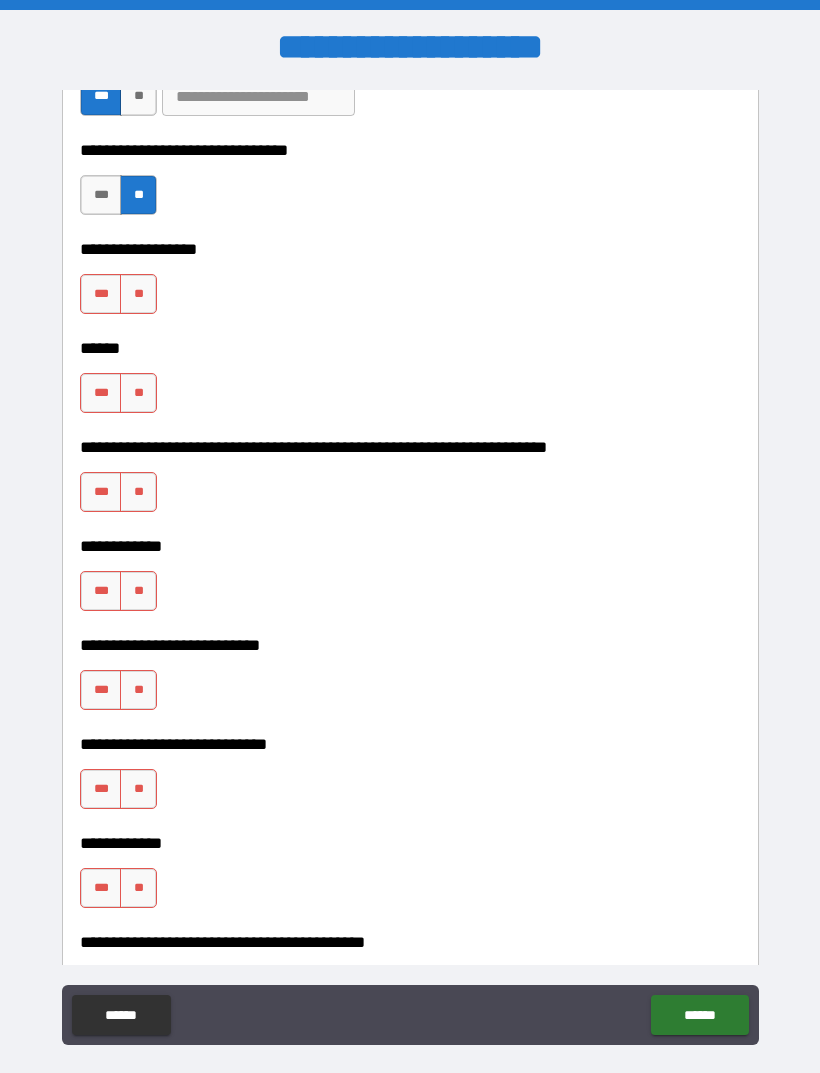 click on "**" at bounding box center (138, 294) 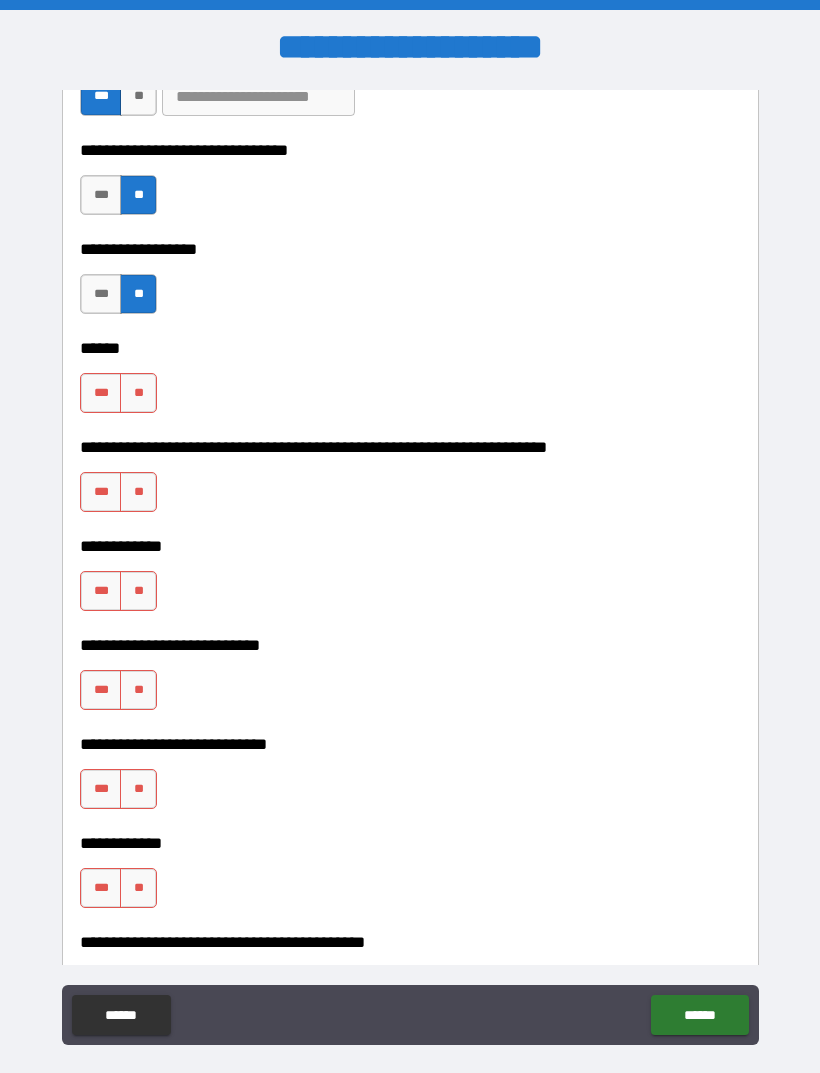 click on "**" at bounding box center (138, 393) 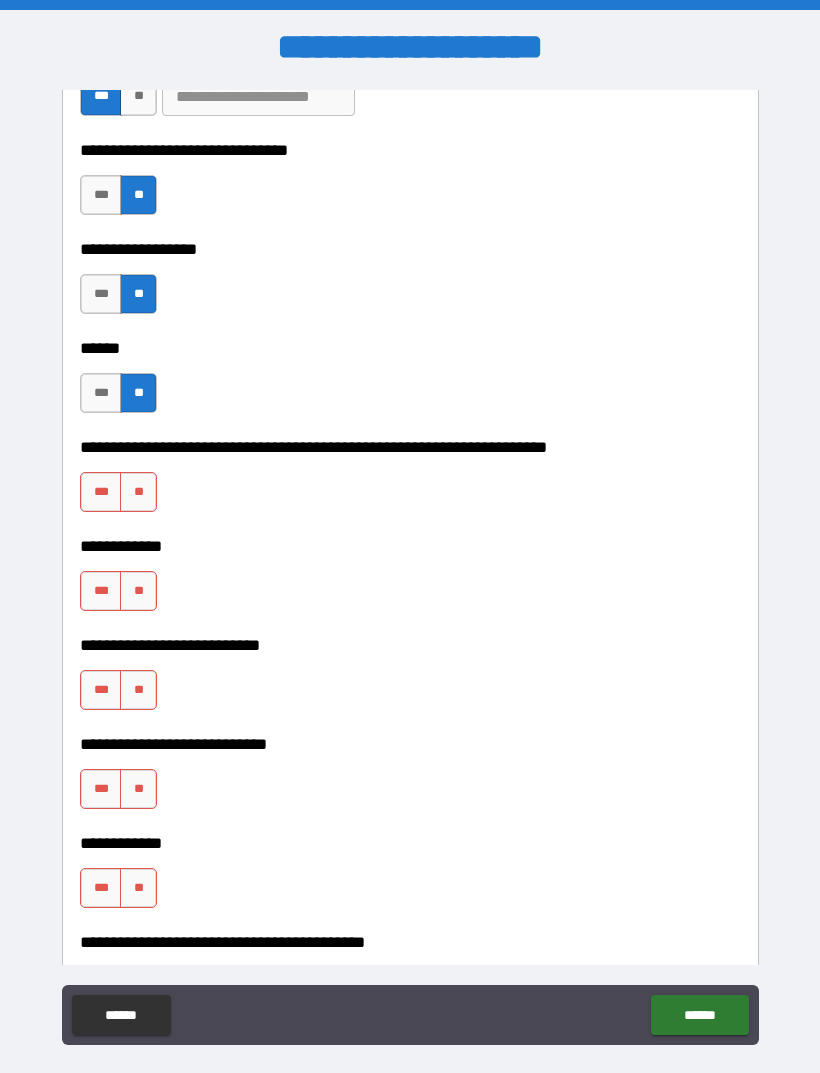 click on "**" at bounding box center [138, 492] 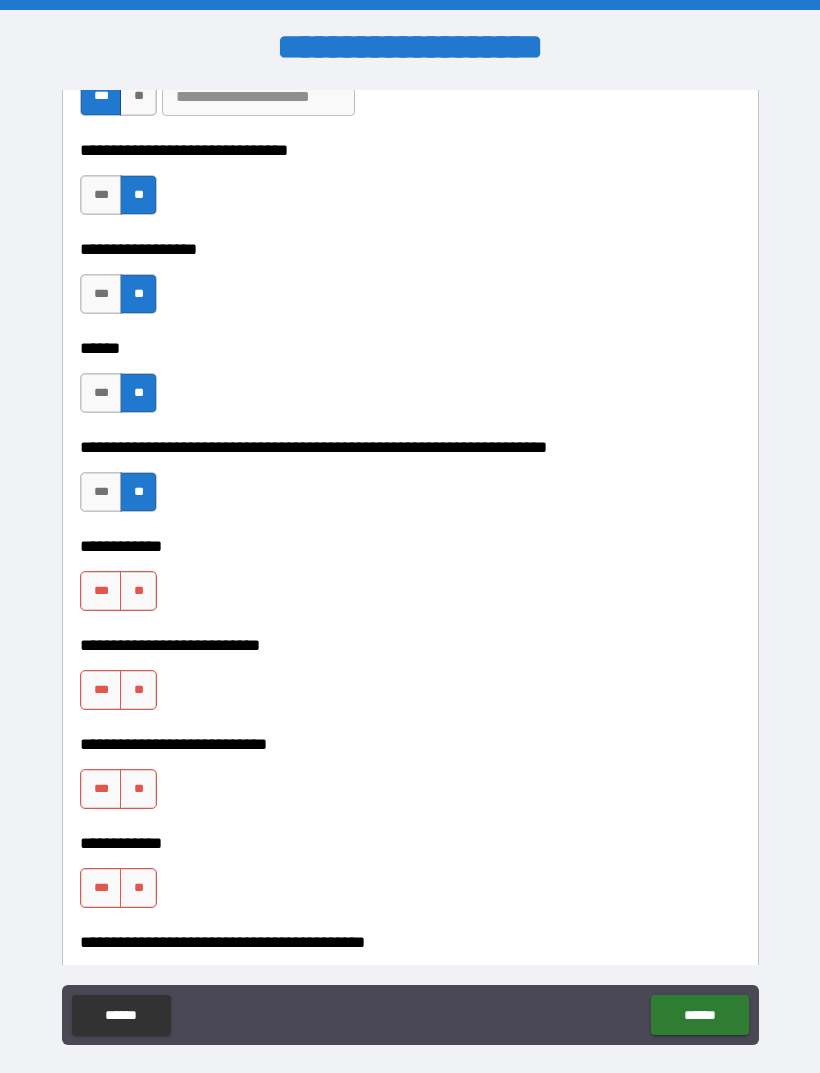 click on "**" at bounding box center (138, 591) 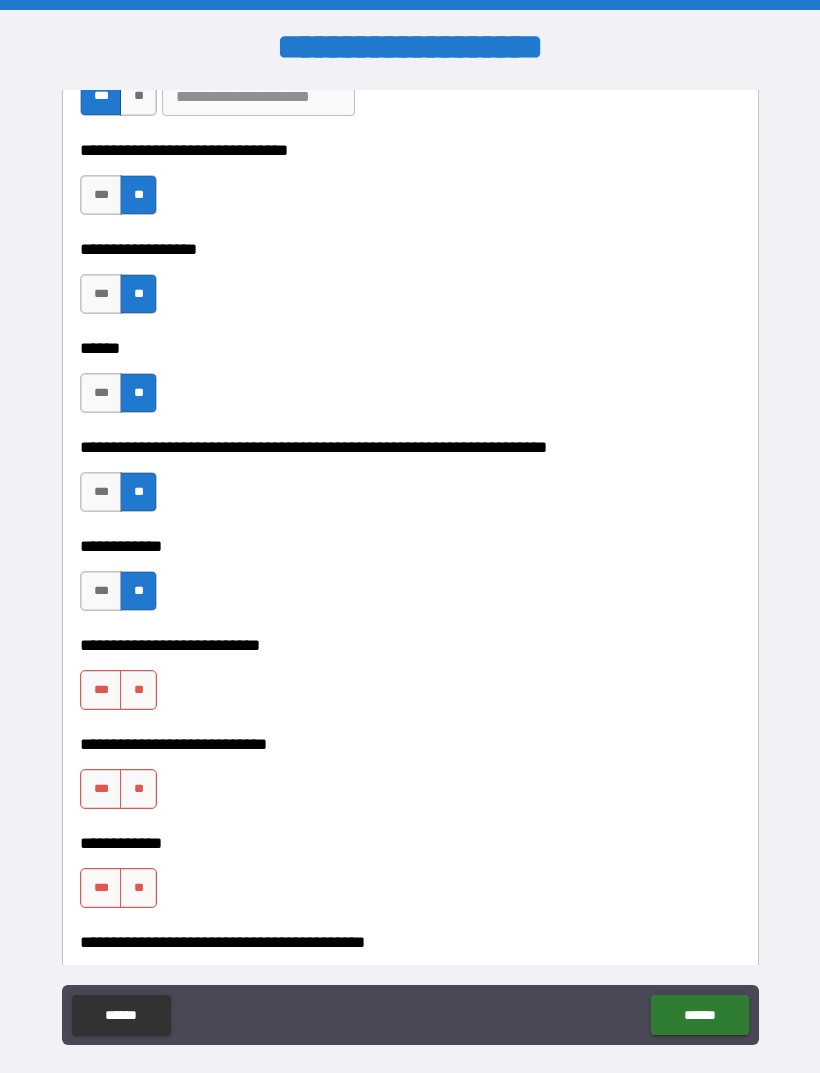 click on "**" at bounding box center (138, 690) 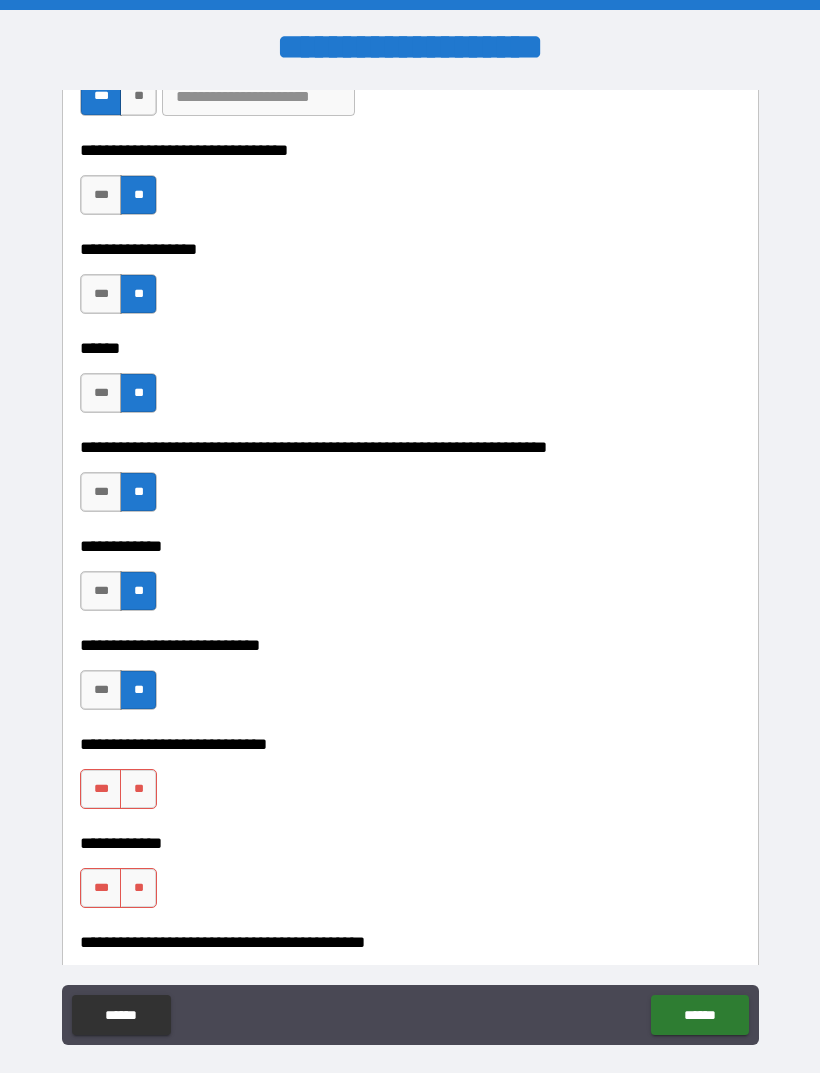 click on "**" at bounding box center [138, 789] 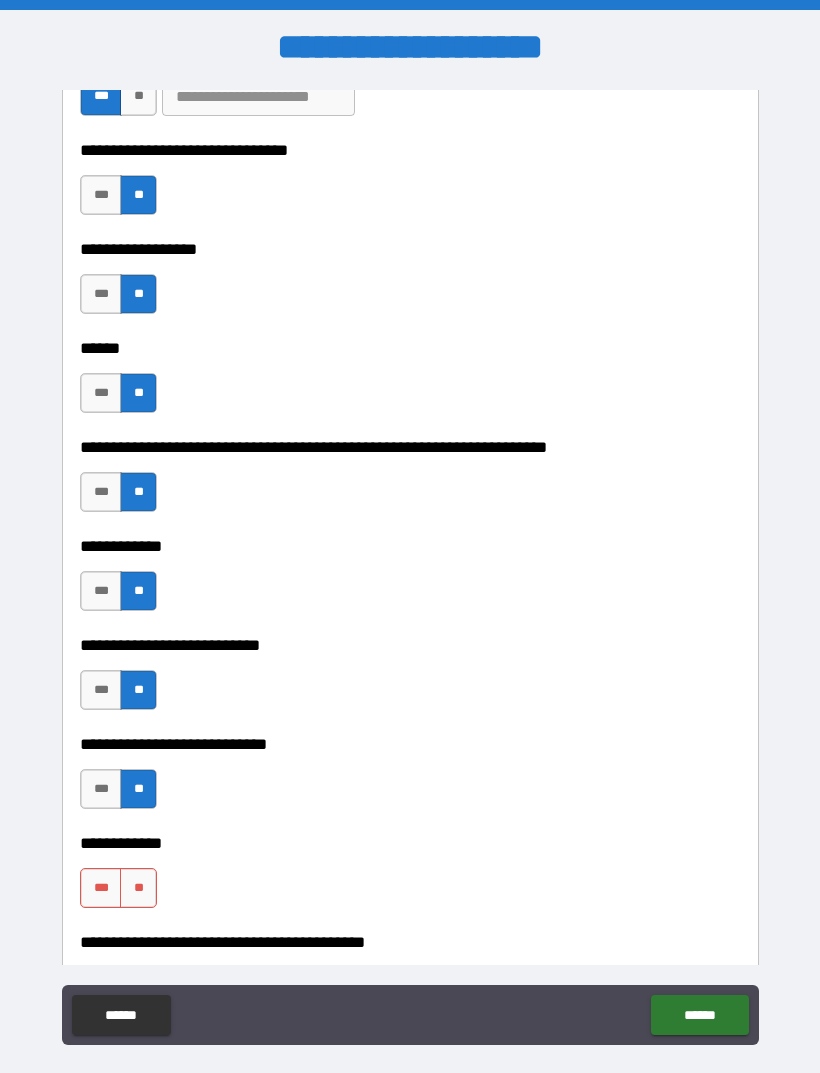 click on "**" at bounding box center [138, 888] 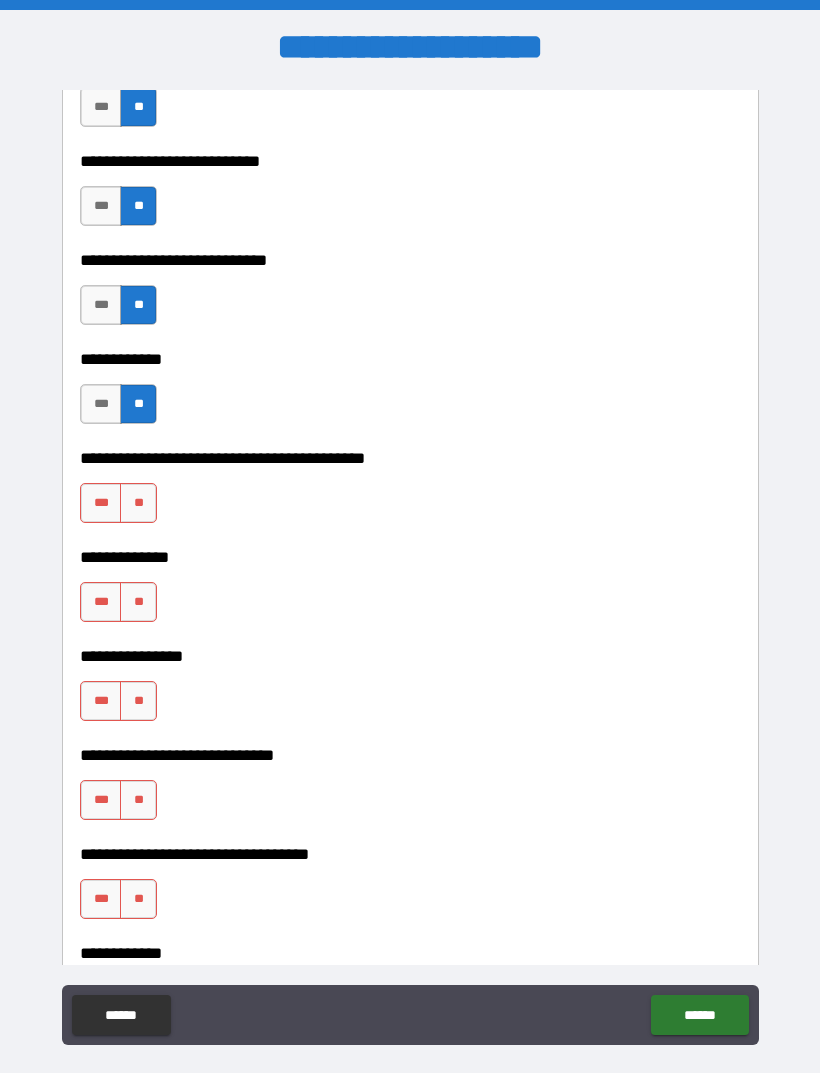 scroll, scrollTop: 6888, scrollLeft: 0, axis: vertical 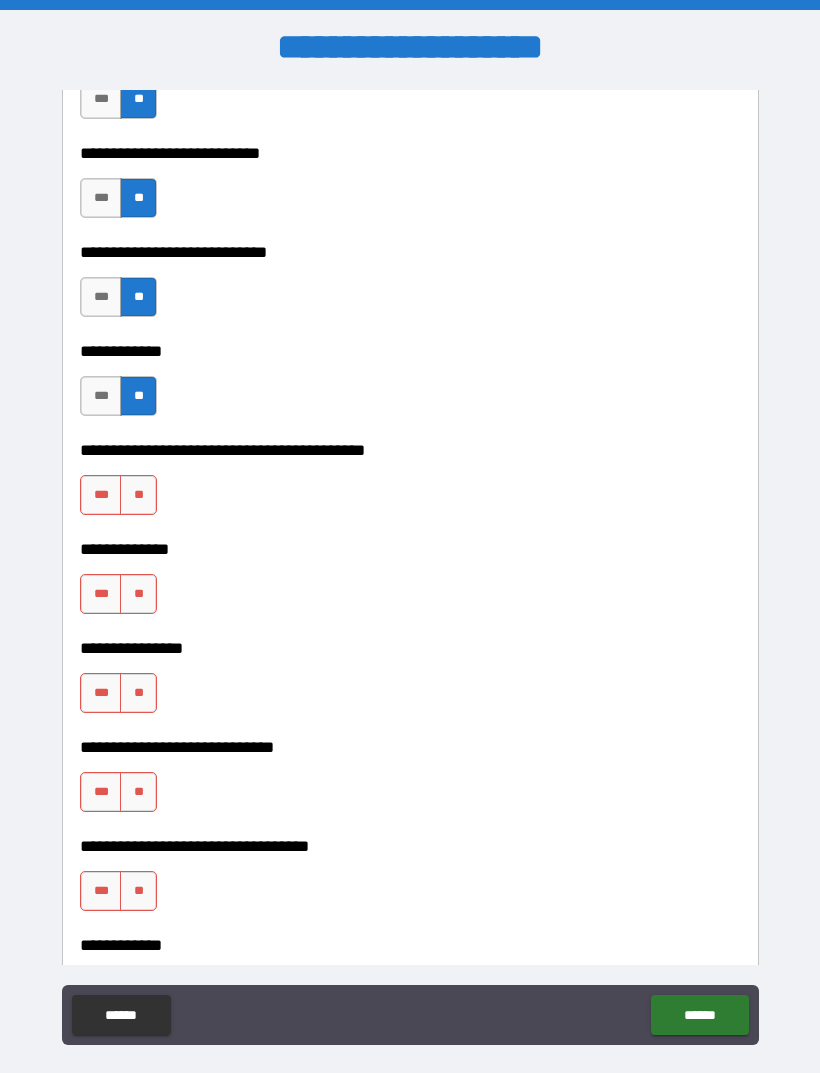click on "**" at bounding box center [138, 495] 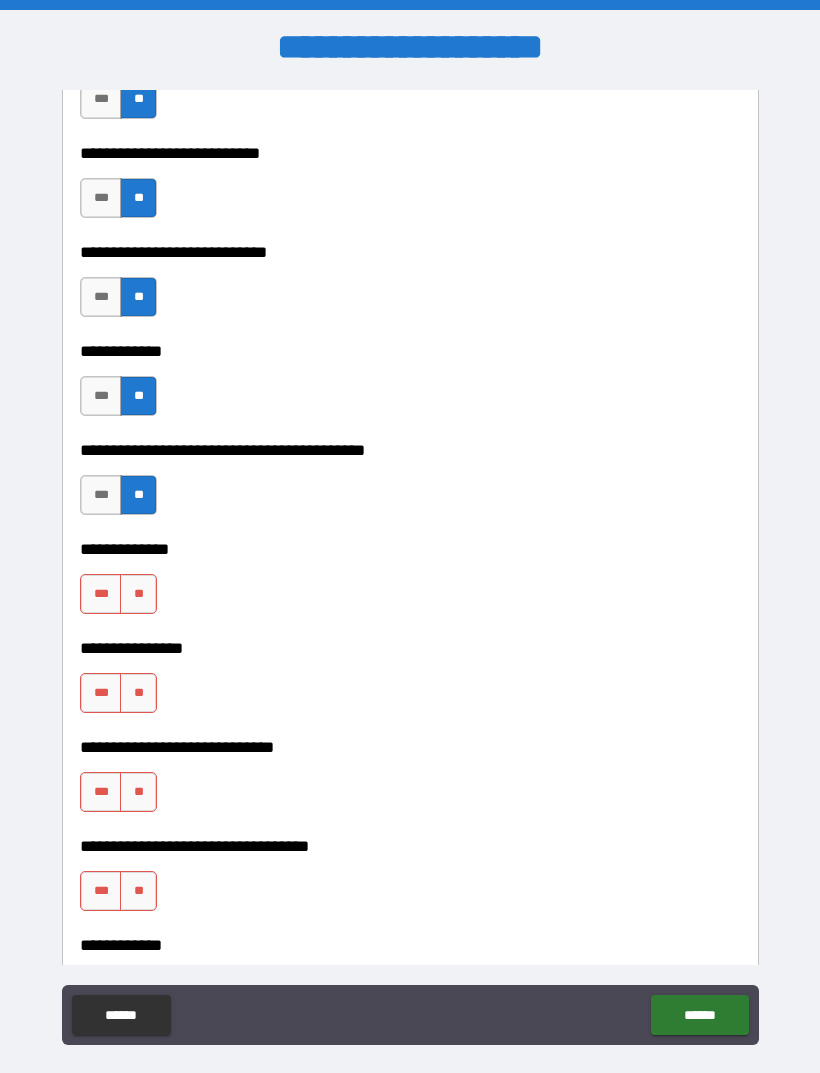 click on "**" at bounding box center (138, 594) 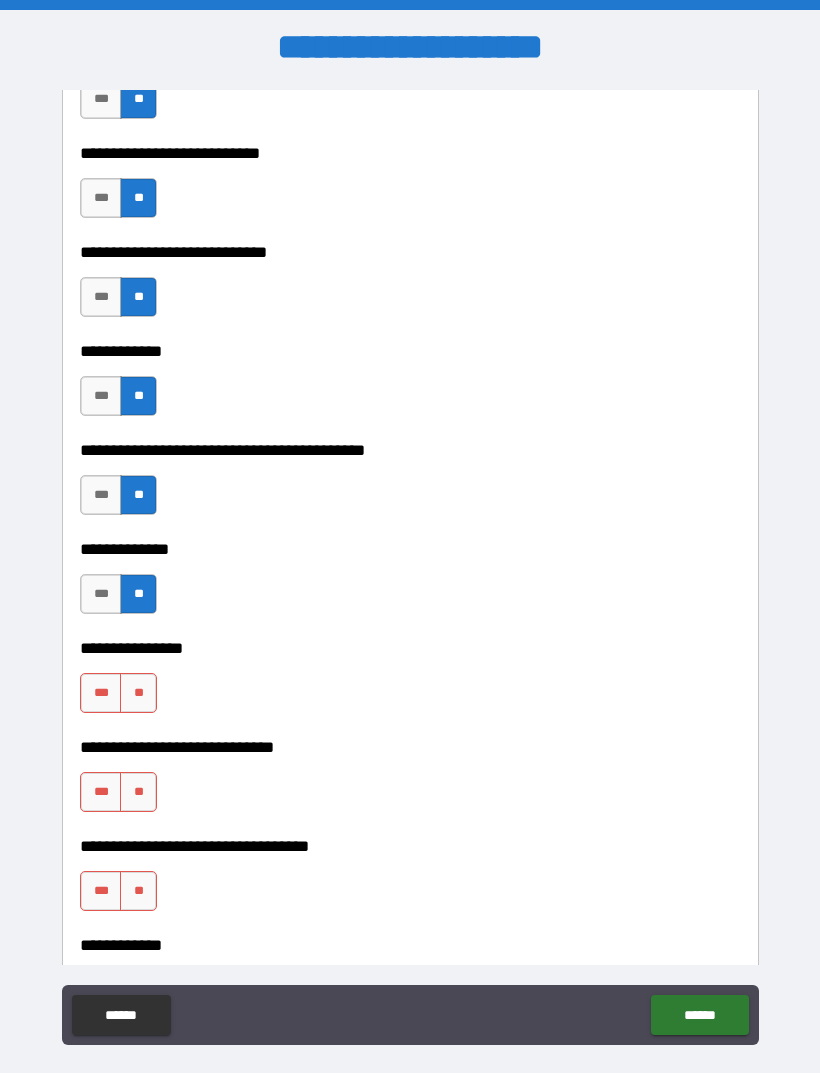 click on "***" at bounding box center [101, 693] 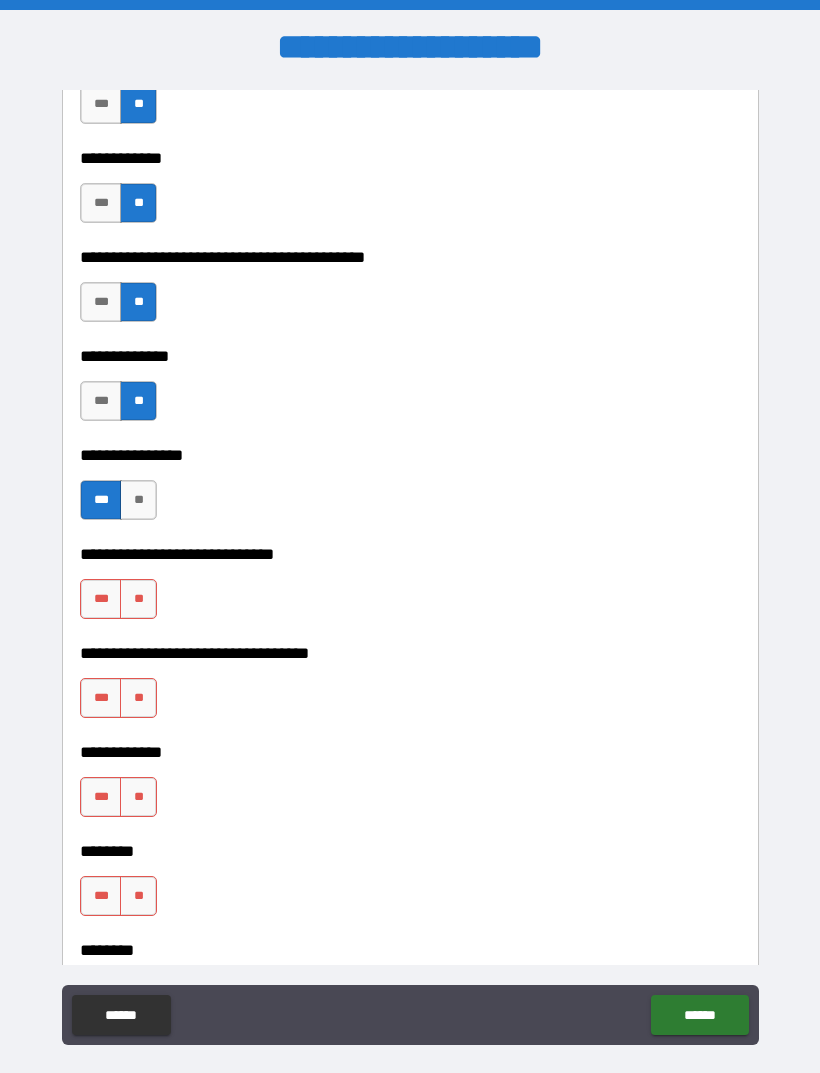 scroll, scrollTop: 7081, scrollLeft: 0, axis: vertical 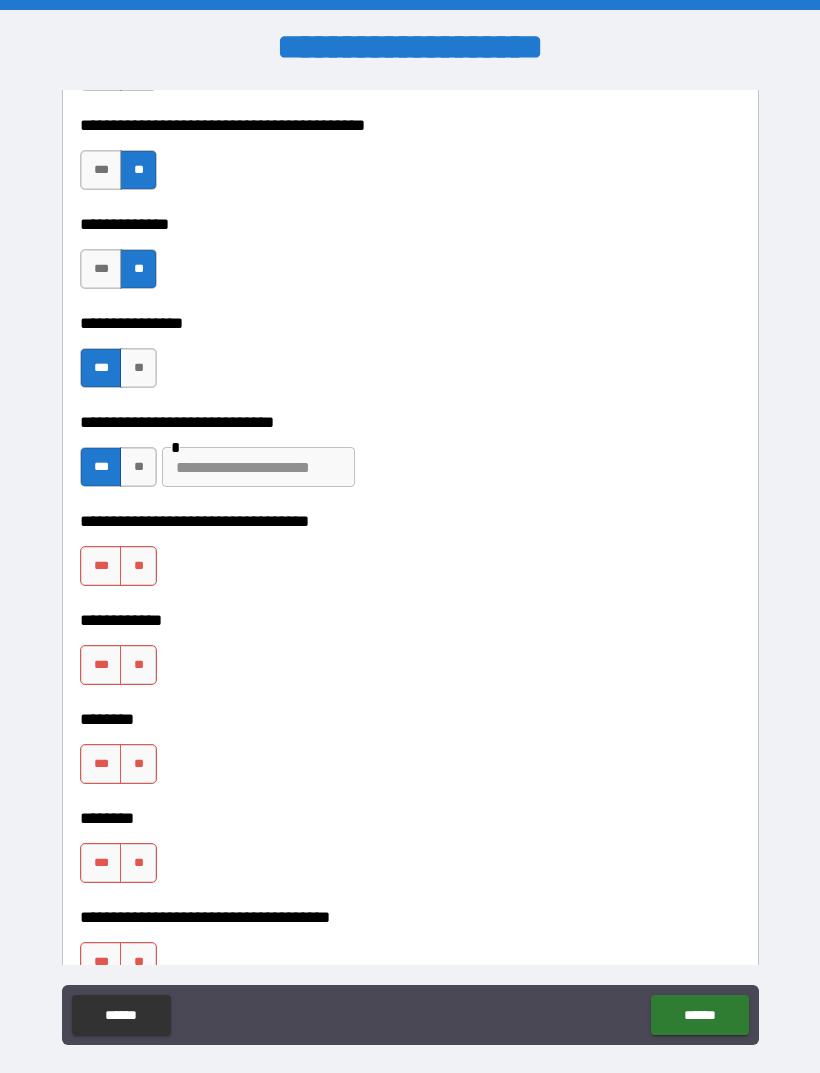click on "**" at bounding box center [138, 566] 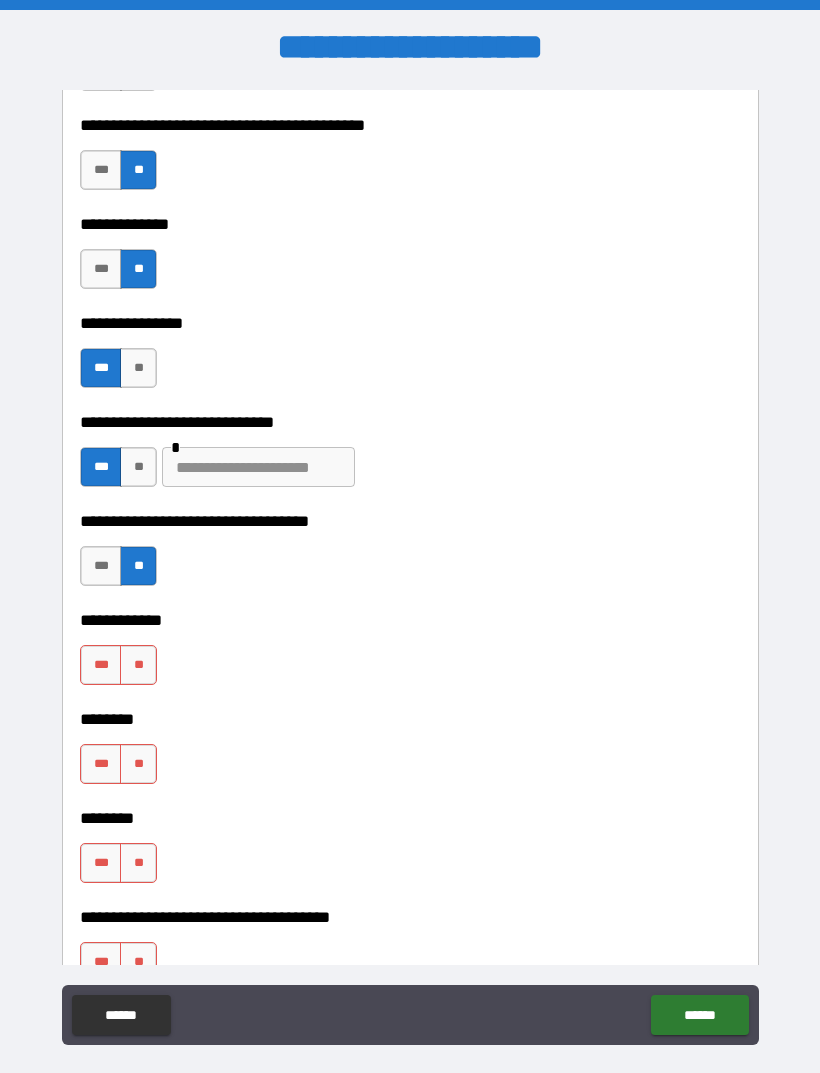 click on "**" at bounding box center [138, 665] 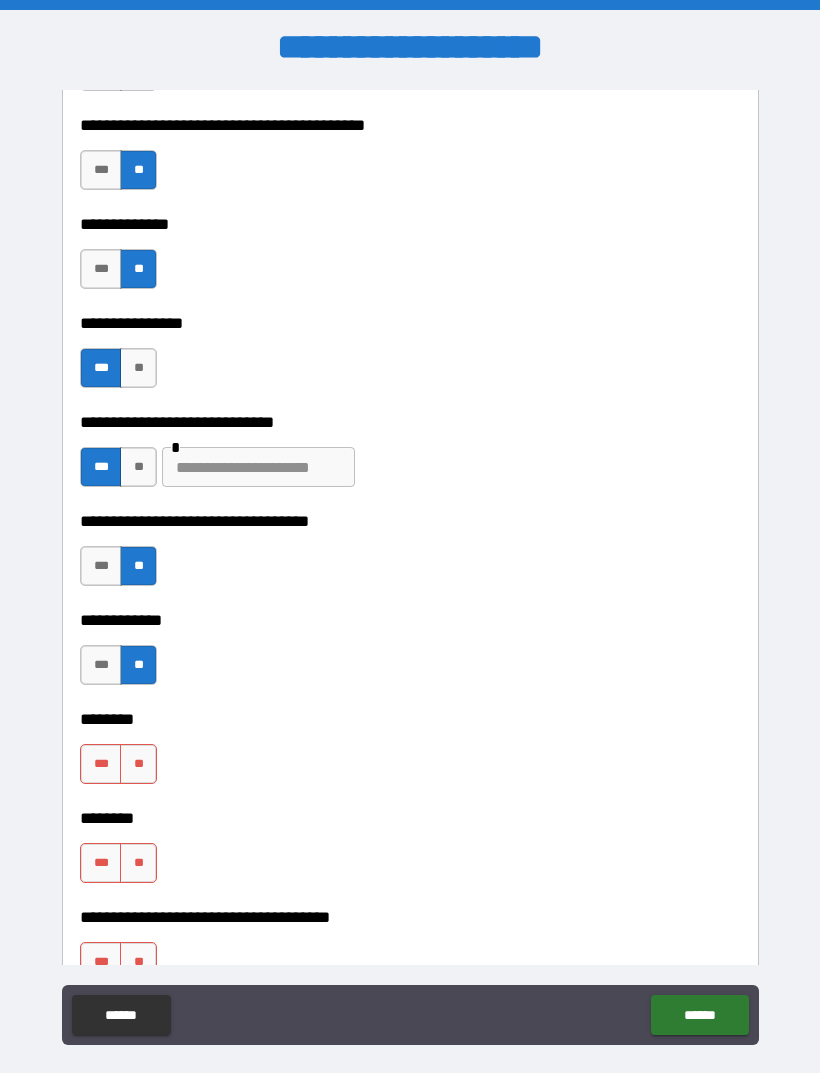 click on "**" at bounding box center (138, 764) 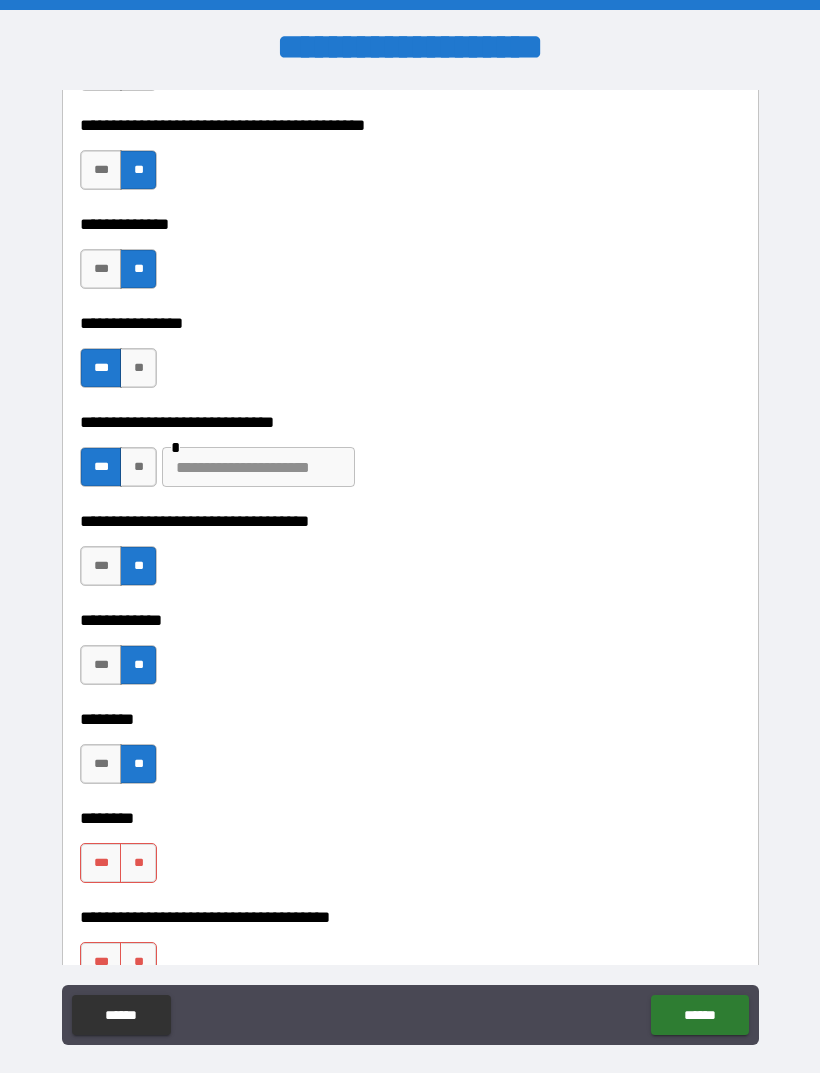 click on "**" at bounding box center [138, 863] 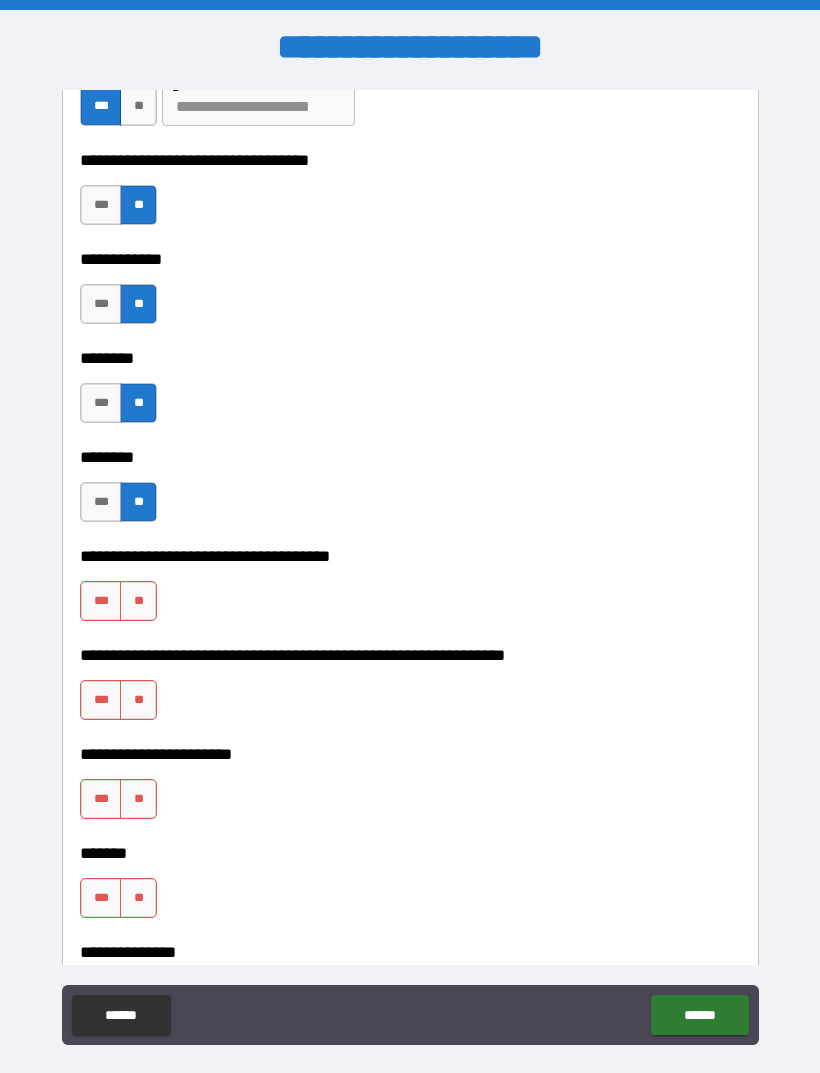 scroll, scrollTop: 7575, scrollLeft: 0, axis: vertical 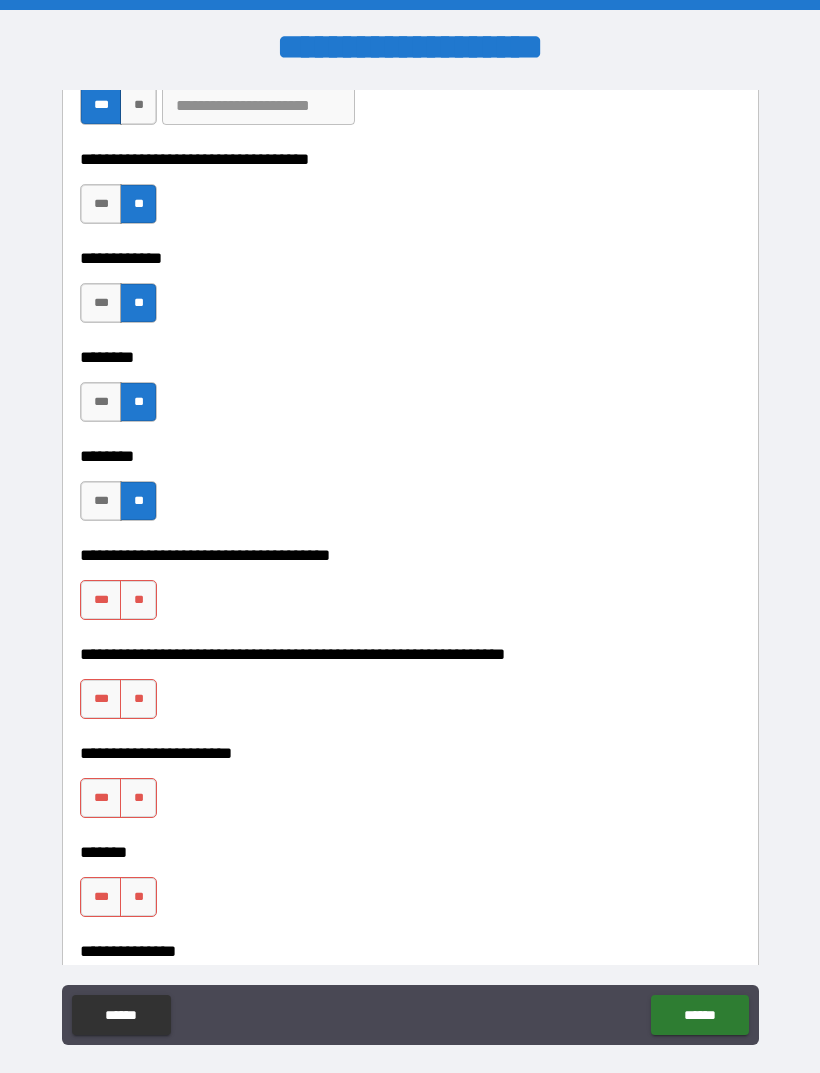 click on "**" at bounding box center (138, 699) 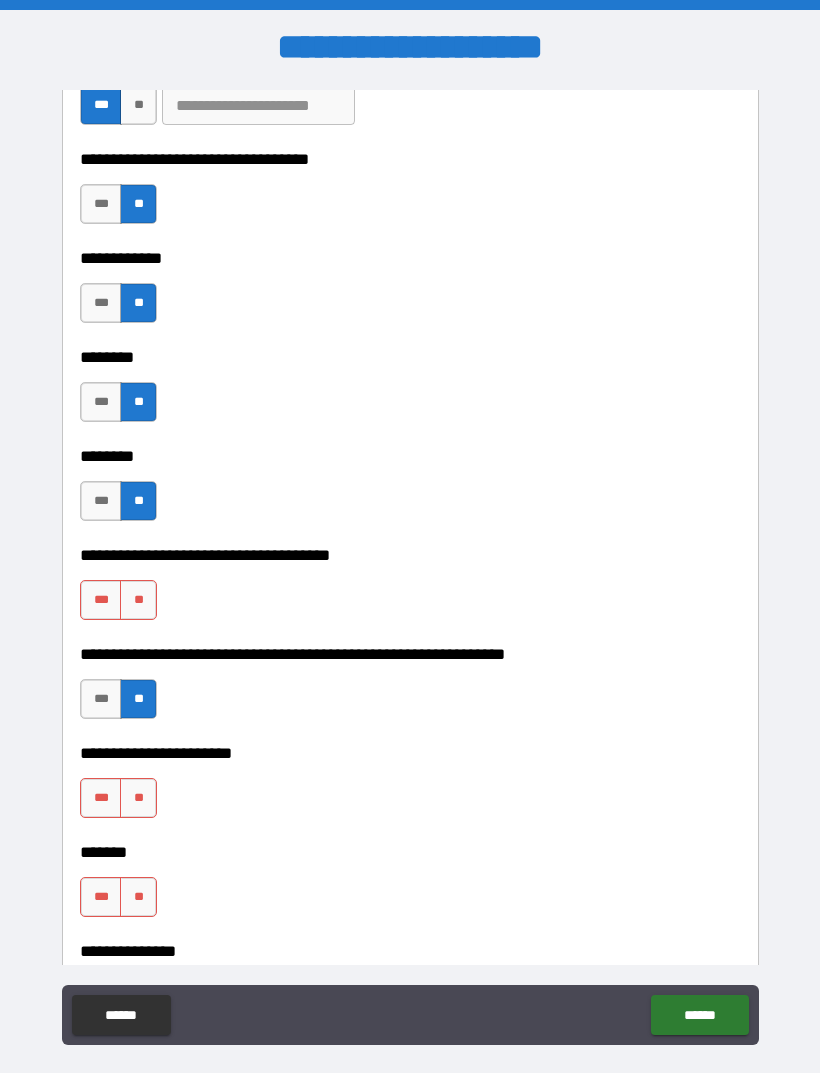 click on "**" at bounding box center [138, 798] 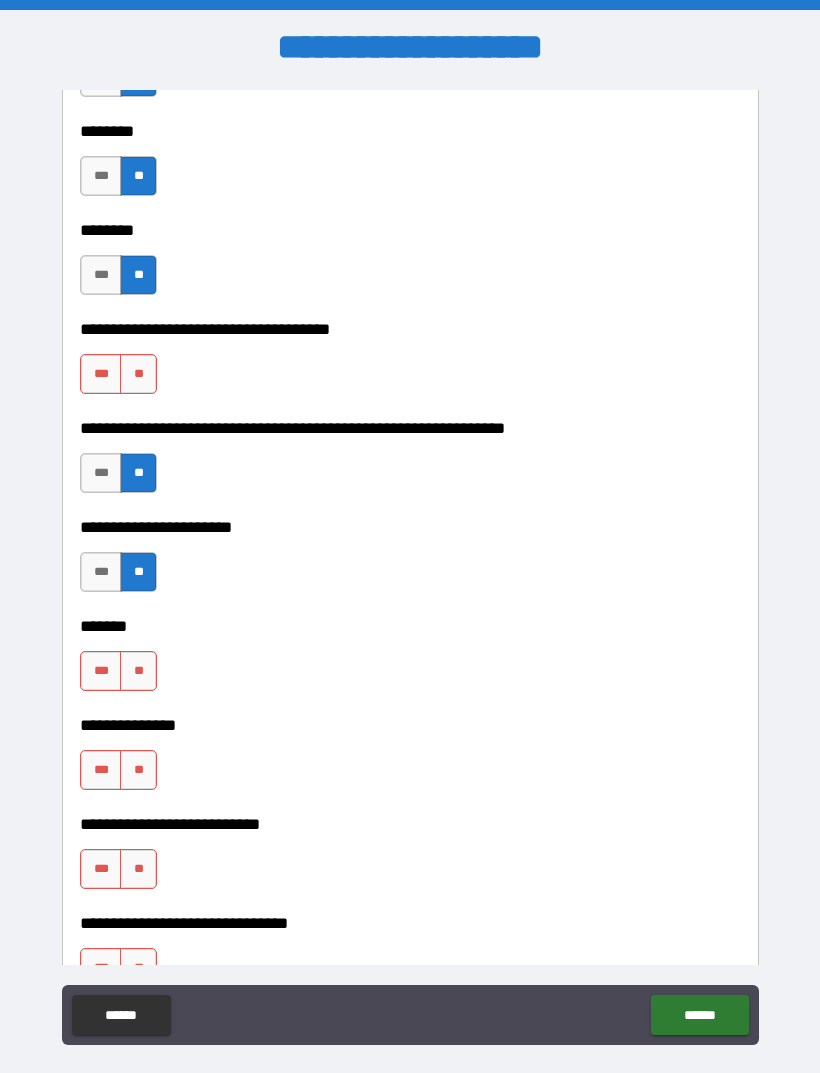 scroll, scrollTop: 7831, scrollLeft: 0, axis: vertical 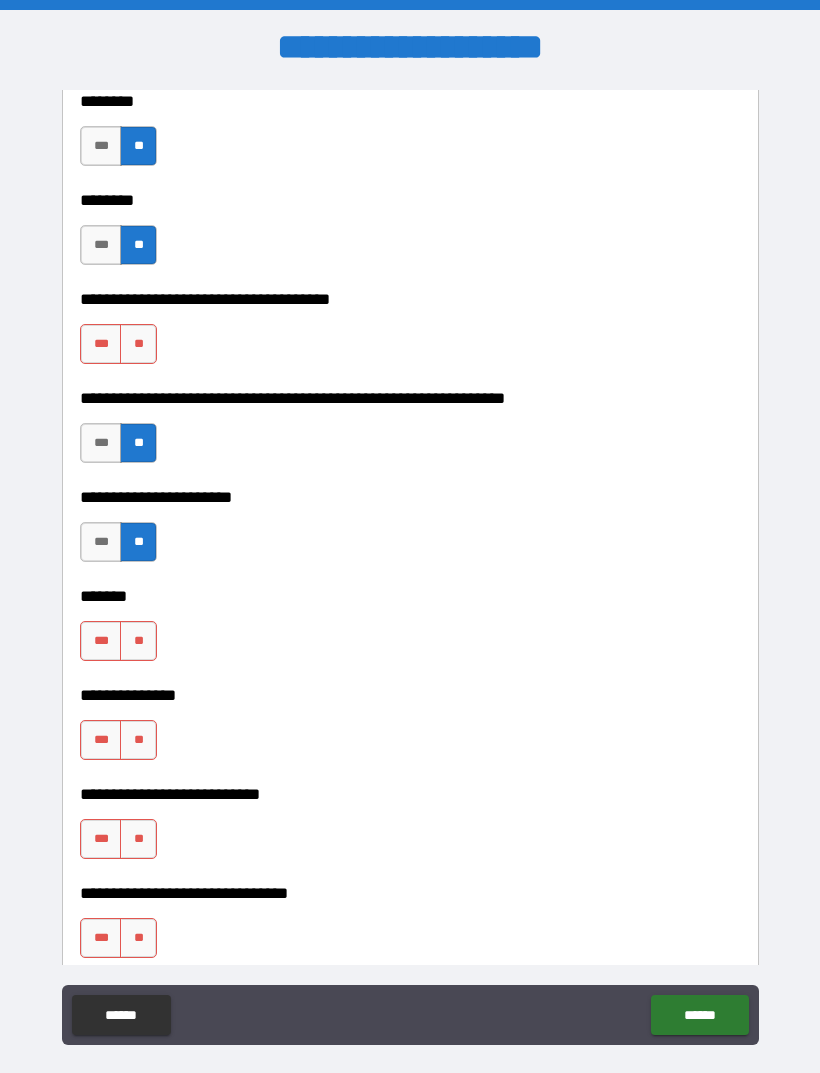 click on "***" at bounding box center (101, 641) 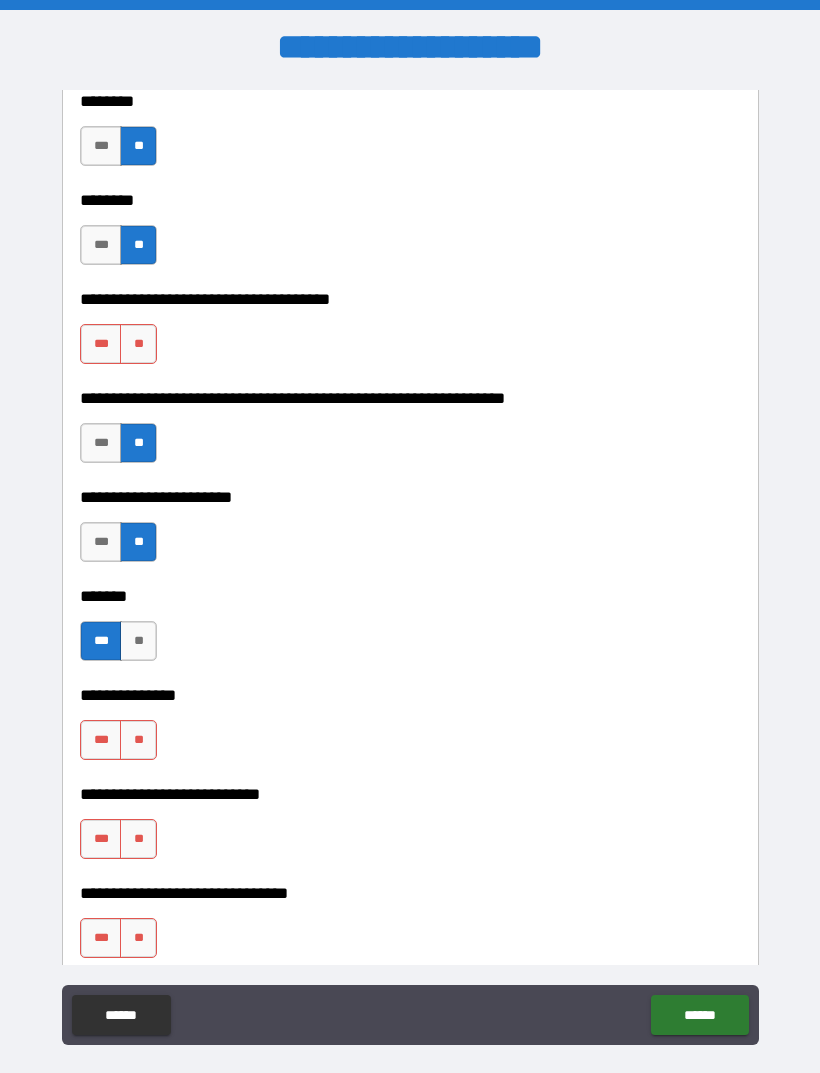 click on "**" at bounding box center (138, 740) 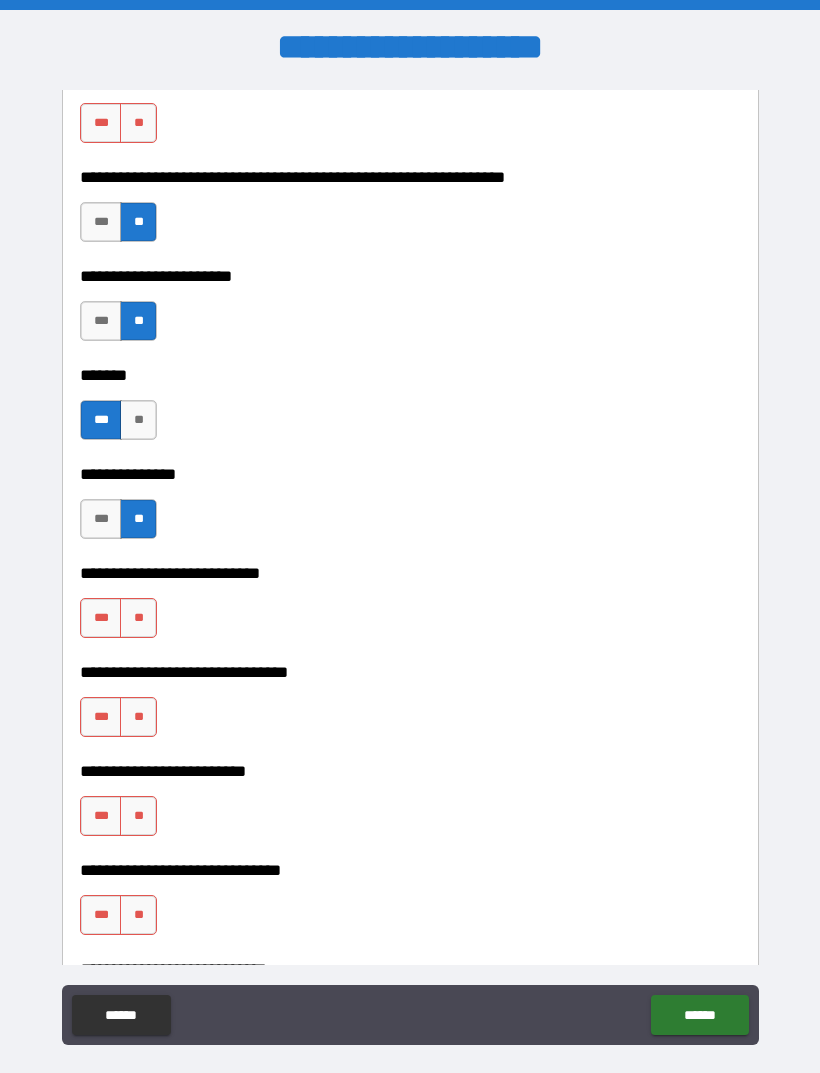 scroll, scrollTop: 8054, scrollLeft: 0, axis: vertical 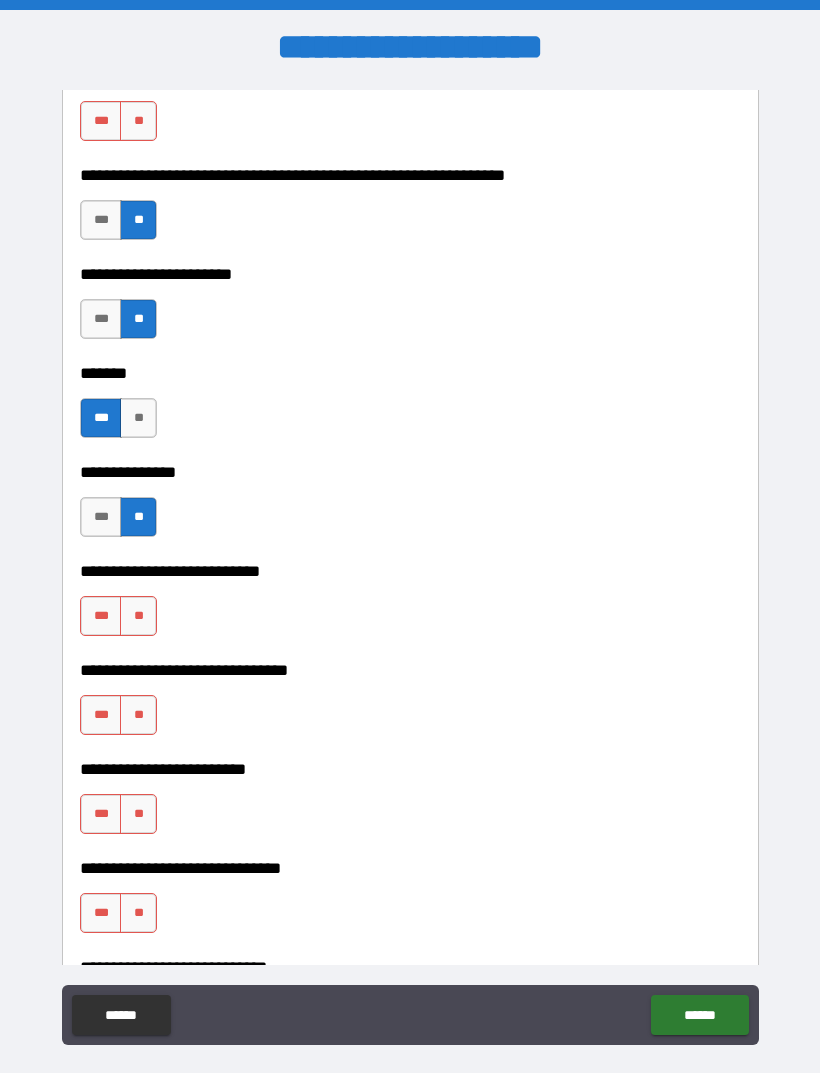 click on "**" at bounding box center [138, 616] 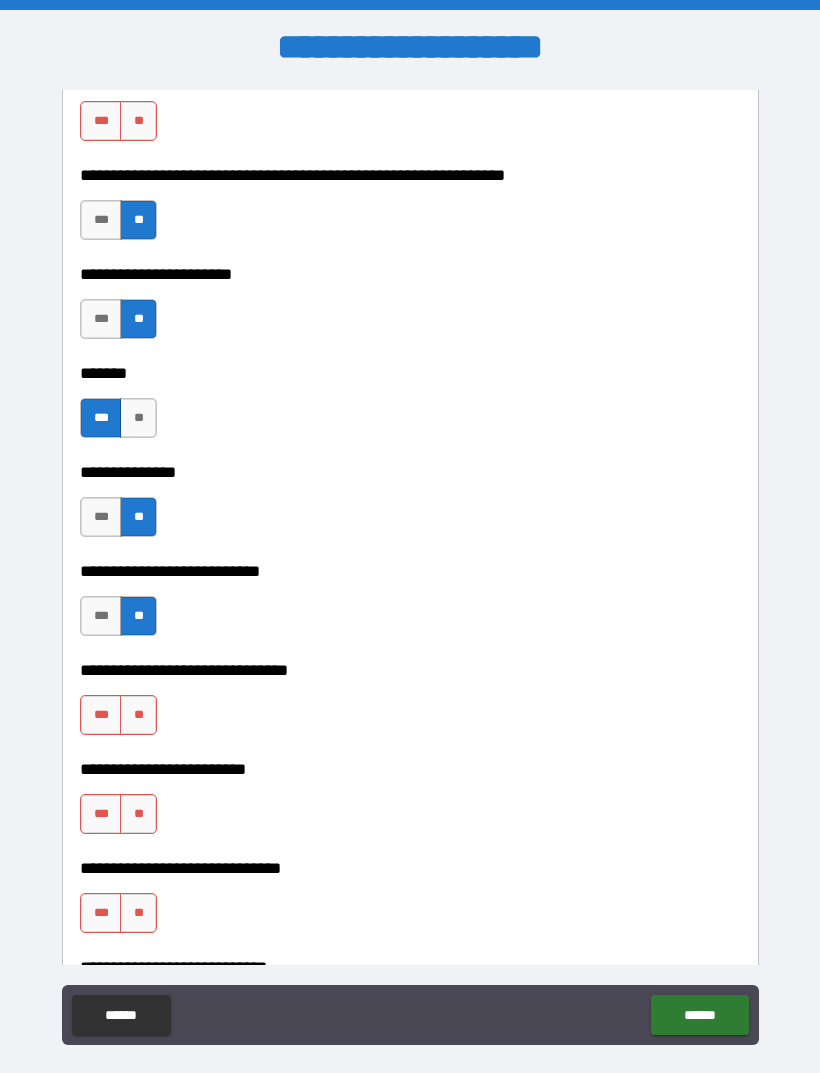 click on "**" at bounding box center (138, 715) 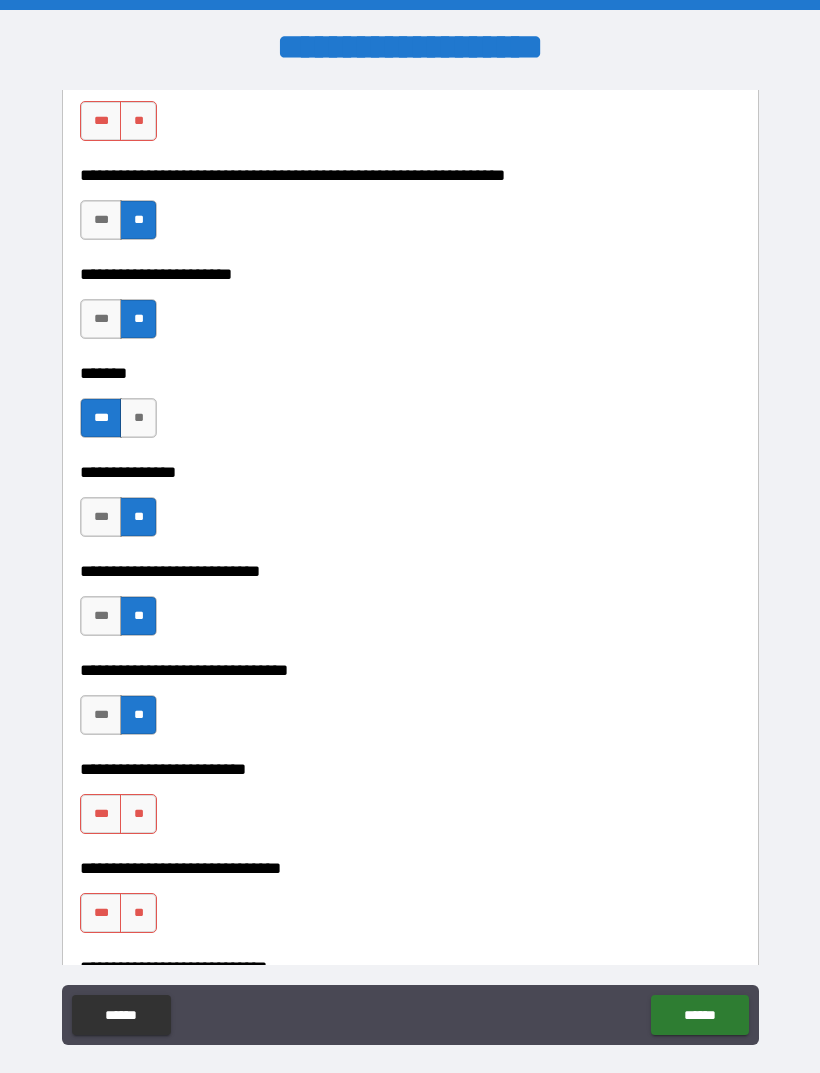 click on "**" at bounding box center (138, 814) 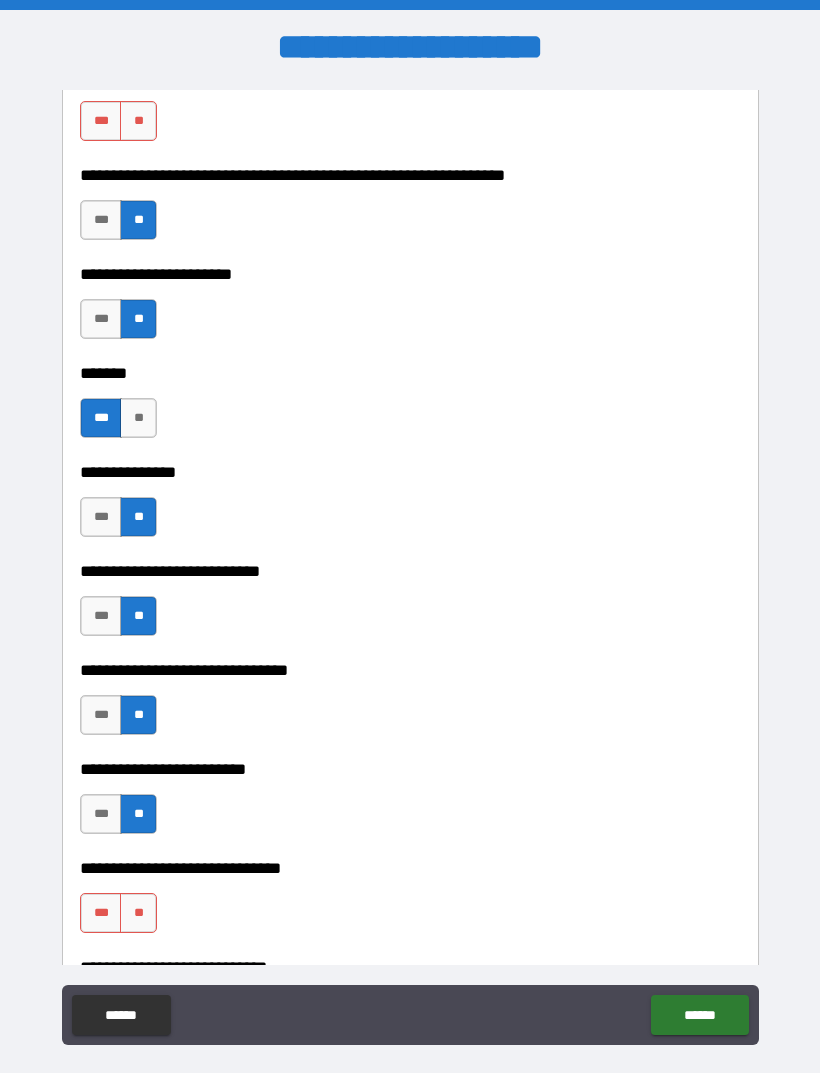 click on "***" at bounding box center [101, 913] 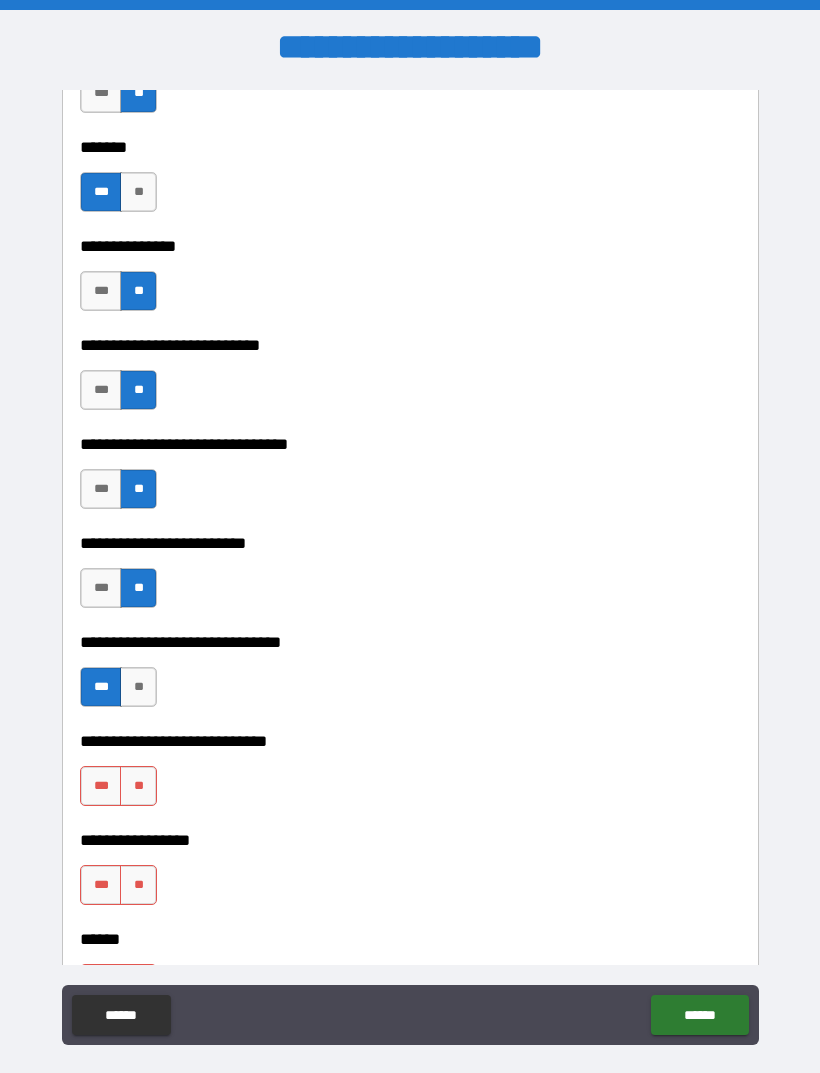 scroll, scrollTop: 8315, scrollLeft: 0, axis: vertical 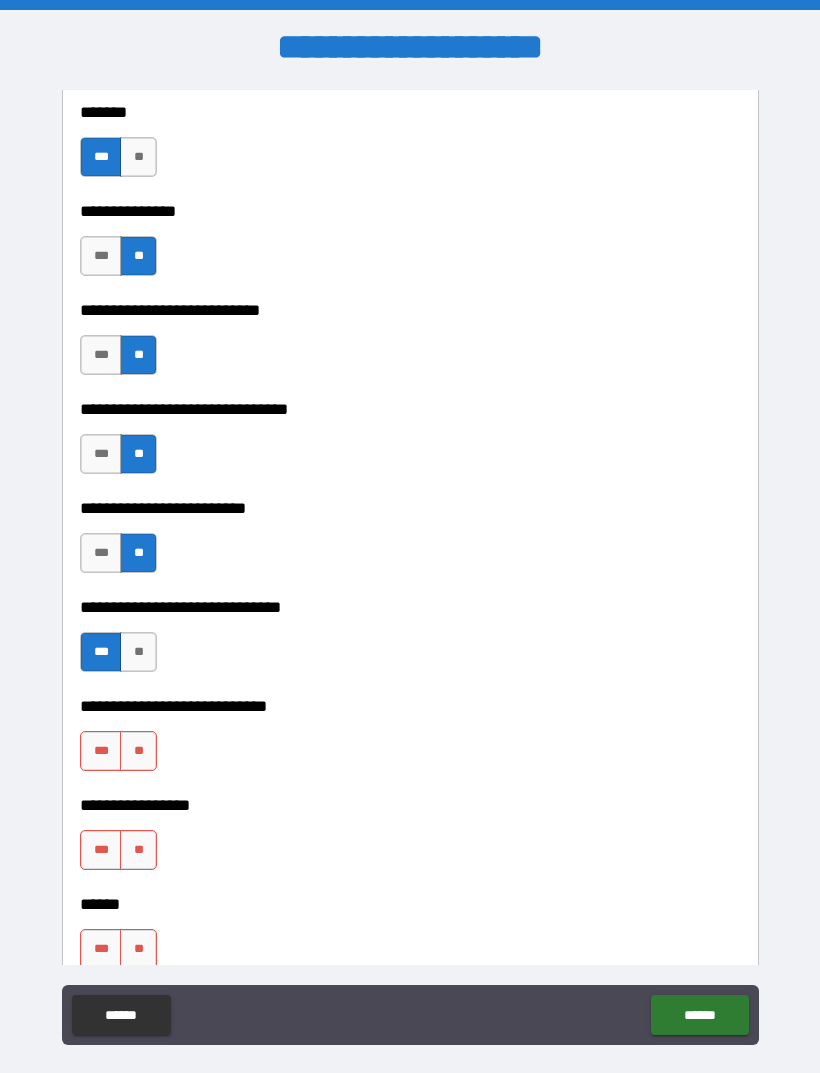 click on "**" at bounding box center [138, 652] 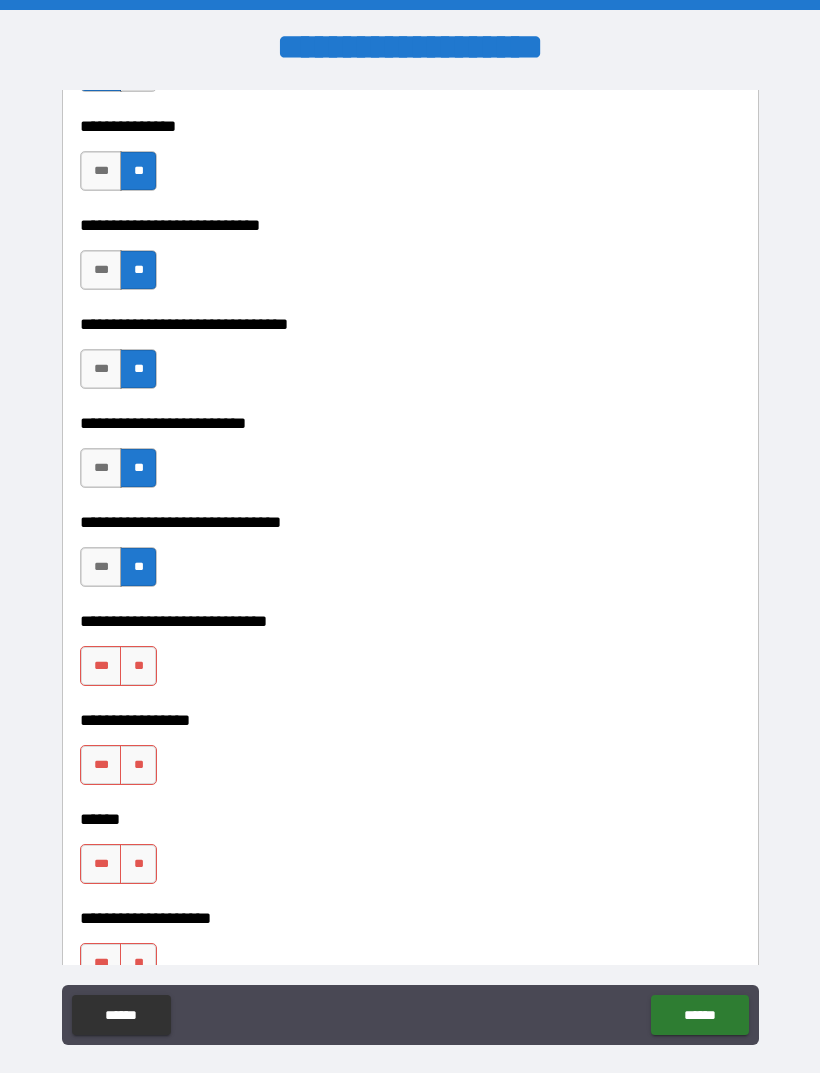 scroll, scrollTop: 8412, scrollLeft: 0, axis: vertical 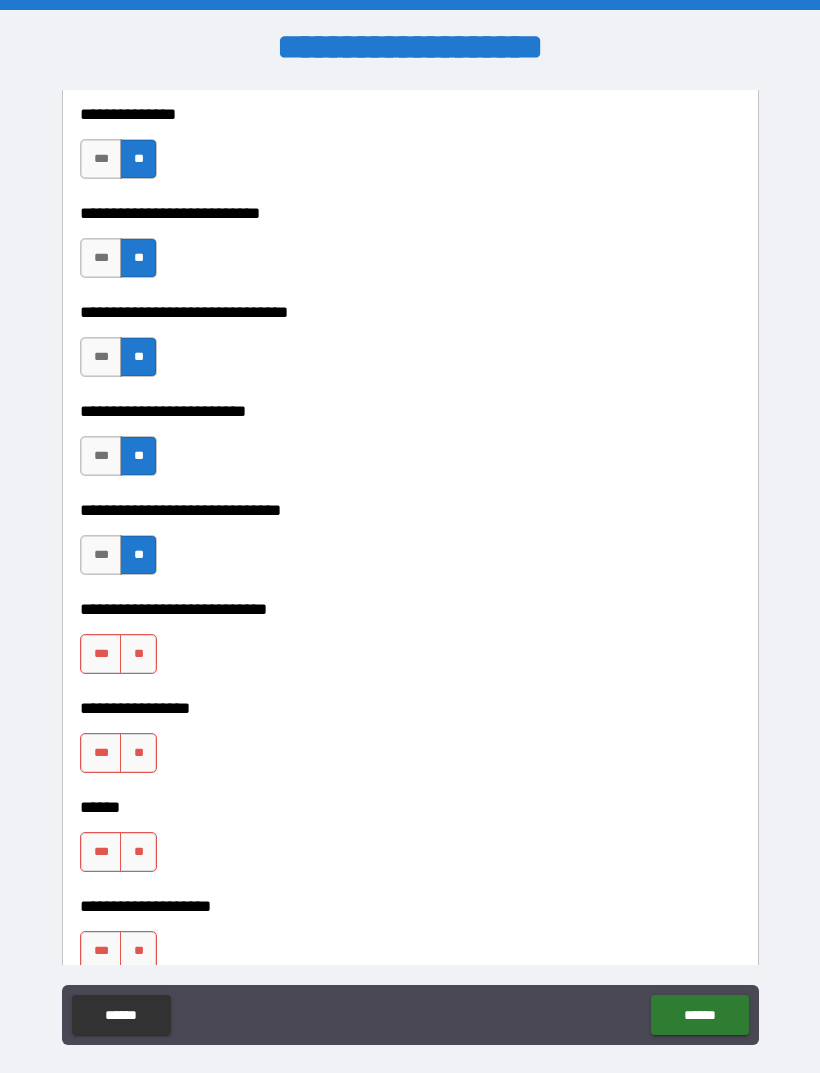 click on "**" at bounding box center [138, 654] 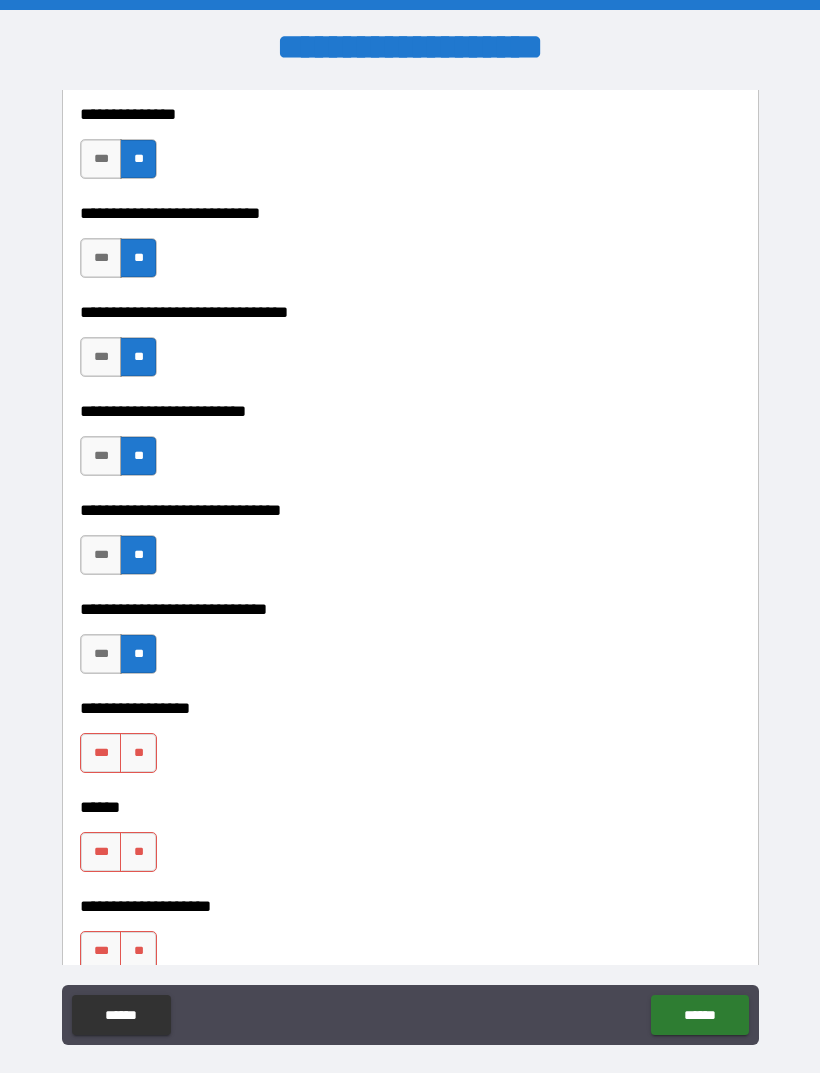 click on "***" at bounding box center (101, 753) 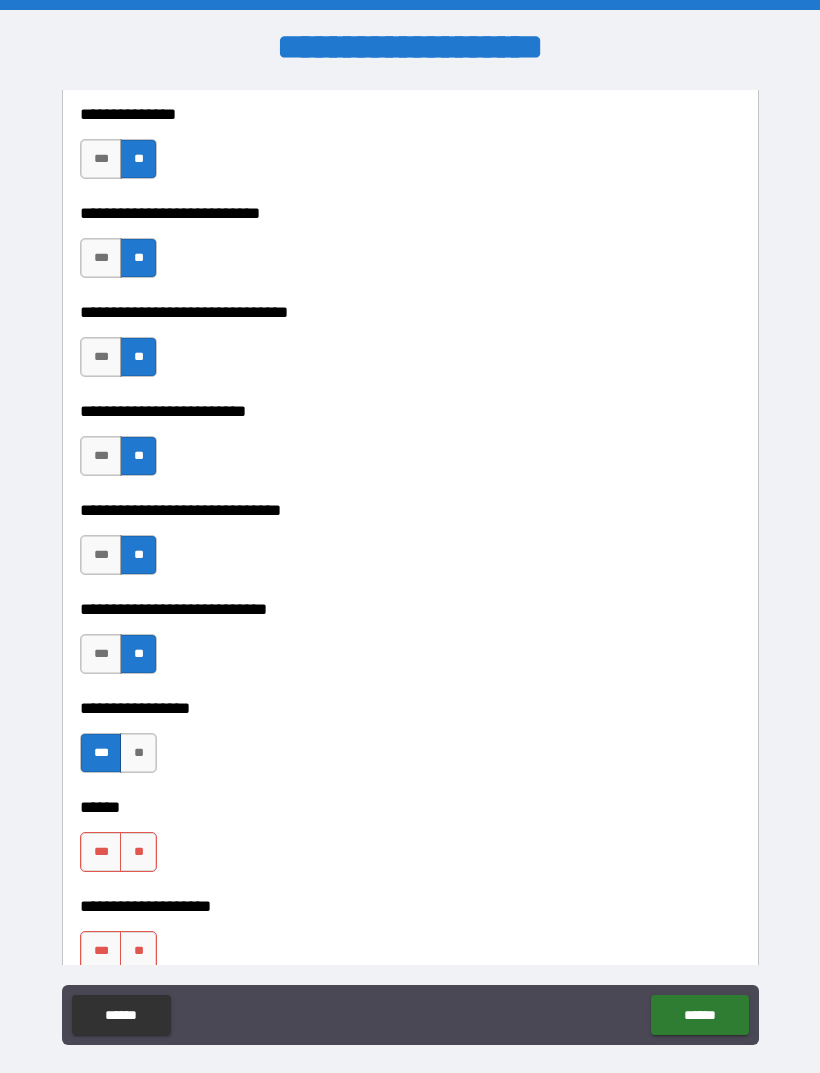 click on "**" at bounding box center (138, 852) 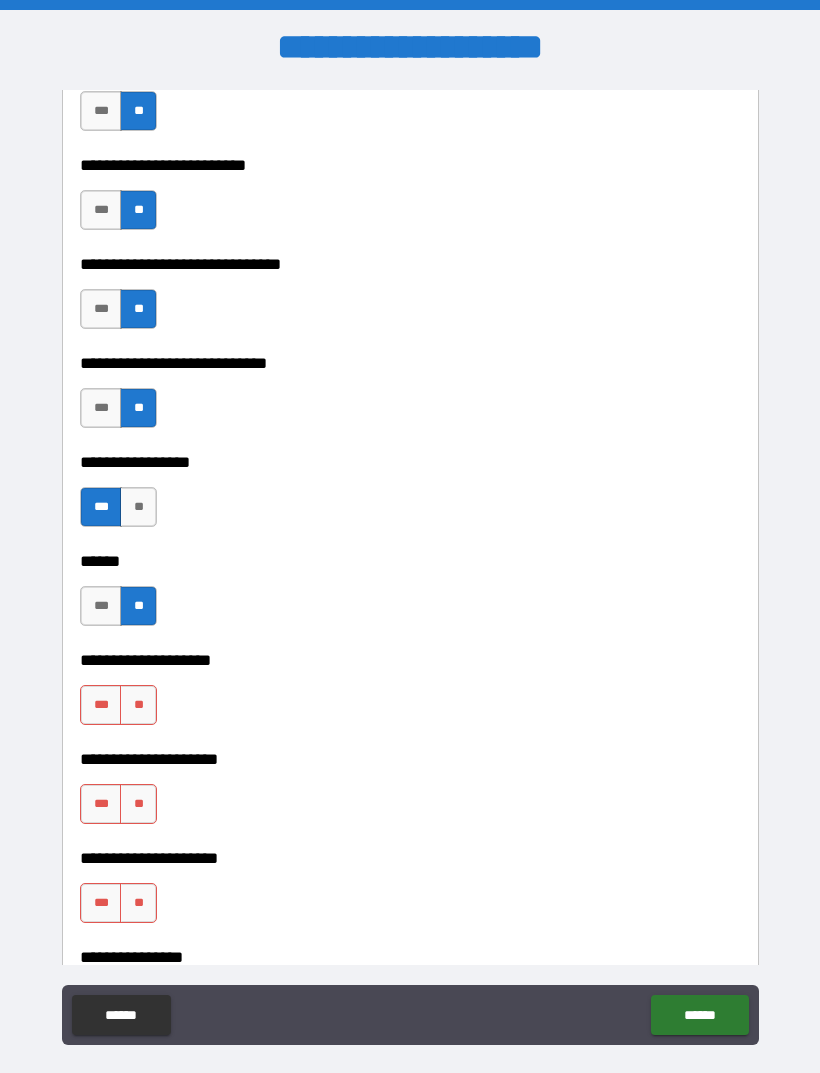 scroll, scrollTop: 8661, scrollLeft: 0, axis: vertical 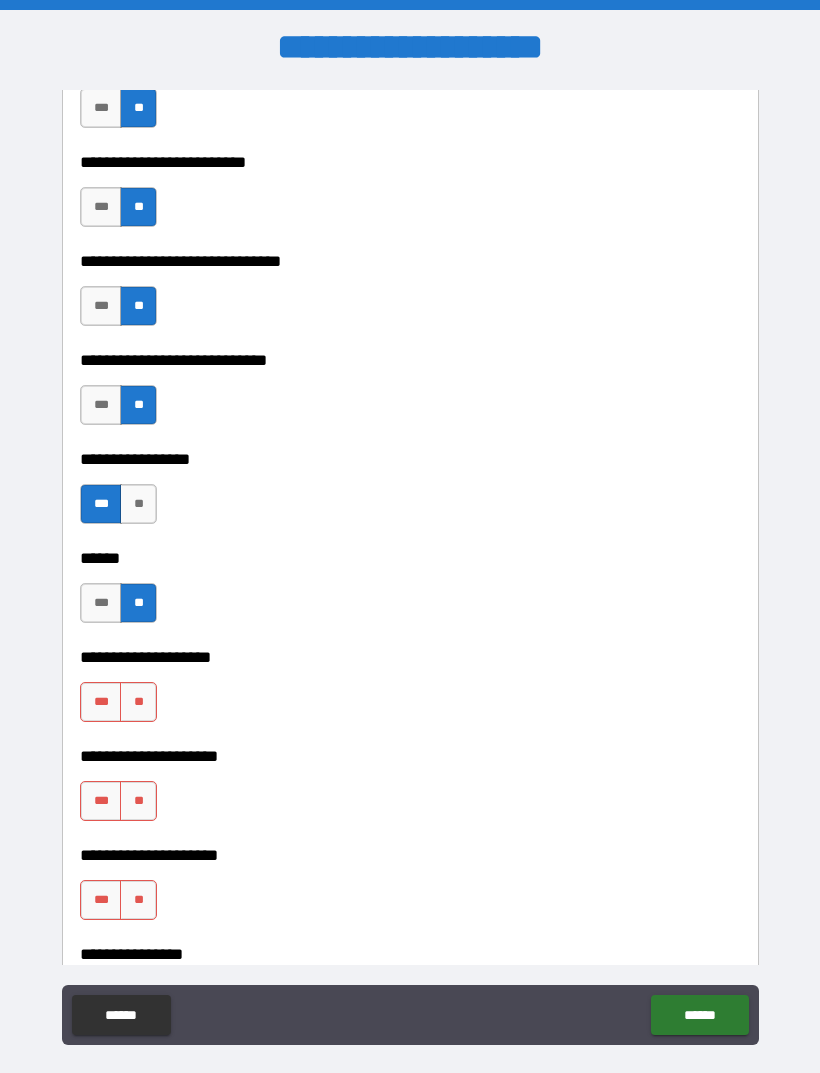 click on "**" at bounding box center (138, 702) 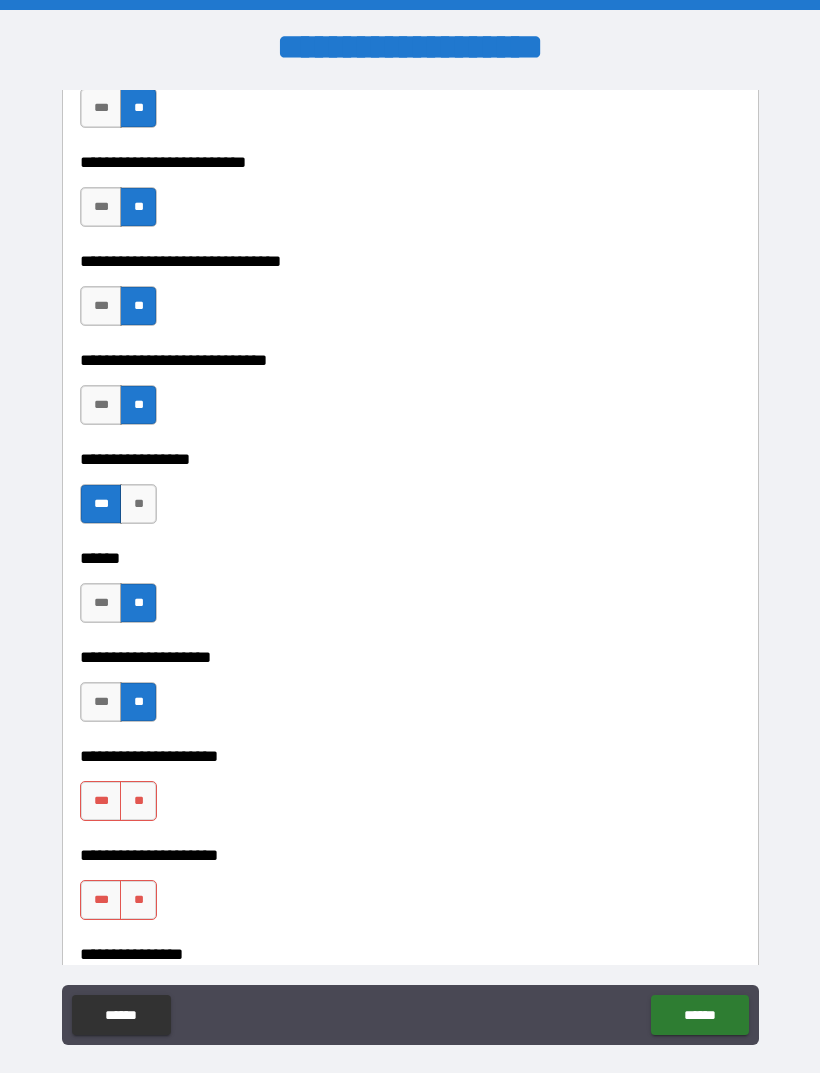 click on "**" at bounding box center (138, 801) 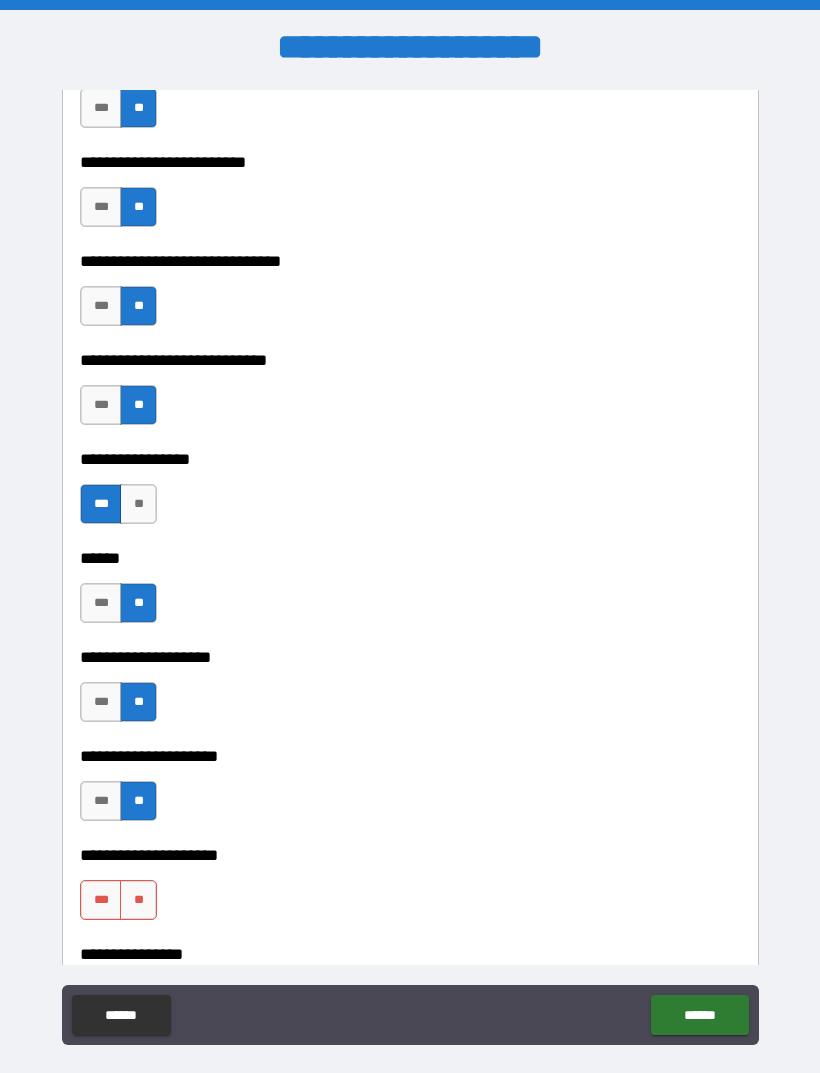 click on "**" at bounding box center (138, 900) 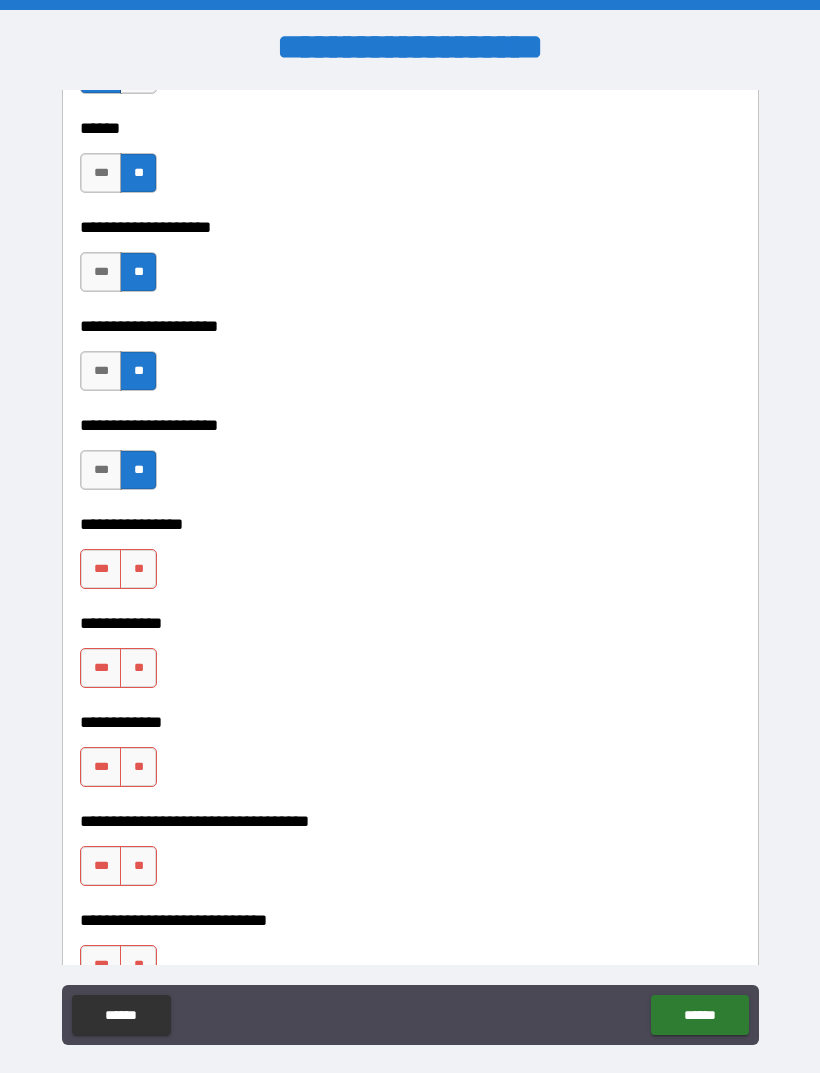 scroll, scrollTop: 9090, scrollLeft: 0, axis: vertical 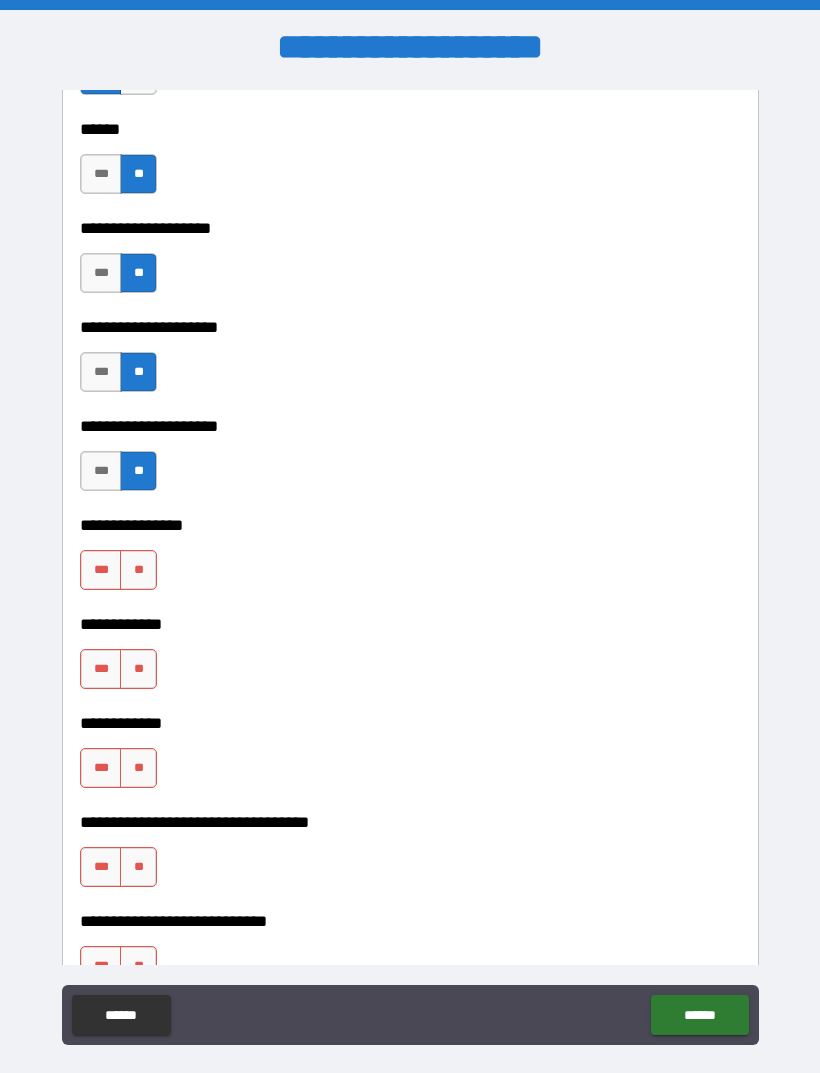 click on "**" at bounding box center [138, 570] 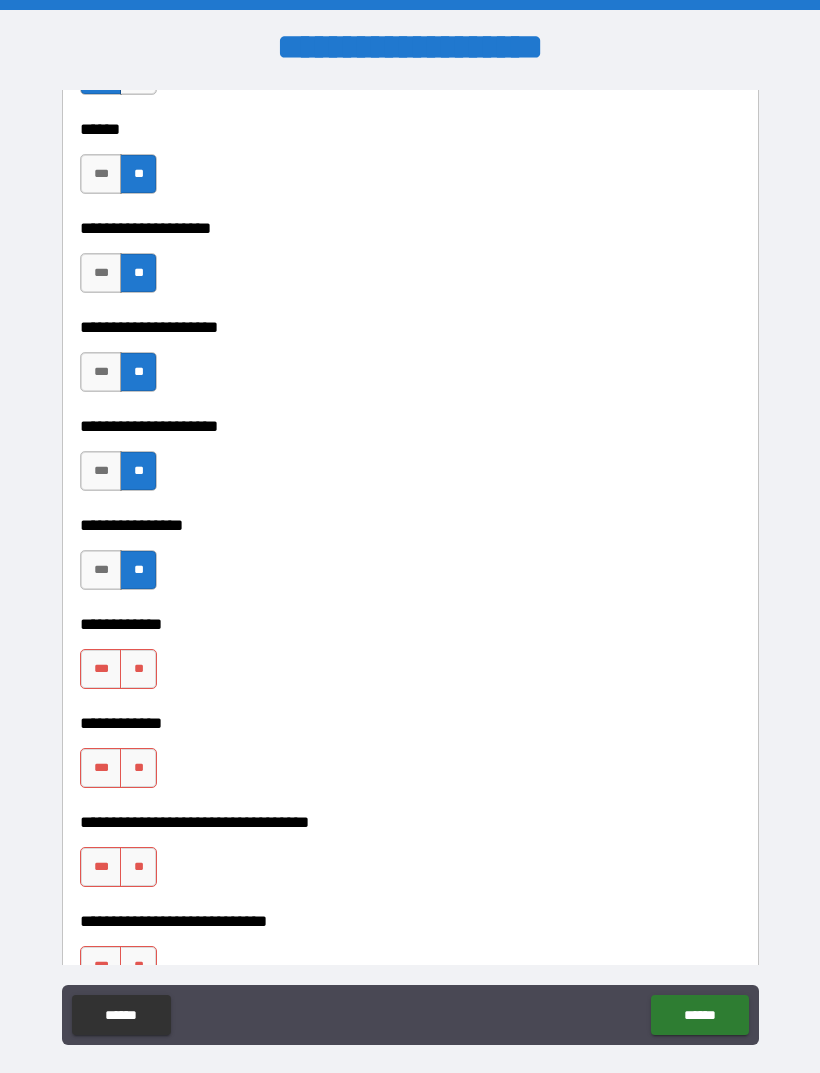 click on "**" at bounding box center [138, 669] 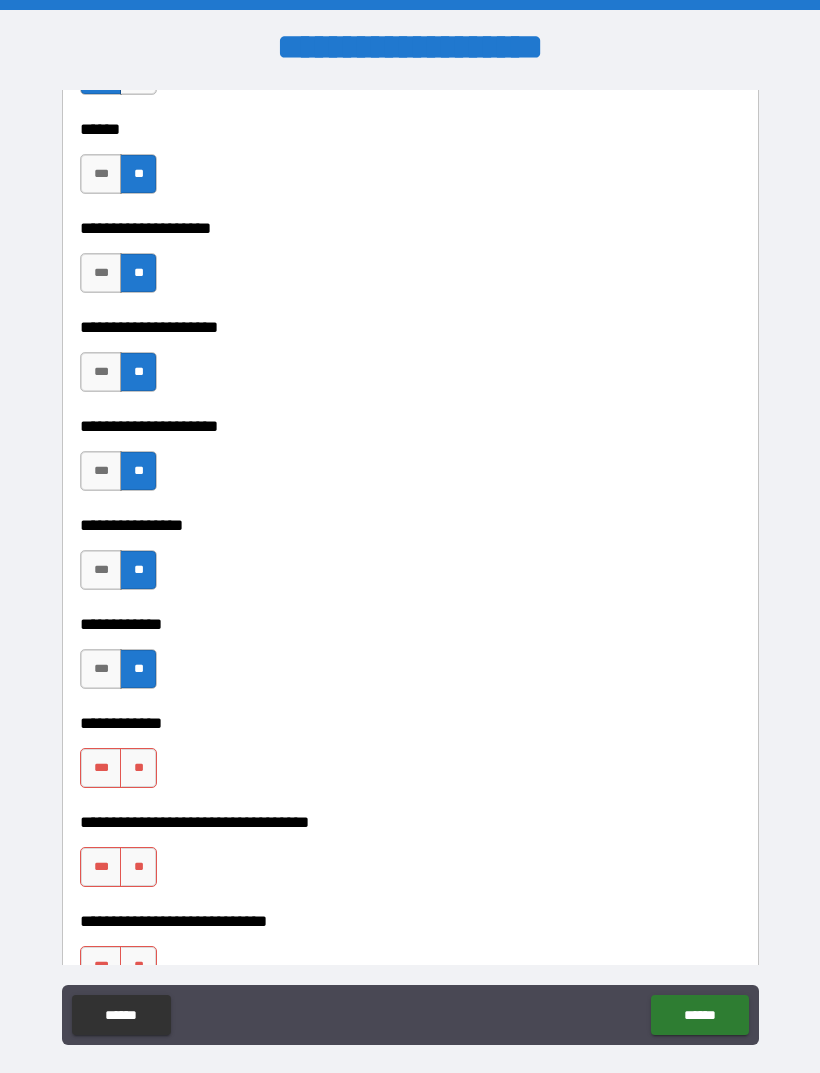 click on "**" at bounding box center (138, 768) 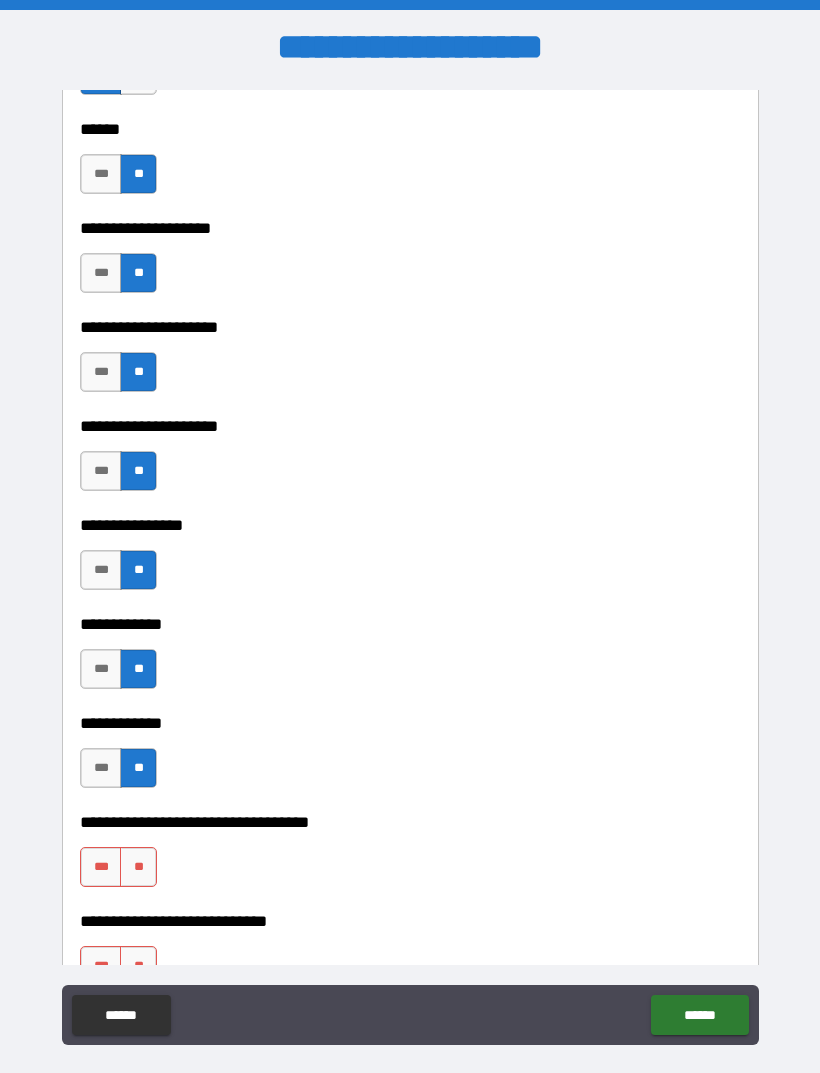 click on "**" at bounding box center (138, 867) 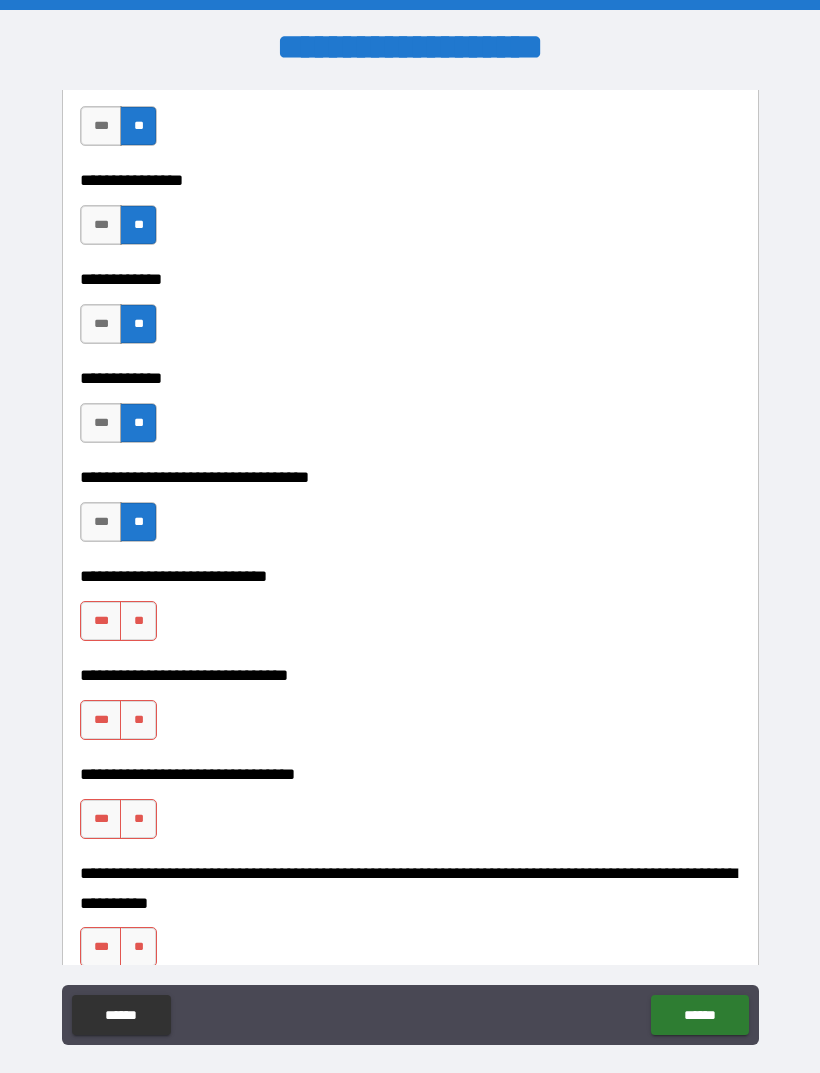 scroll, scrollTop: 9441, scrollLeft: 0, axis: vertical 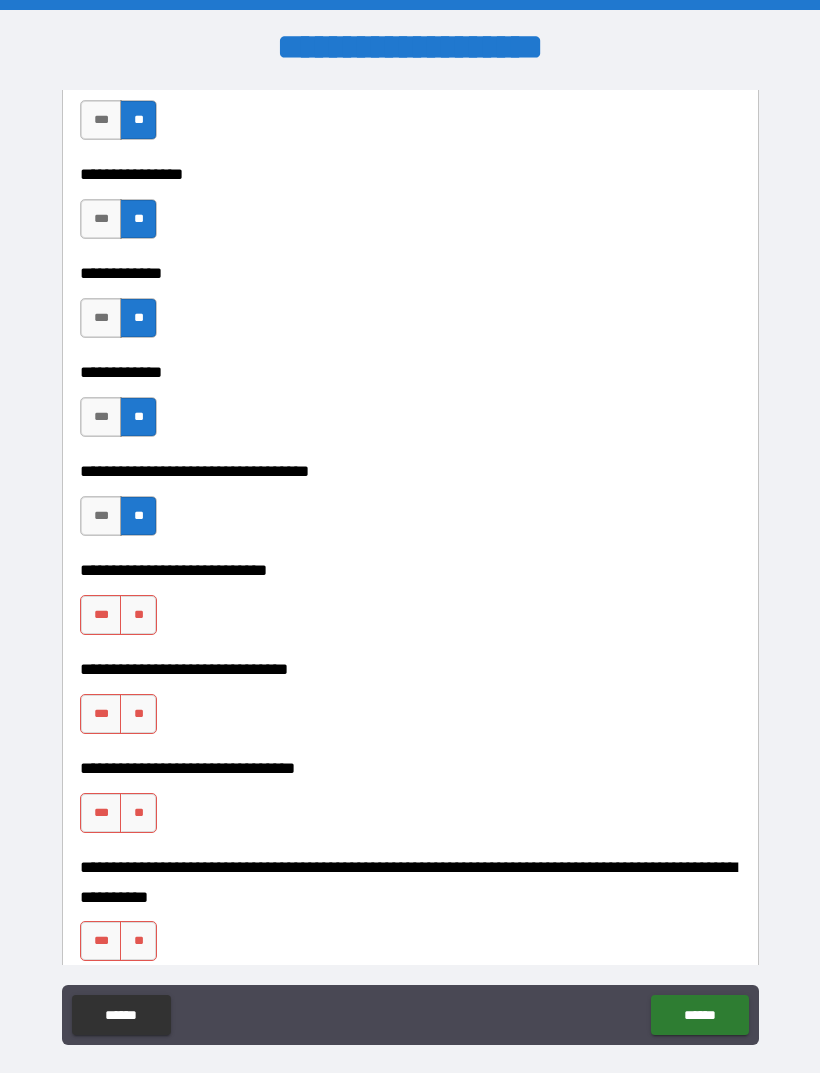 click on "**" at bounding box center [138, 615] 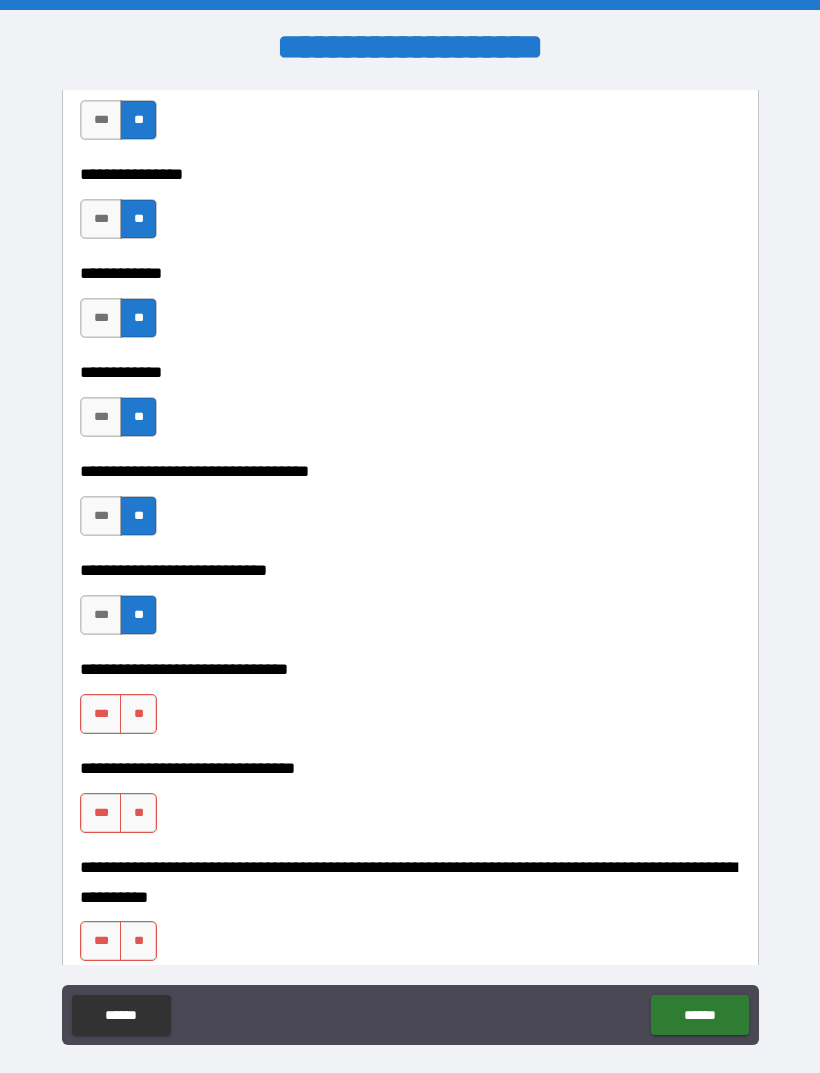 click on "**" at bounding box center (138, 714) 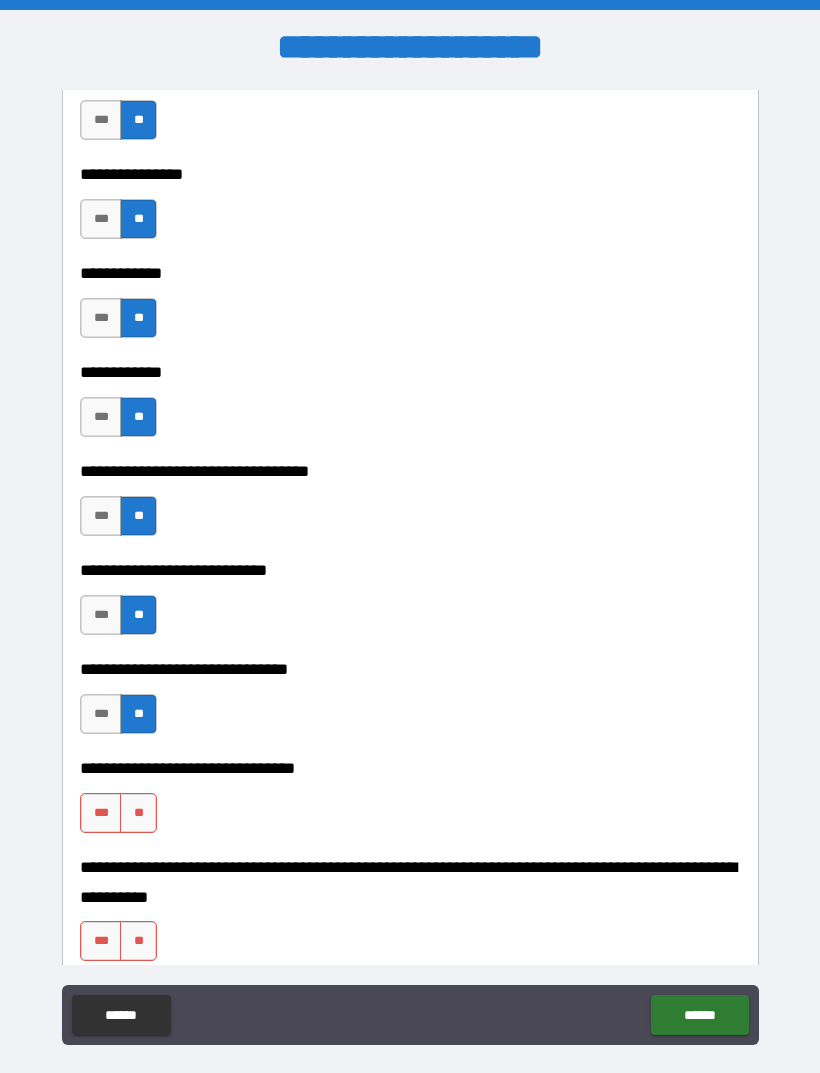 click on "**" at bounding box center (138, 813) 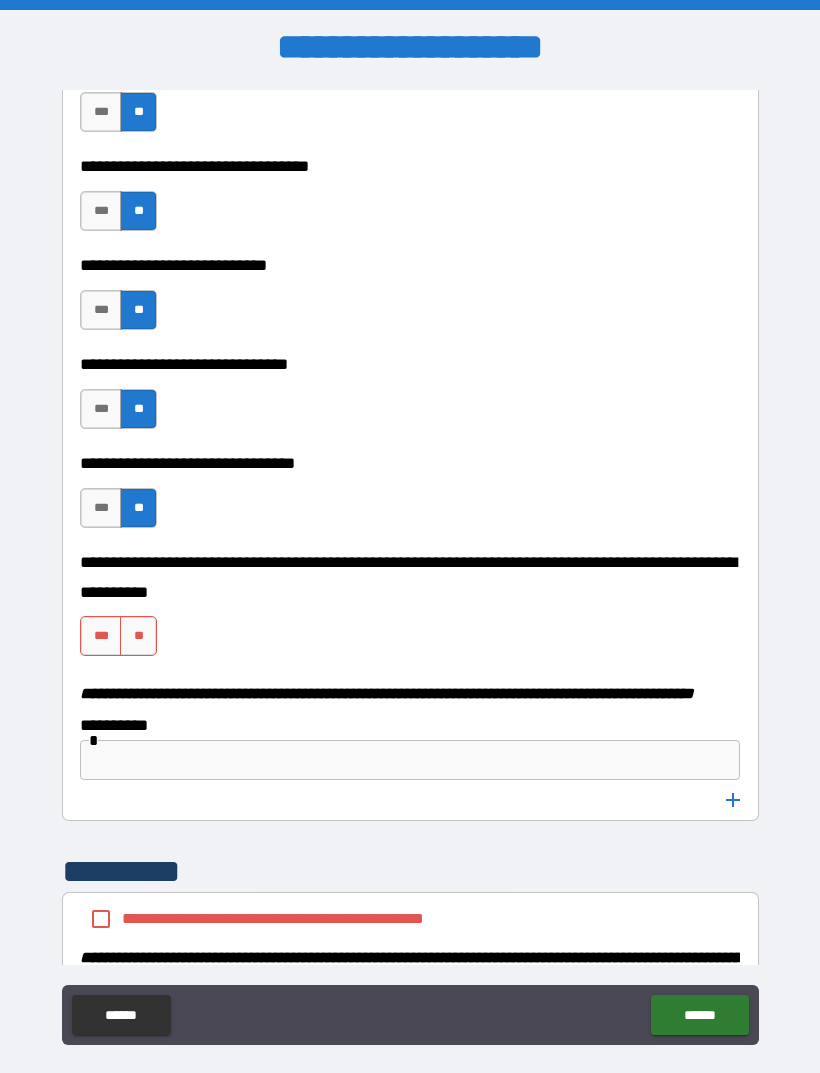 scroll, scrollTop: 9760, scrollLeft: 0, axis: vertical 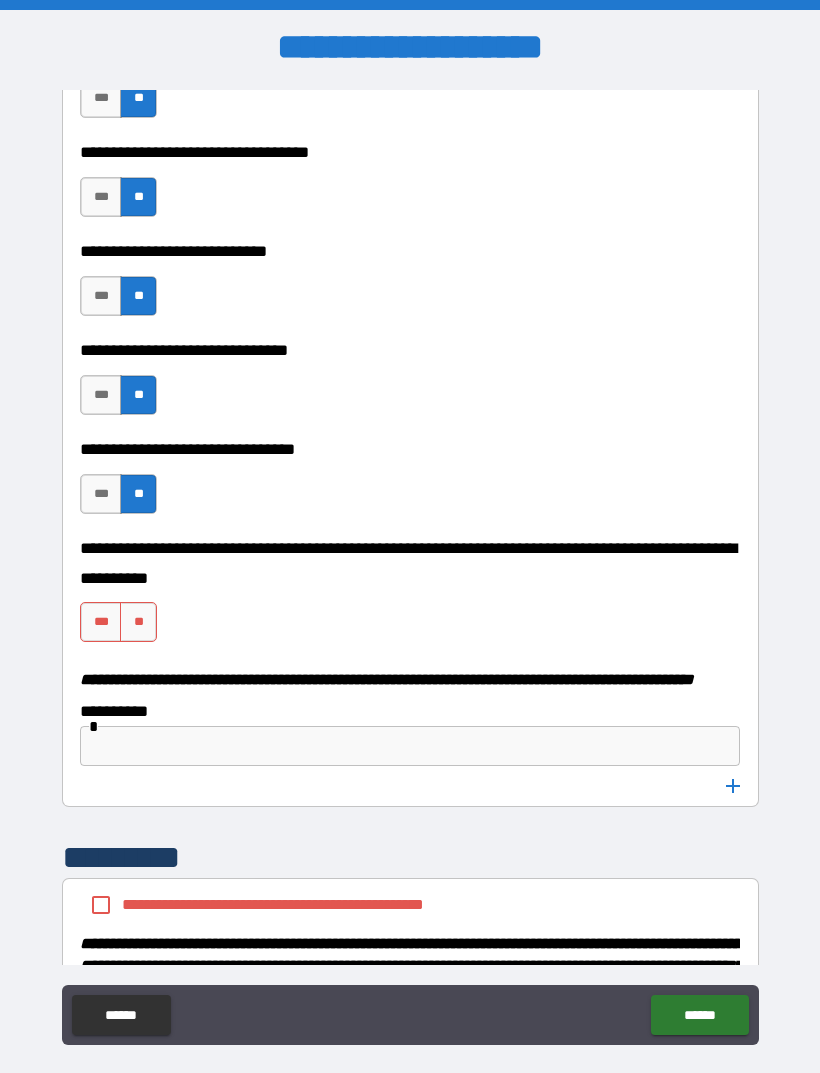 click on "**" at bounding box center [138, 622] 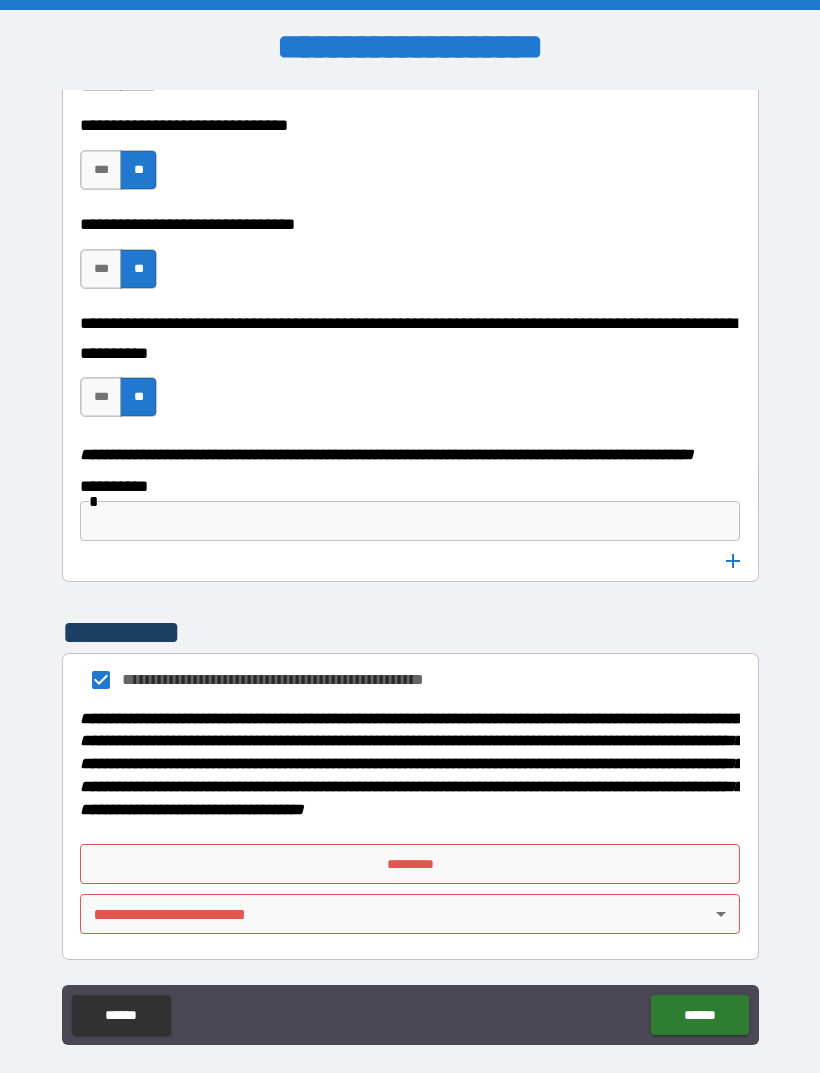 scroll, scrollTop: 10041, scrollLeft: 0, axis: vertical 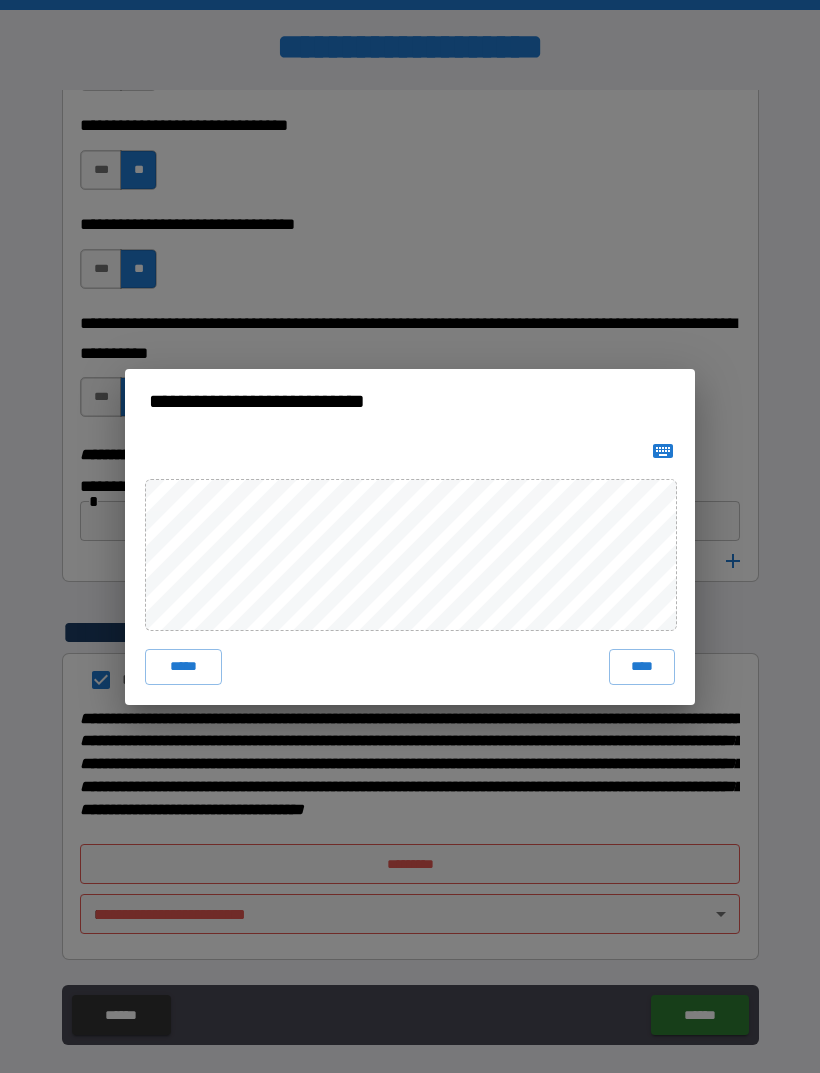 click on "****" at bounding box center (642, 667) 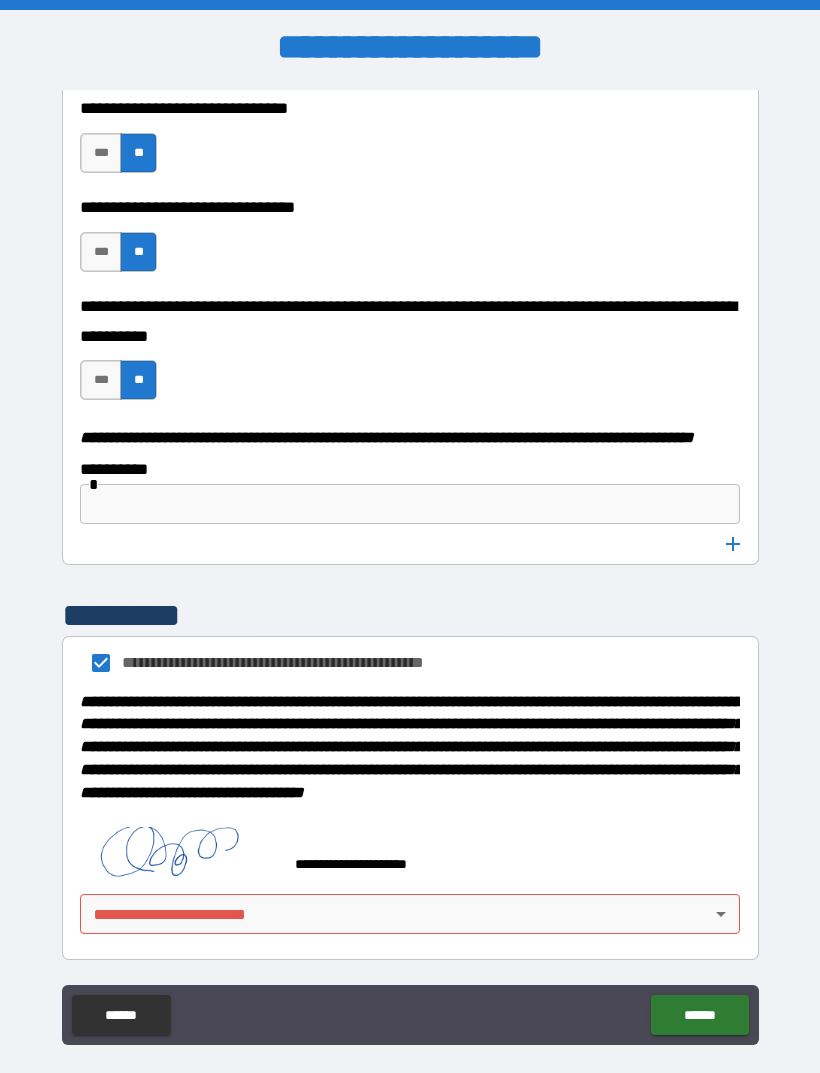 scroll, scrollTop: 10031, scrollLeft: 0, axis: vertical 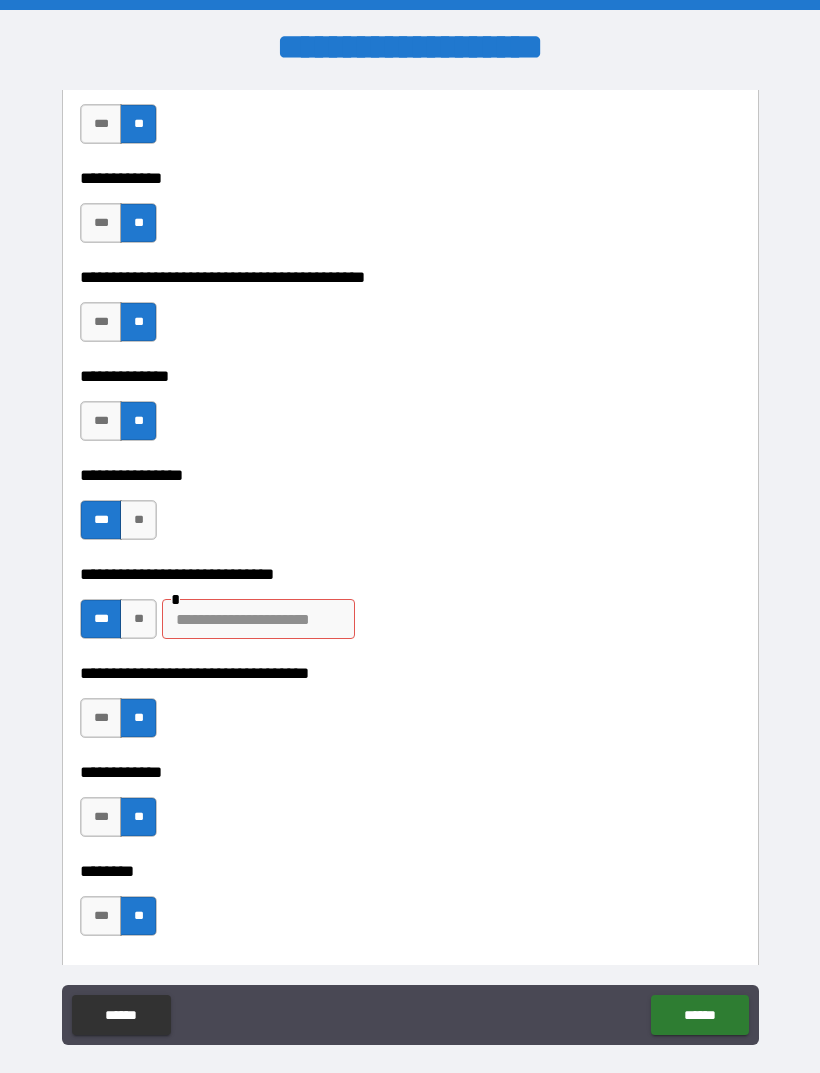 click at bounding box center (258, 619) 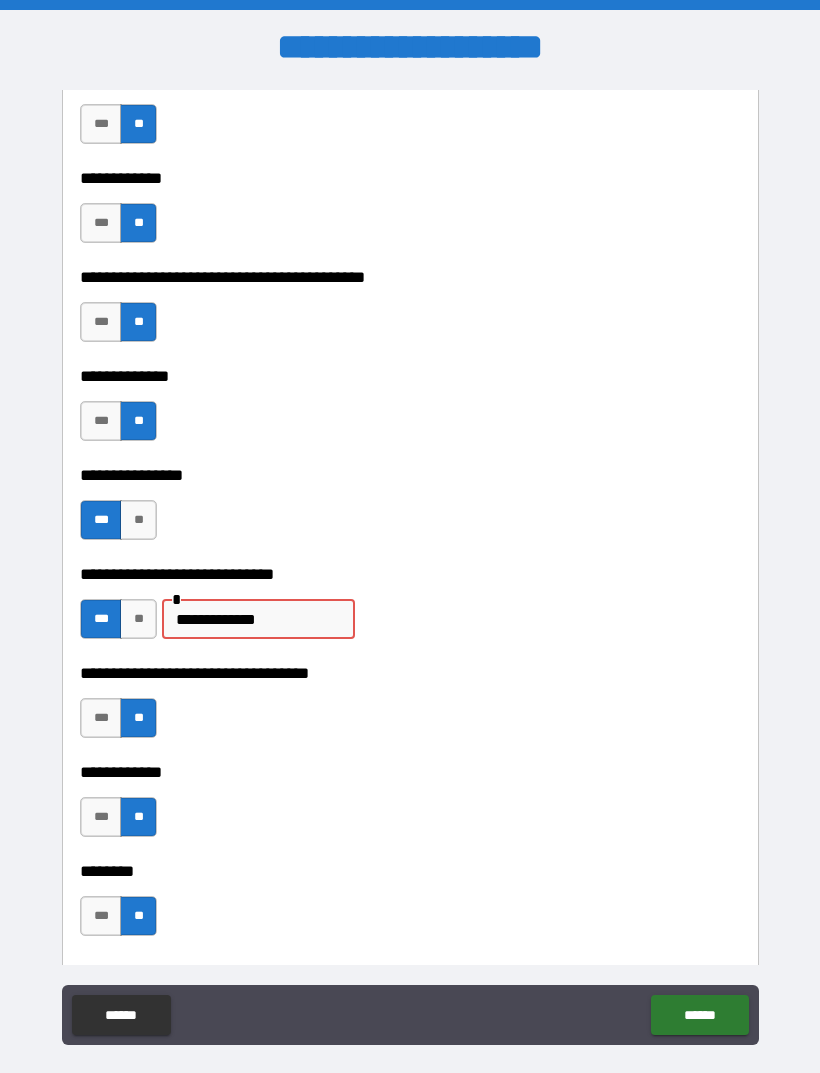 click on "**********" at bounding box center (258, 619) 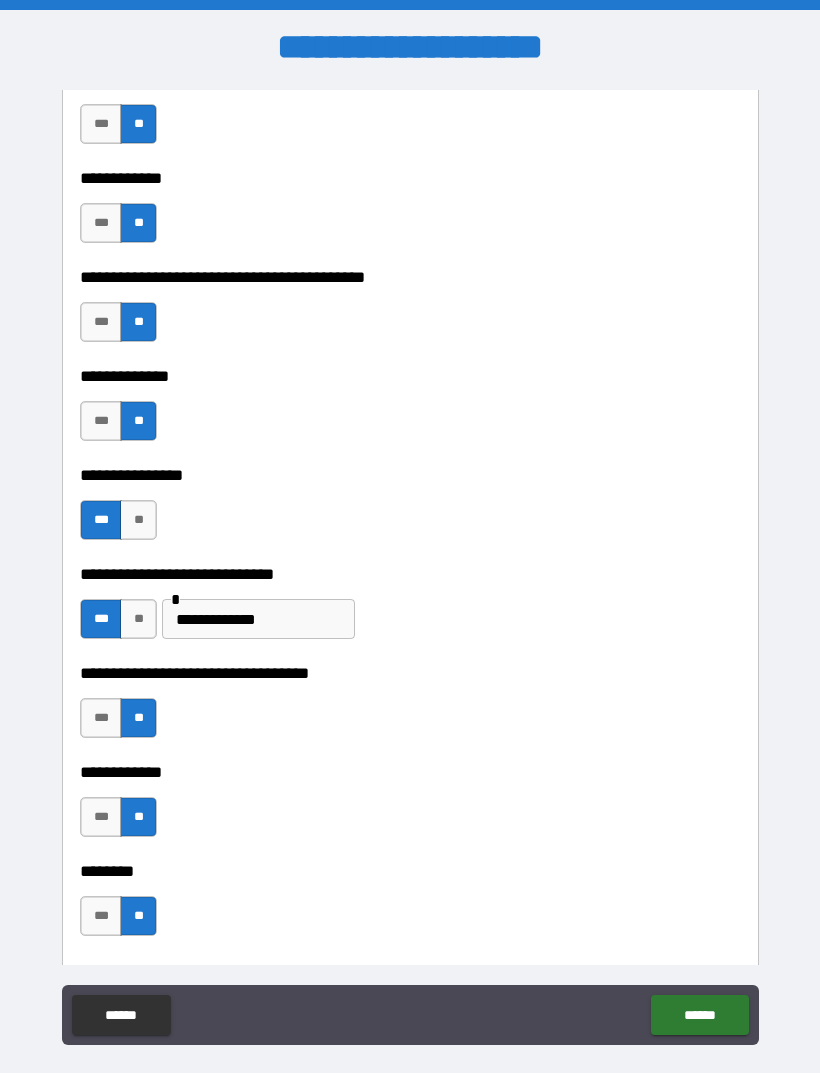 click on "**********" at bounding box center [258, 619] 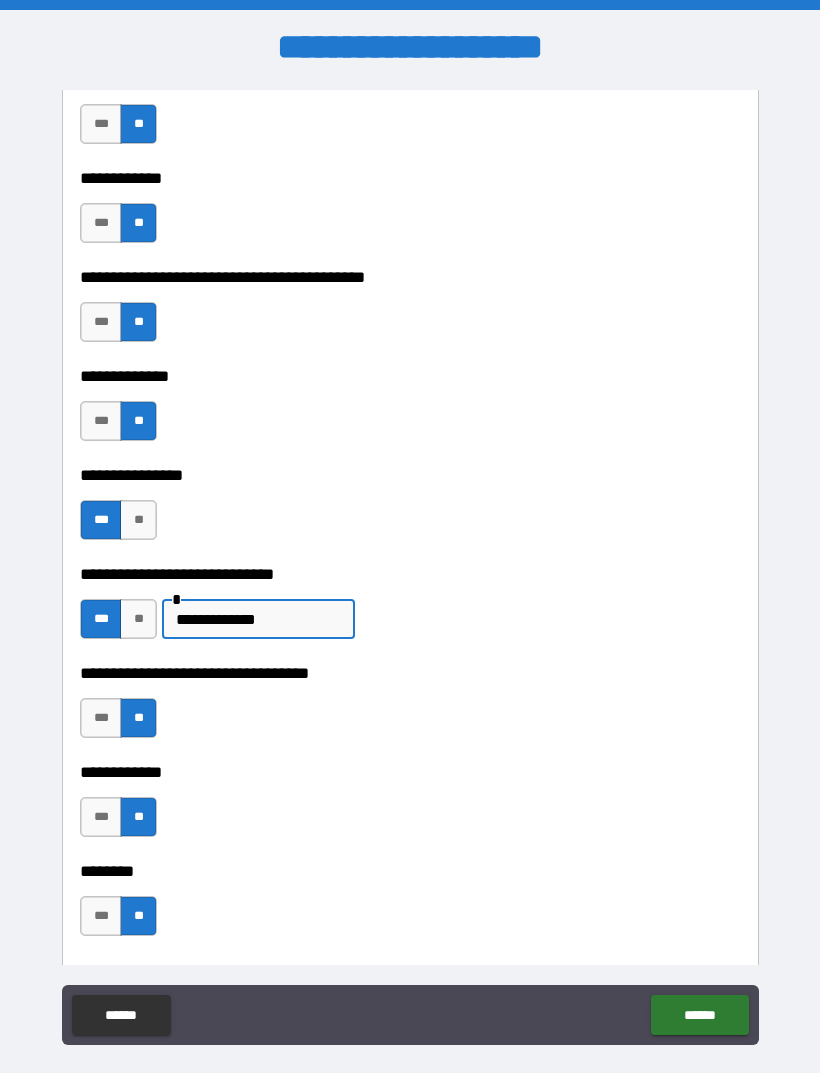 click on "**********" at bounding box center [258, 619] 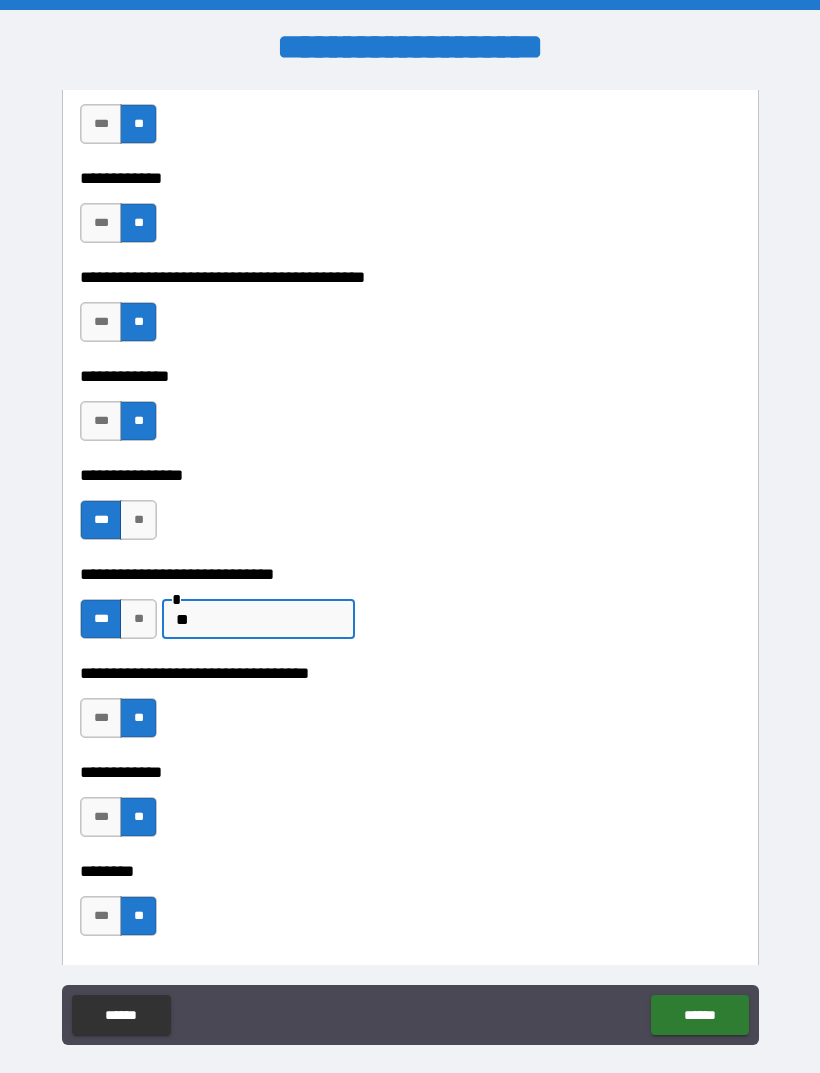type on "*" 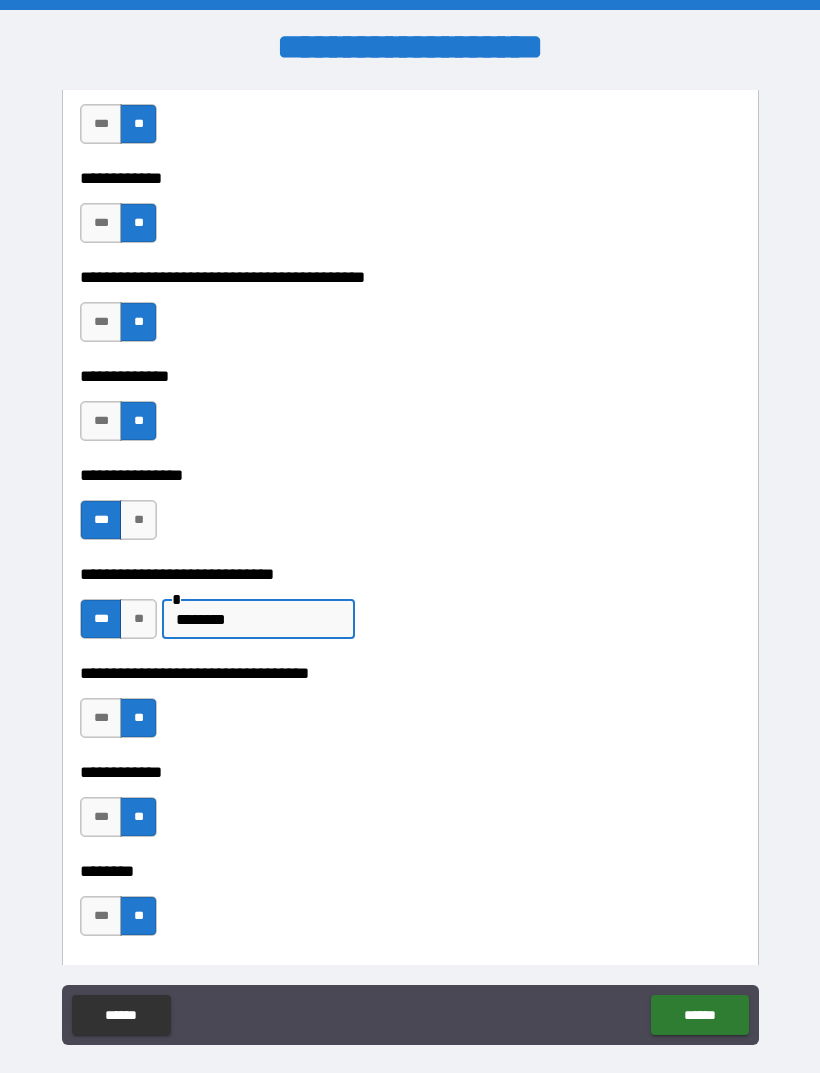 type on "*********" 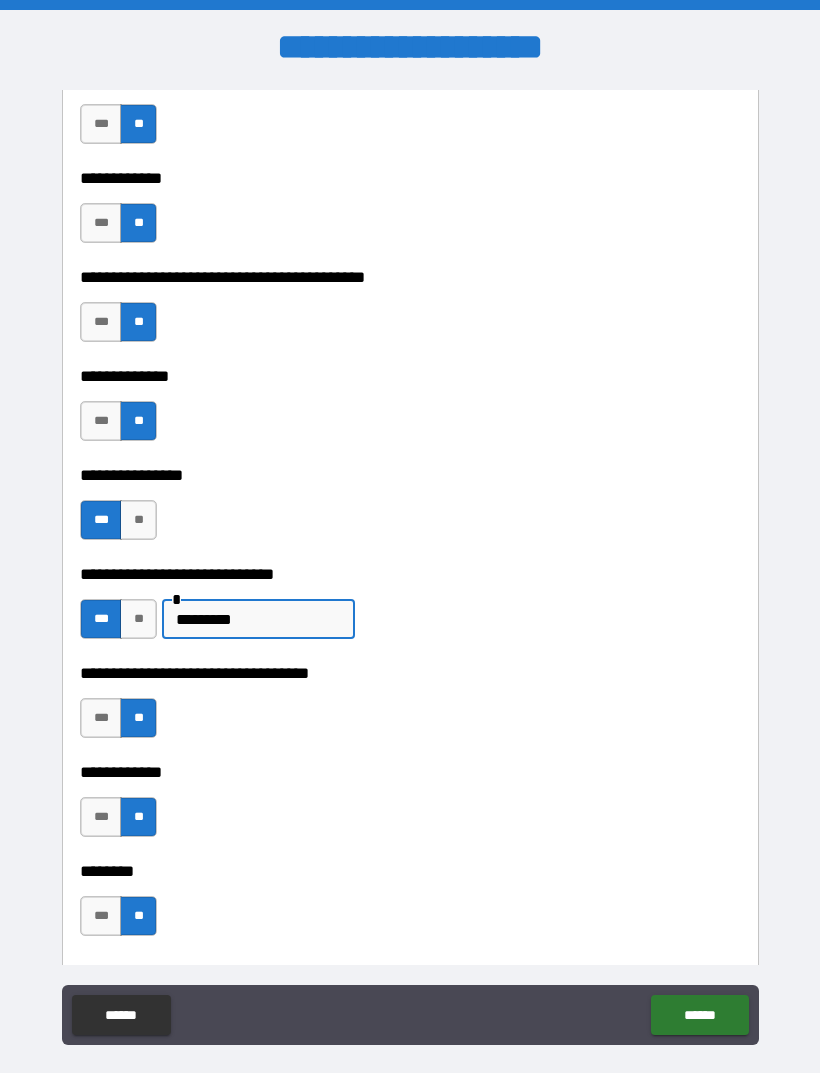 click on "**" at bounding box center [138, 619] 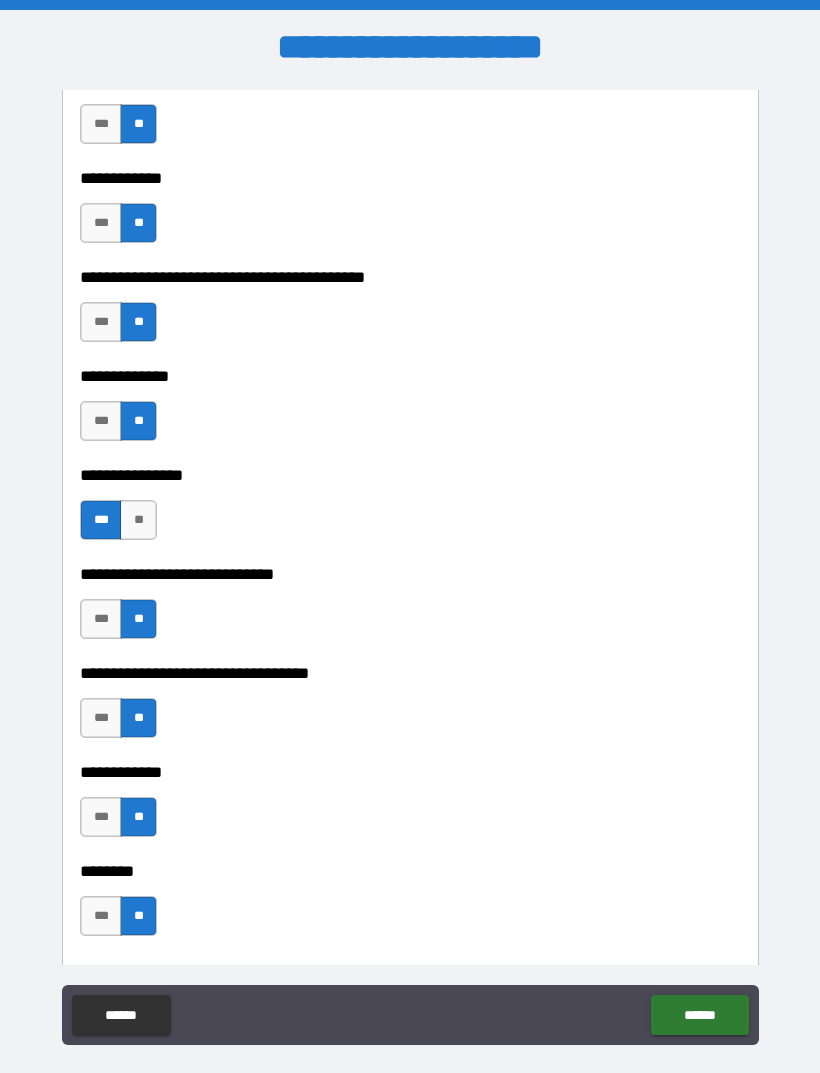 click on "******" at bounding box center (699, 1015) 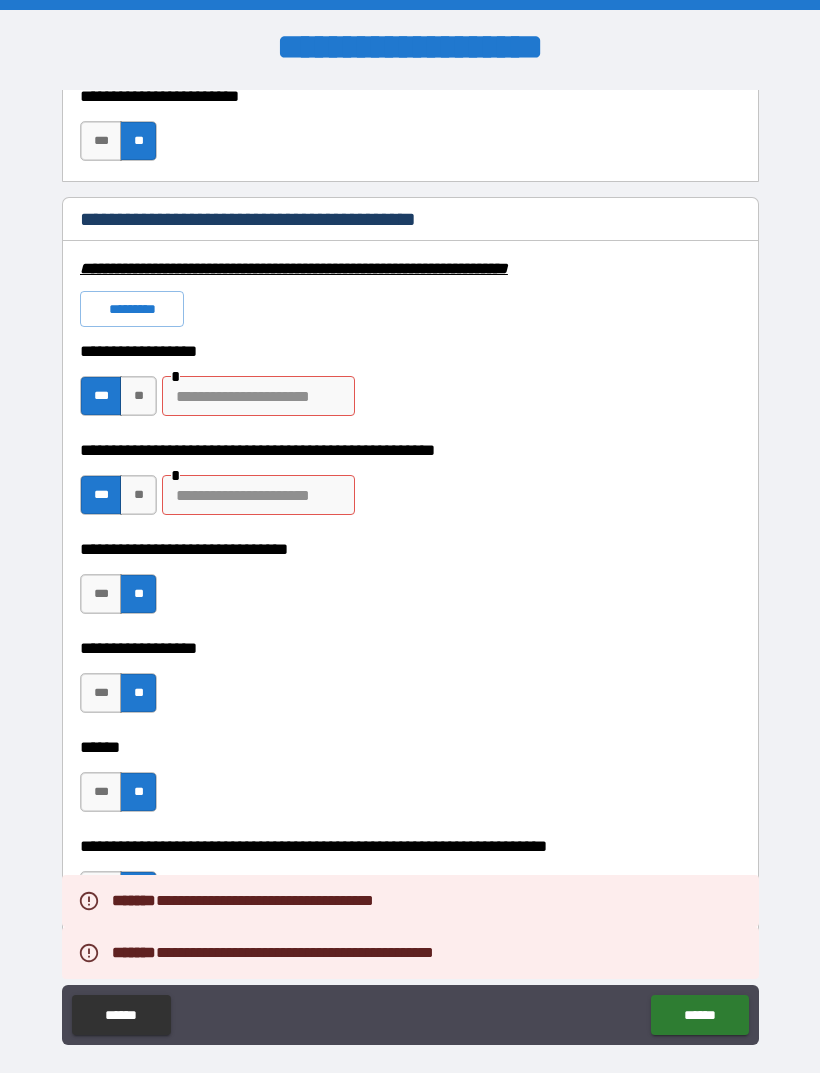 scroll, scrollTop: 5996, scrollLeft: 0, axis: vertical 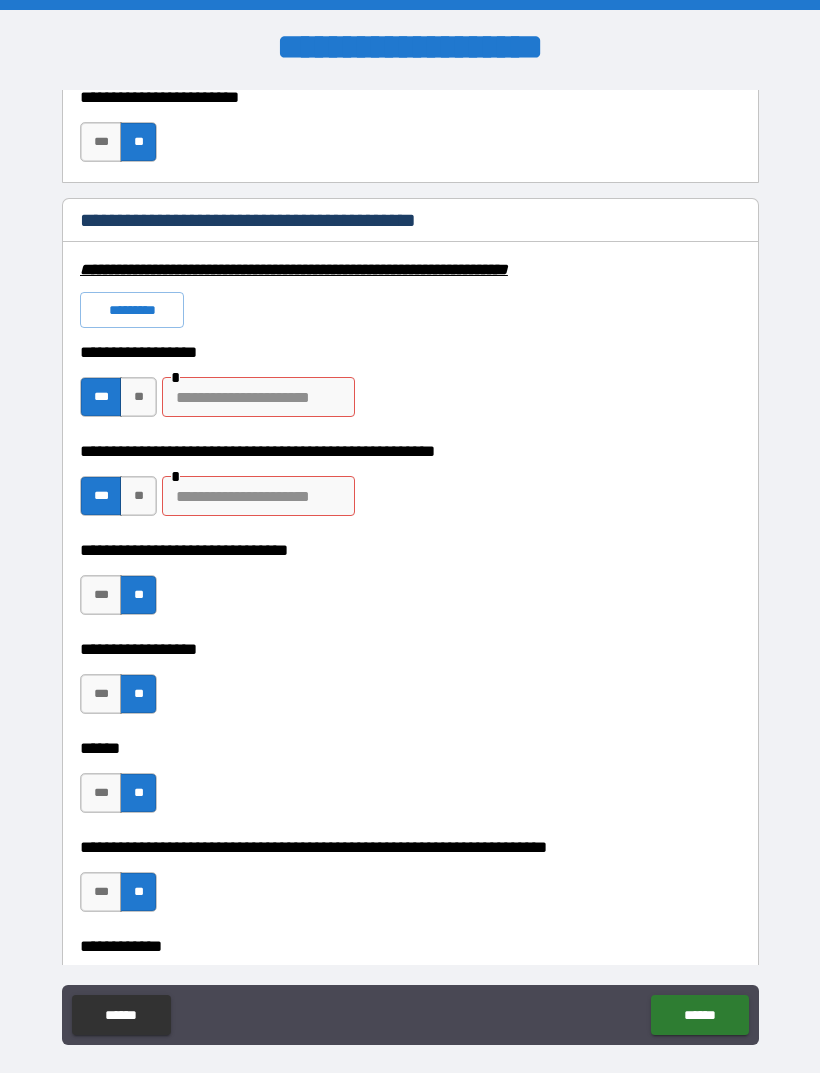 click on "**" at bounding box center (138, 496) 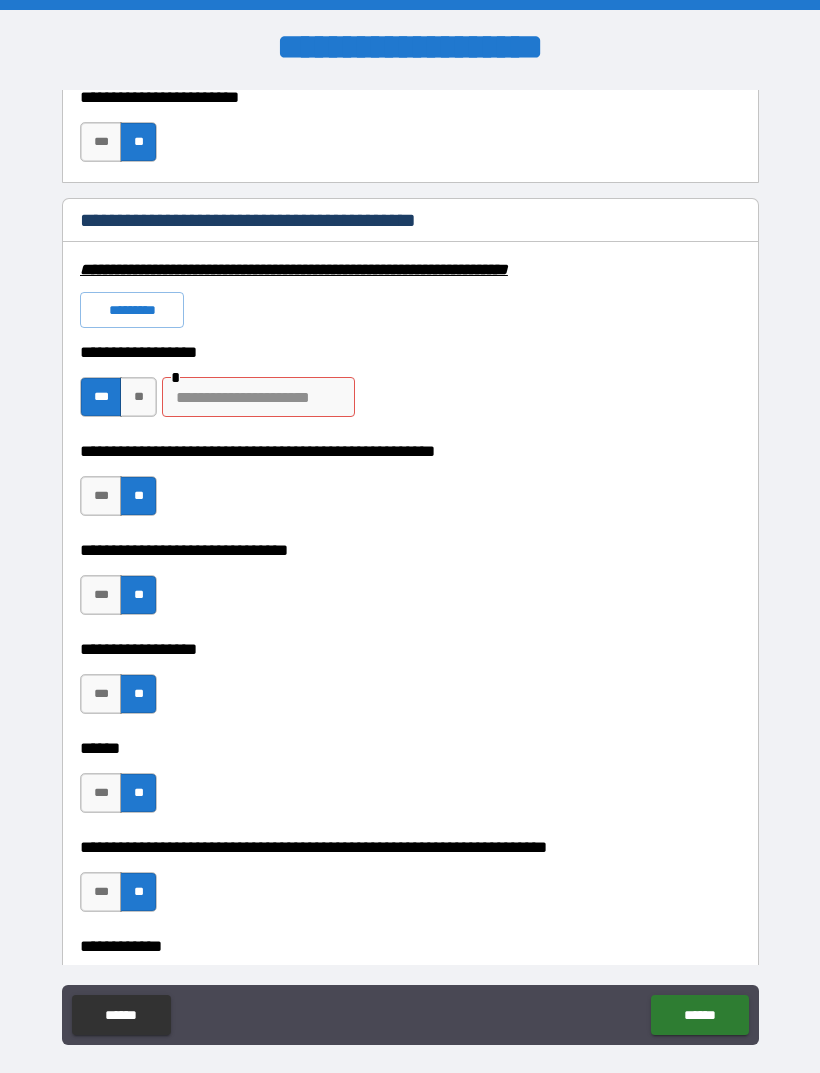 click on "******" at bounding box center (699, 1015) 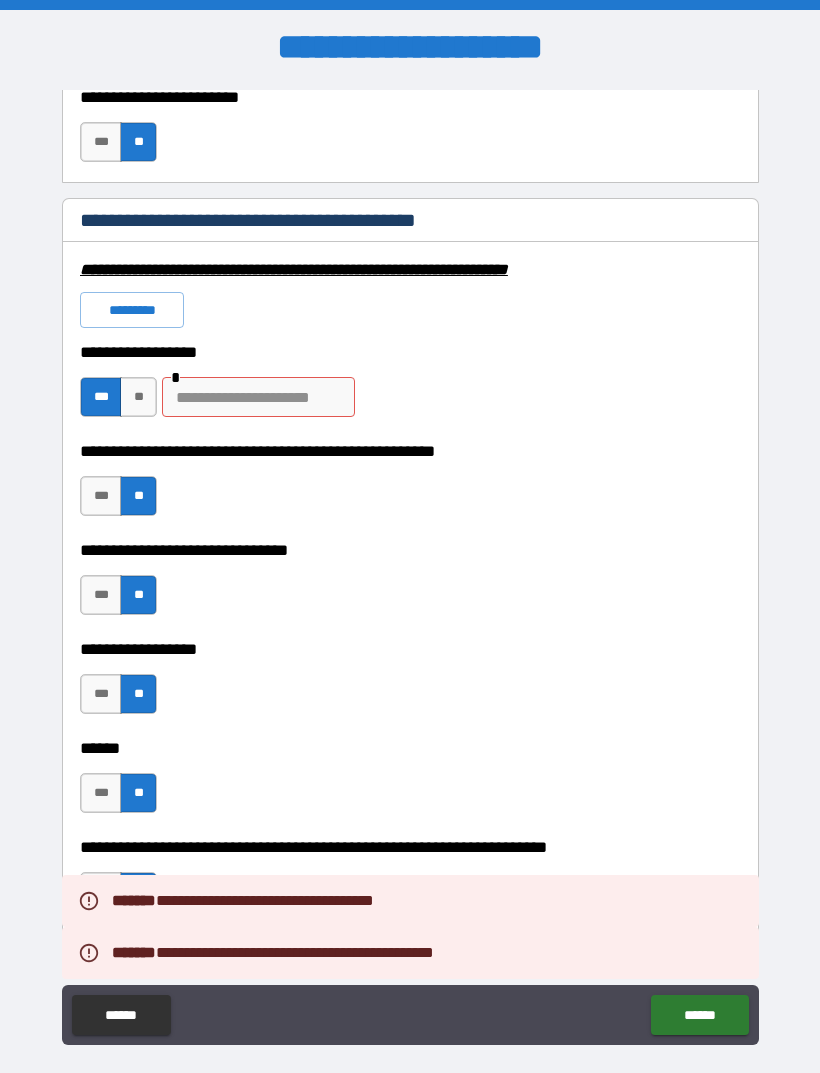 click on "**" at bounding box center [138, 397] 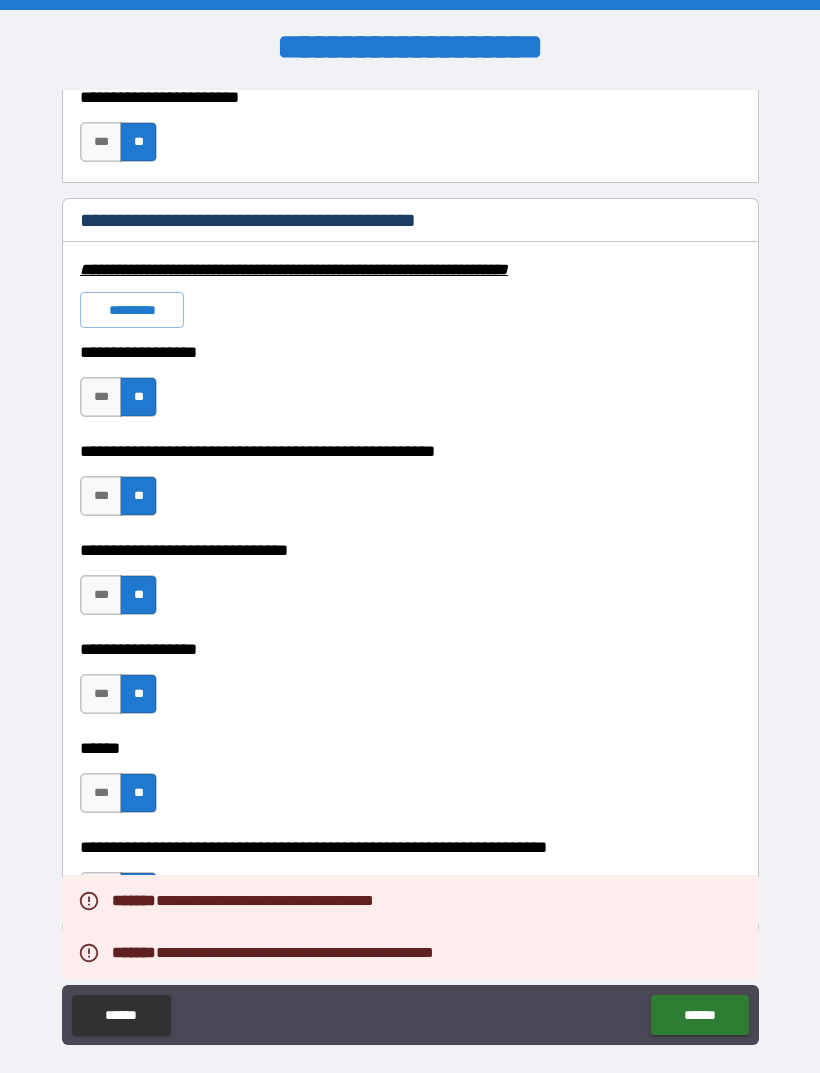 click on "******" at bounding box center (699, 1015) 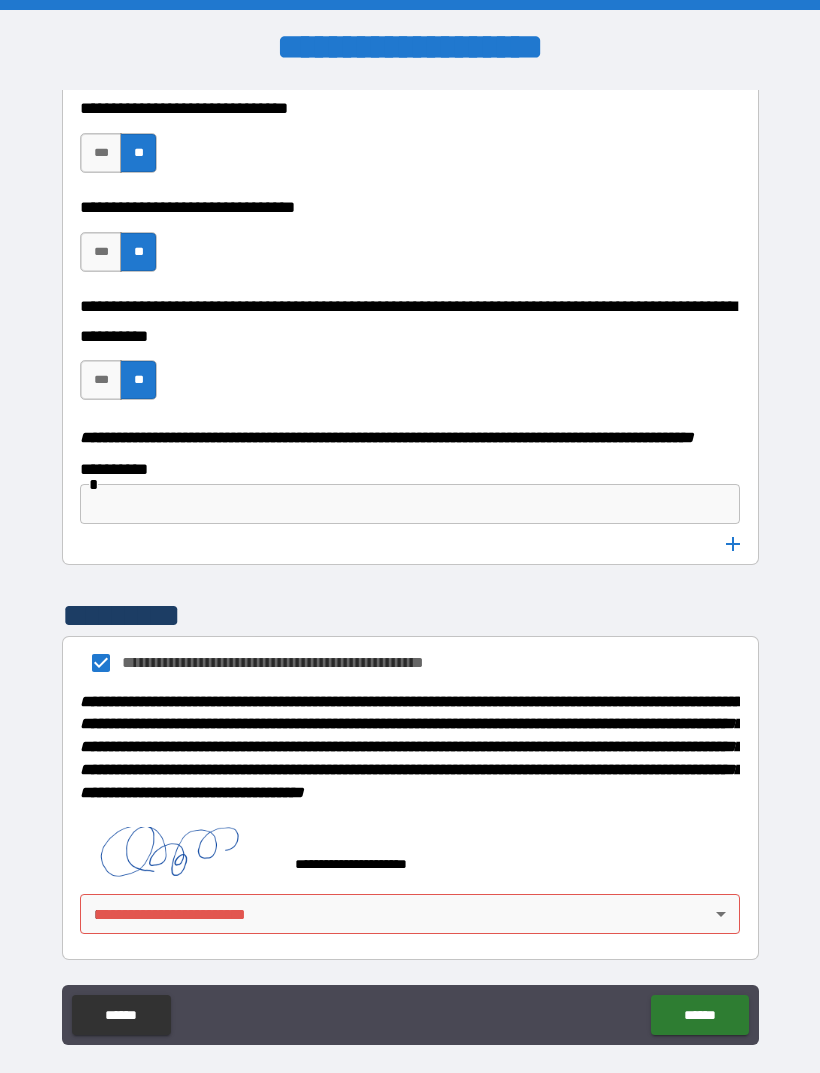 scroll, scrollTop: 10058, scrollLeft: 0, axis: vertical 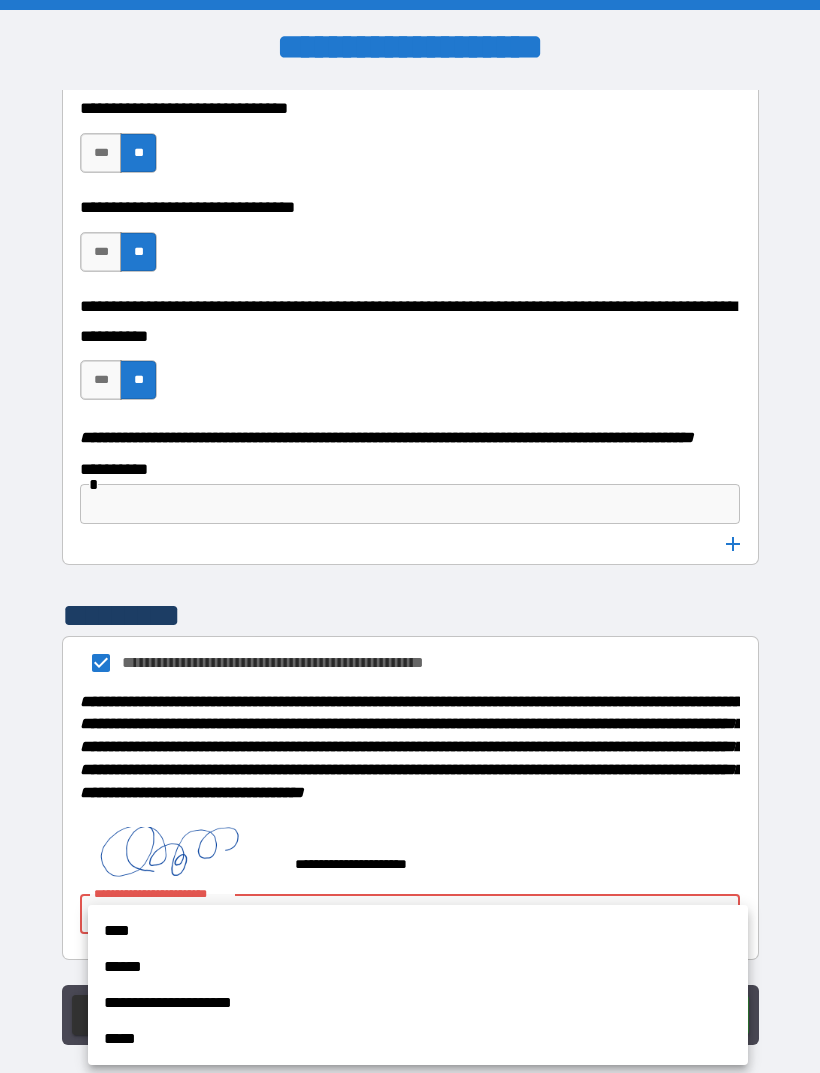 click on "****" at bounding box center [418, 931] 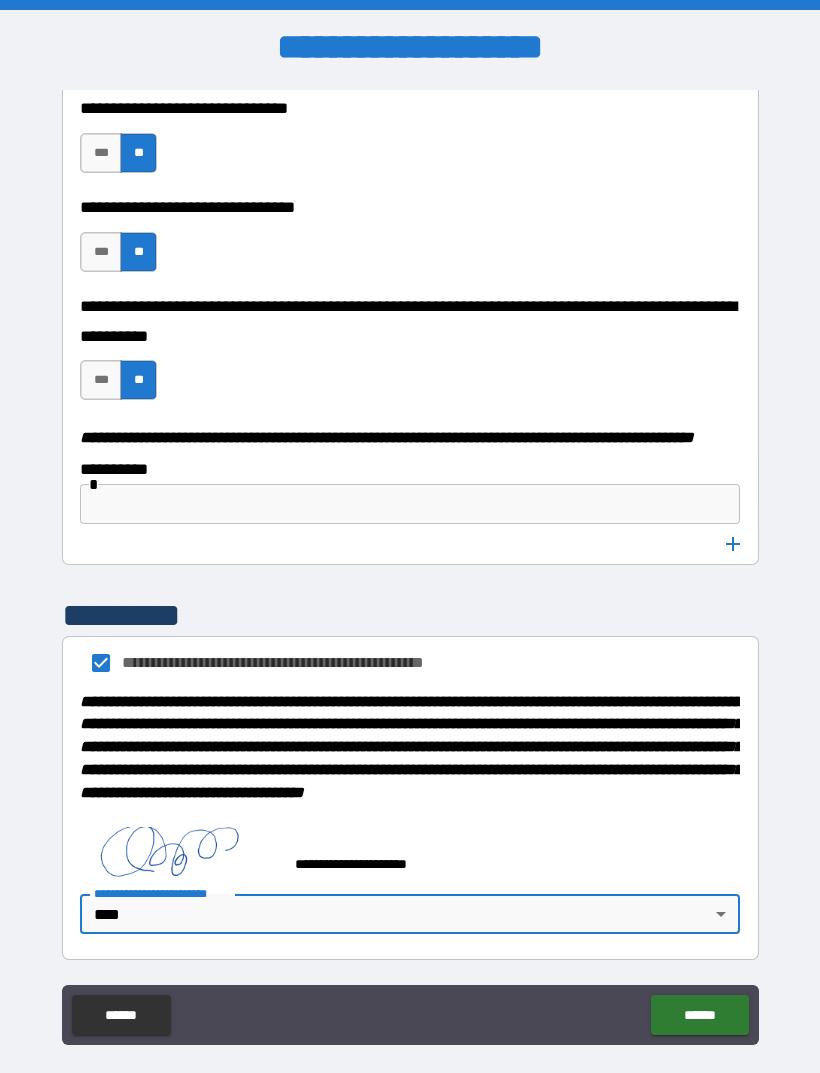 type on "****" 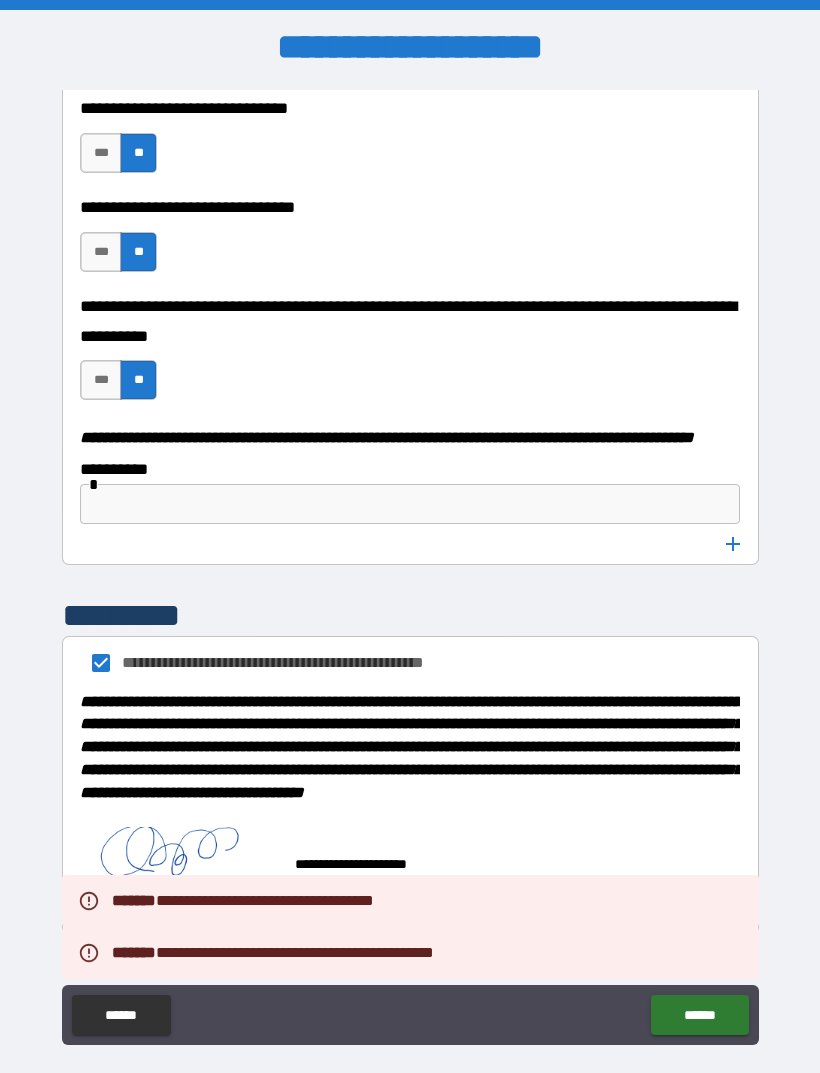 click on "******" at bounding box center (699, 1015) 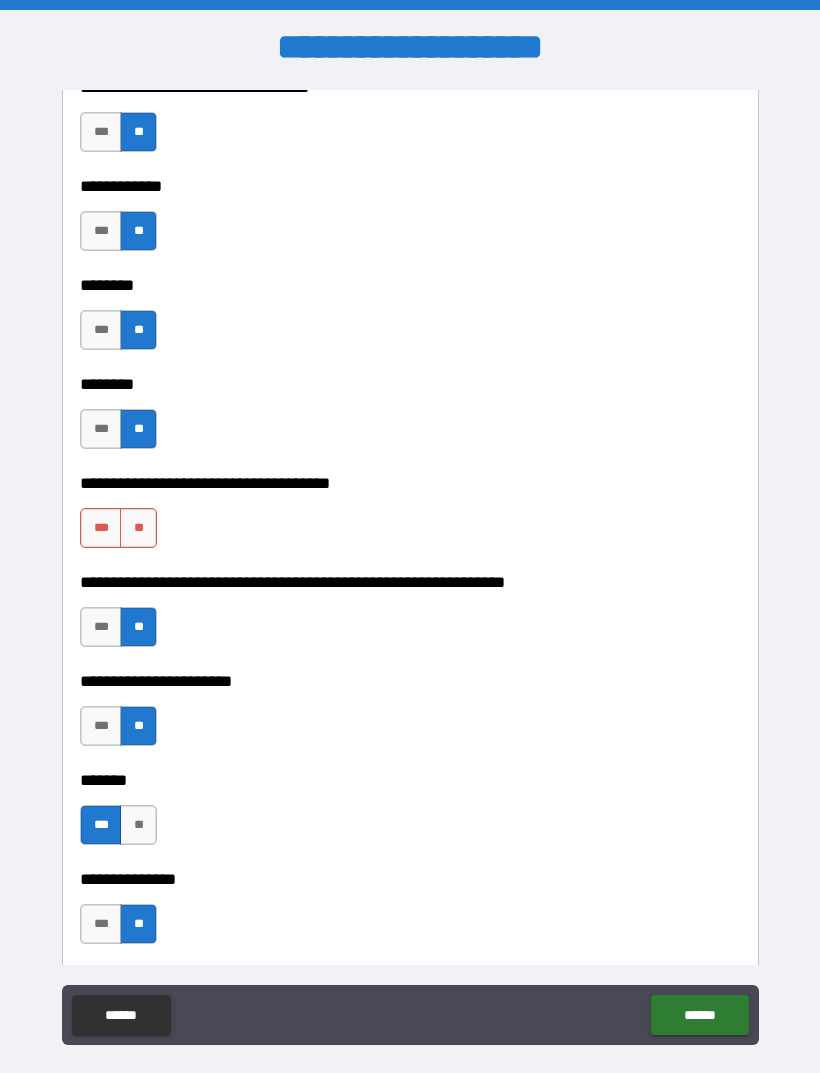 scroll, scrollTop: 7637, scrollLeft: 0, axis: vertical 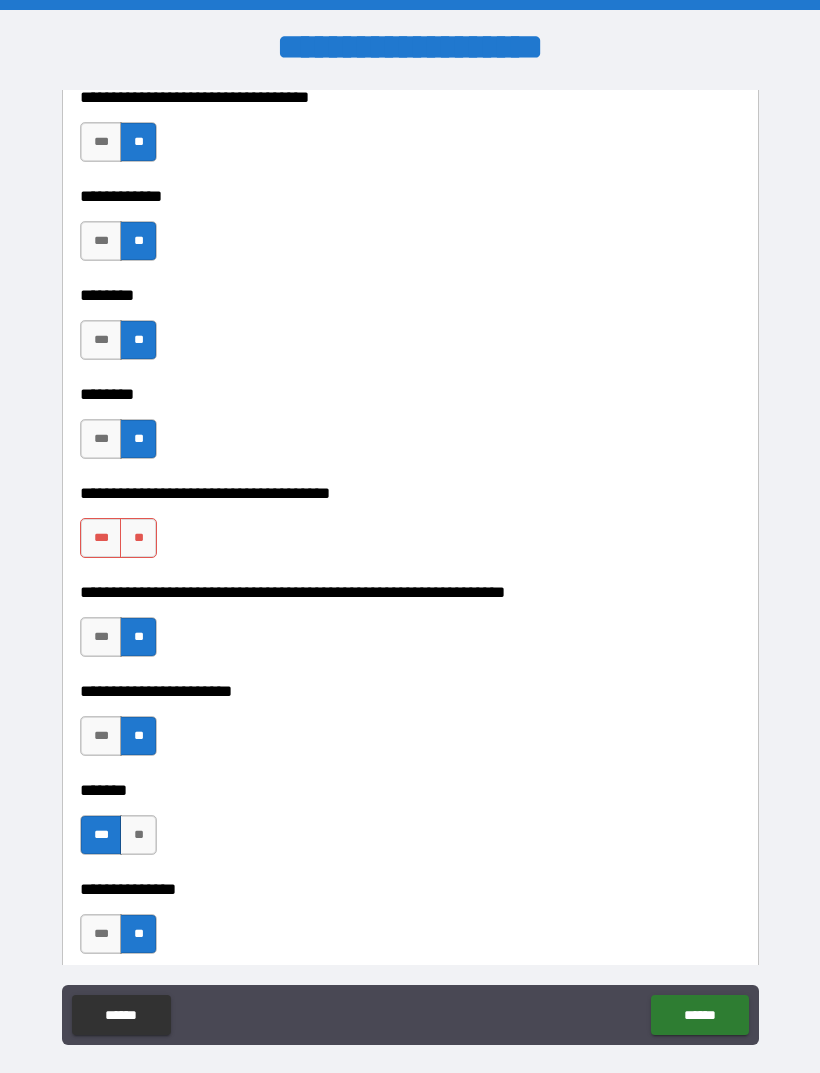 click on "**" at bounding box center [138, 538] 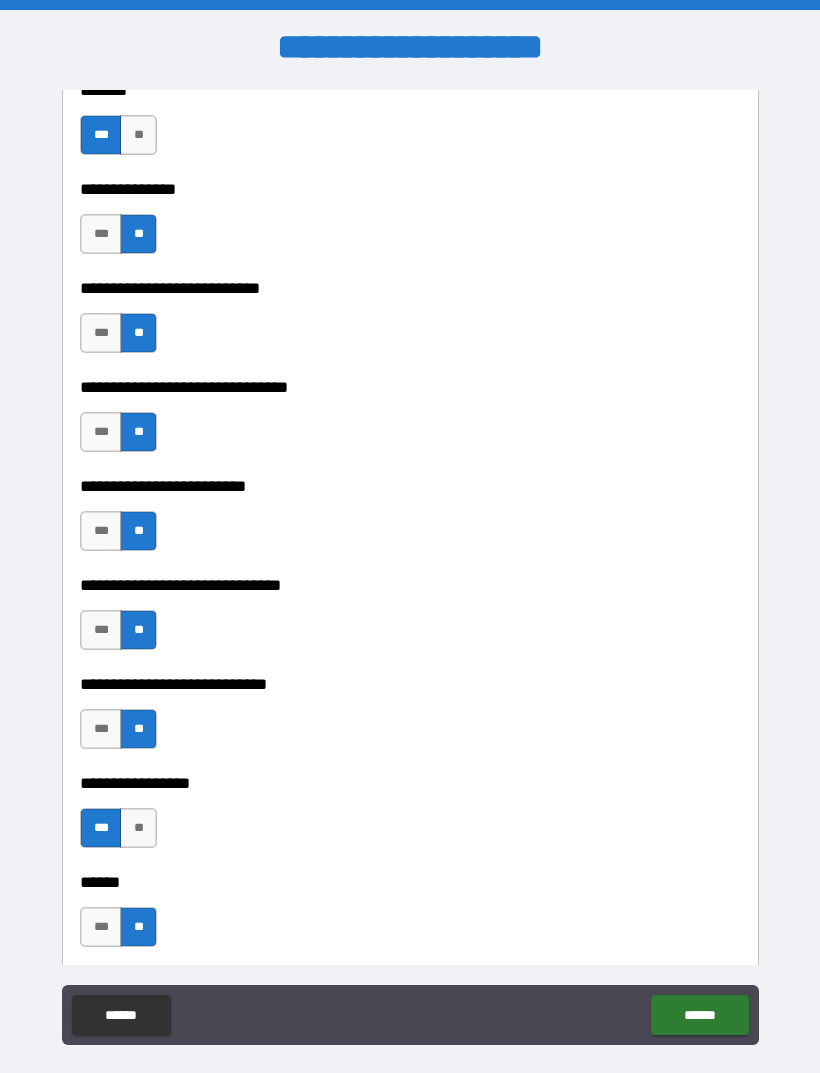 click on "******" at bounding box center (699, 1015) 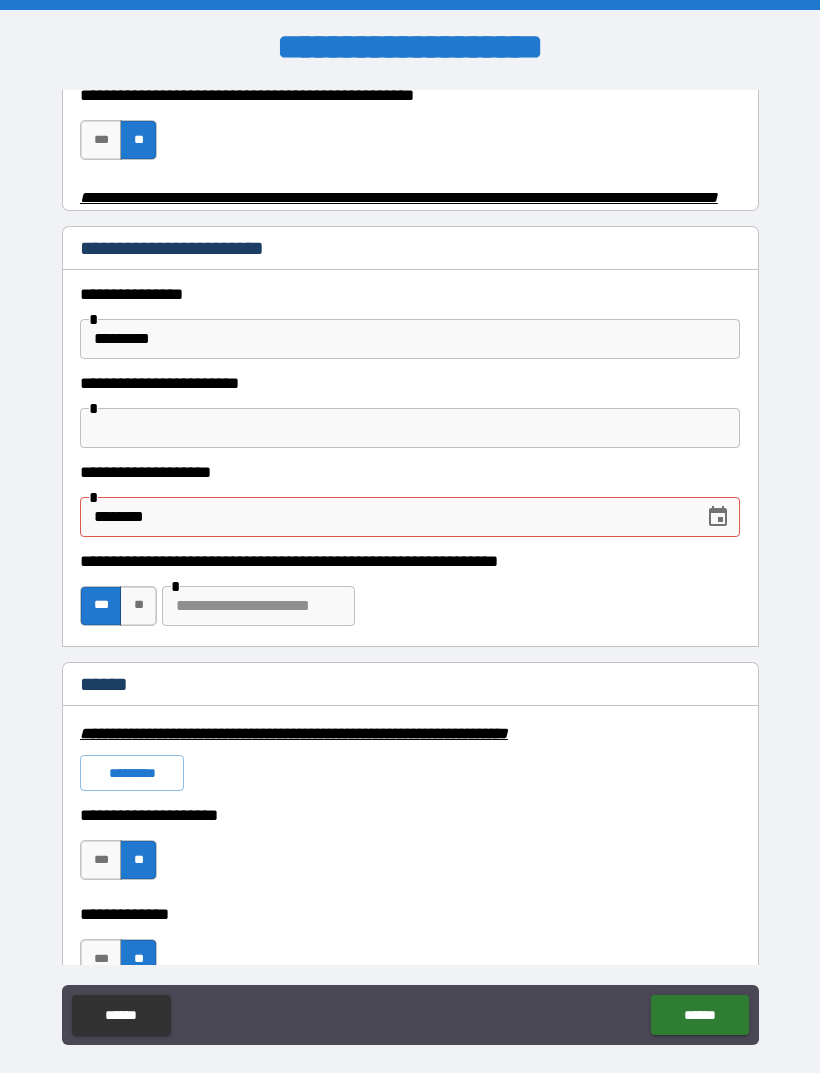 scroll, scrollTop: 928, scrollLeft: 0, axis: vertical 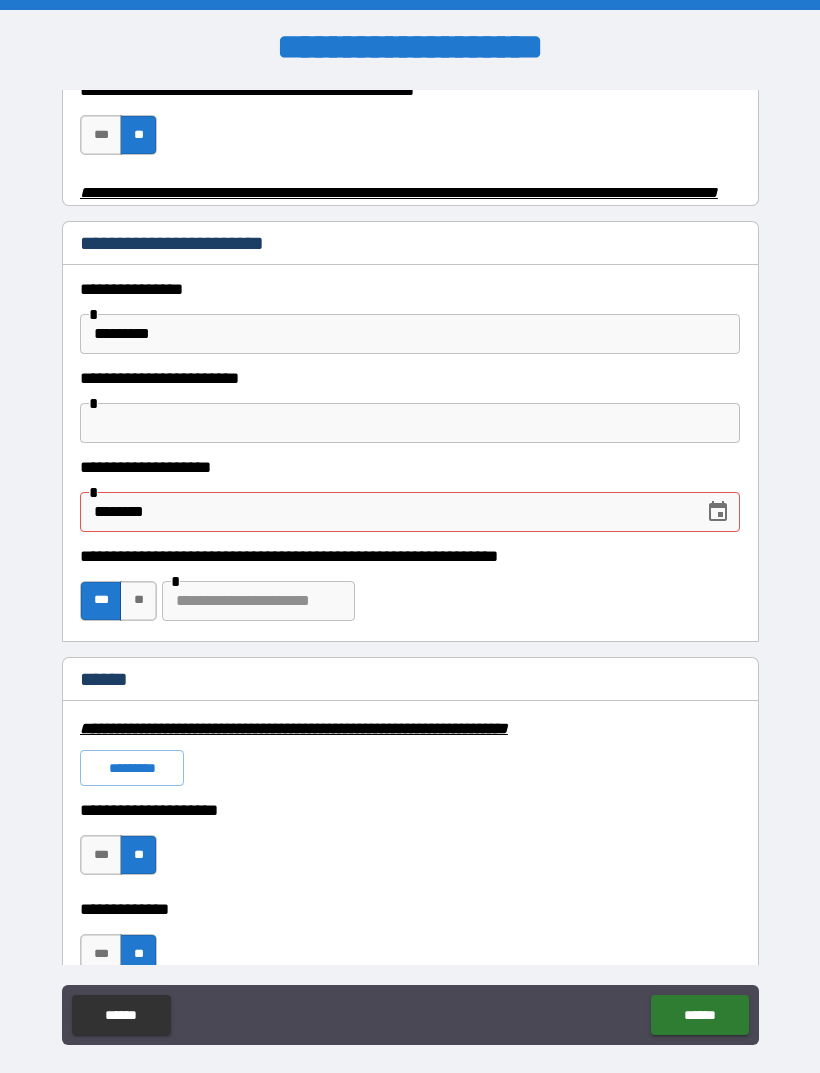 click 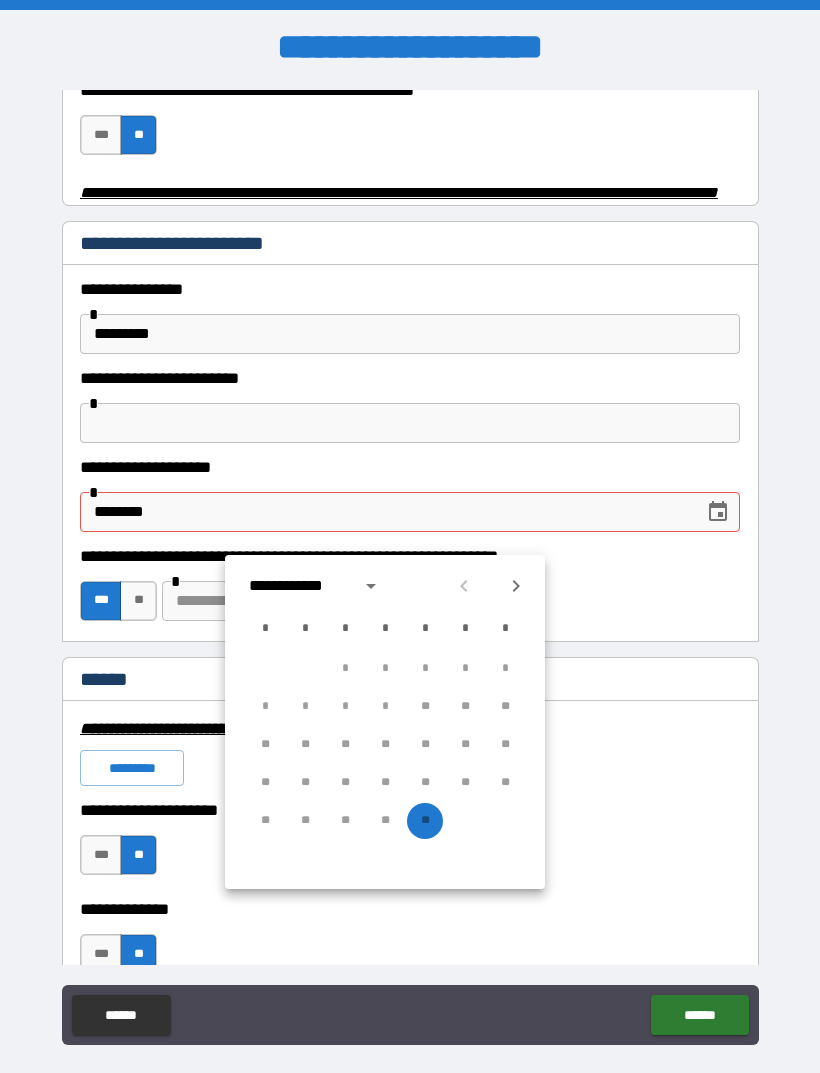 click on "** ** ** ** **" at bounding box center [385, 821] 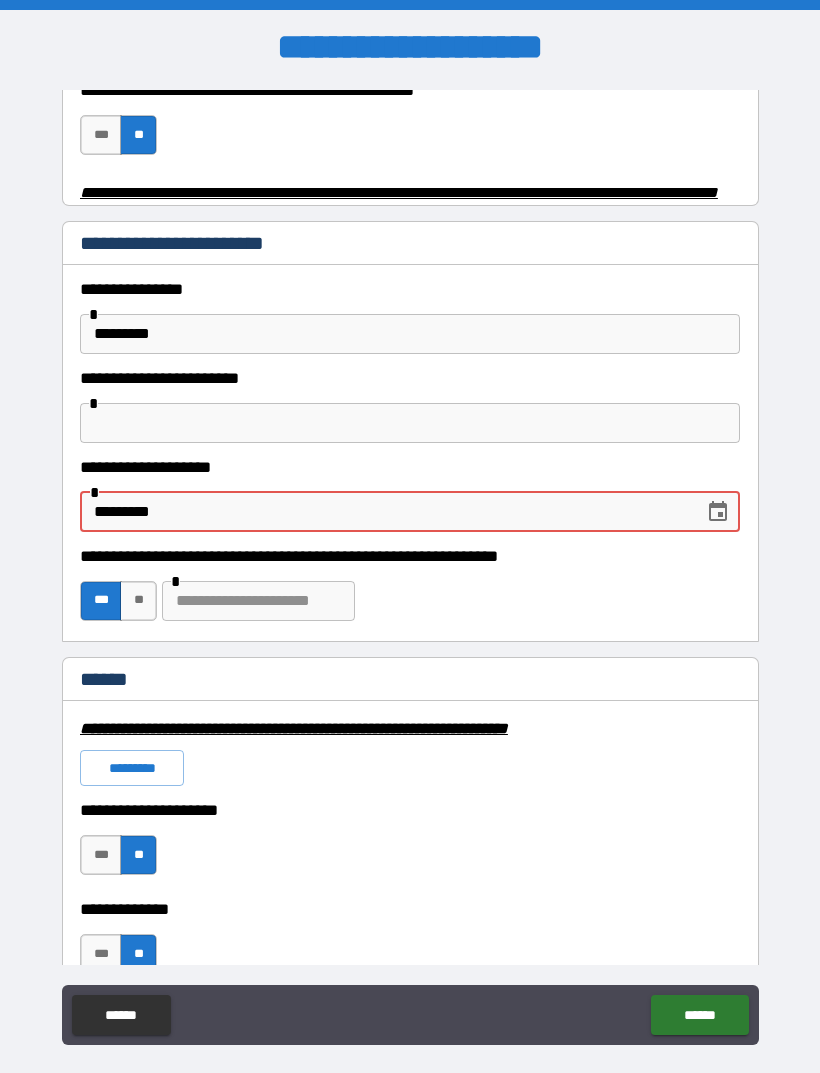 type on "**********" 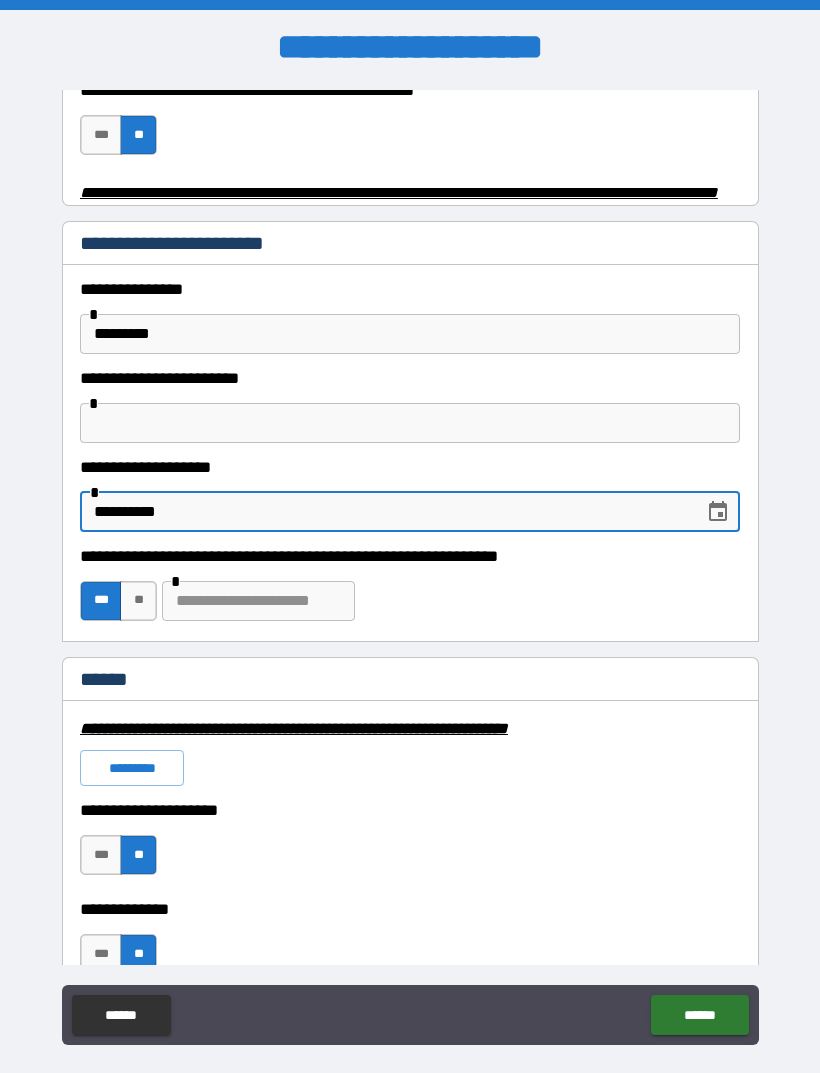 click on "******" at bounding box center [699, 1015] 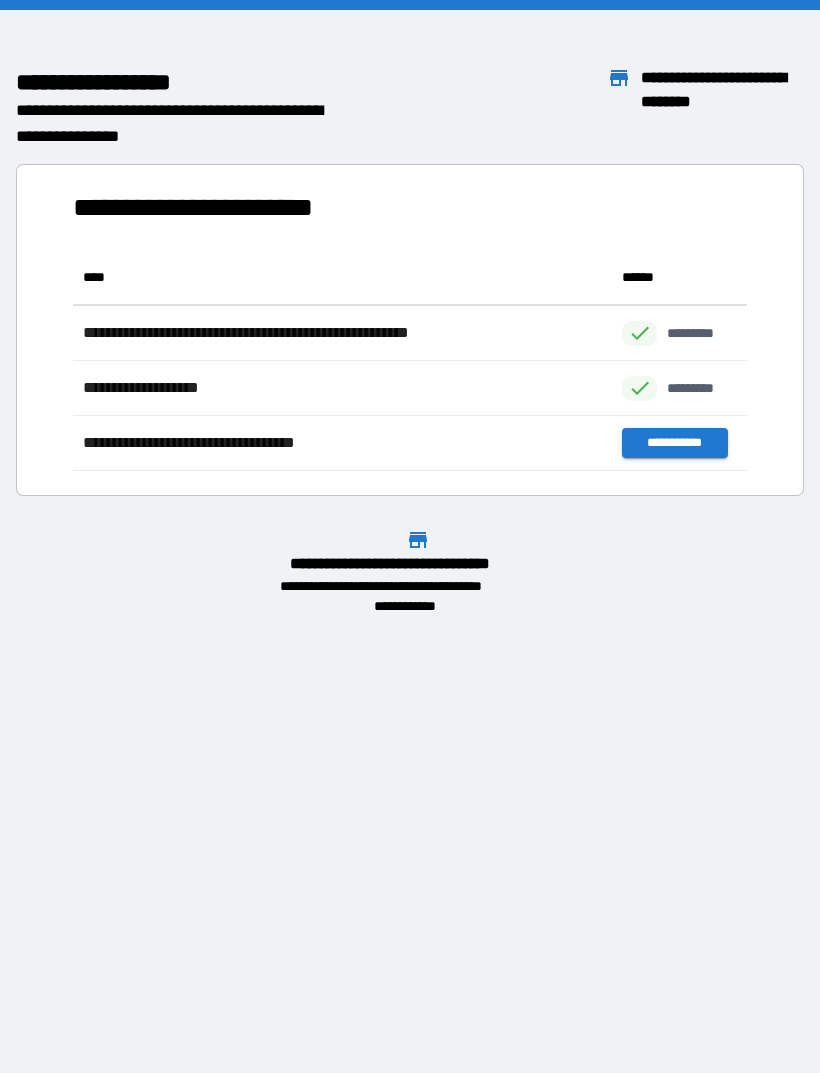 scroll, scrollTop: 1, scrollLeft: 1, axis: both 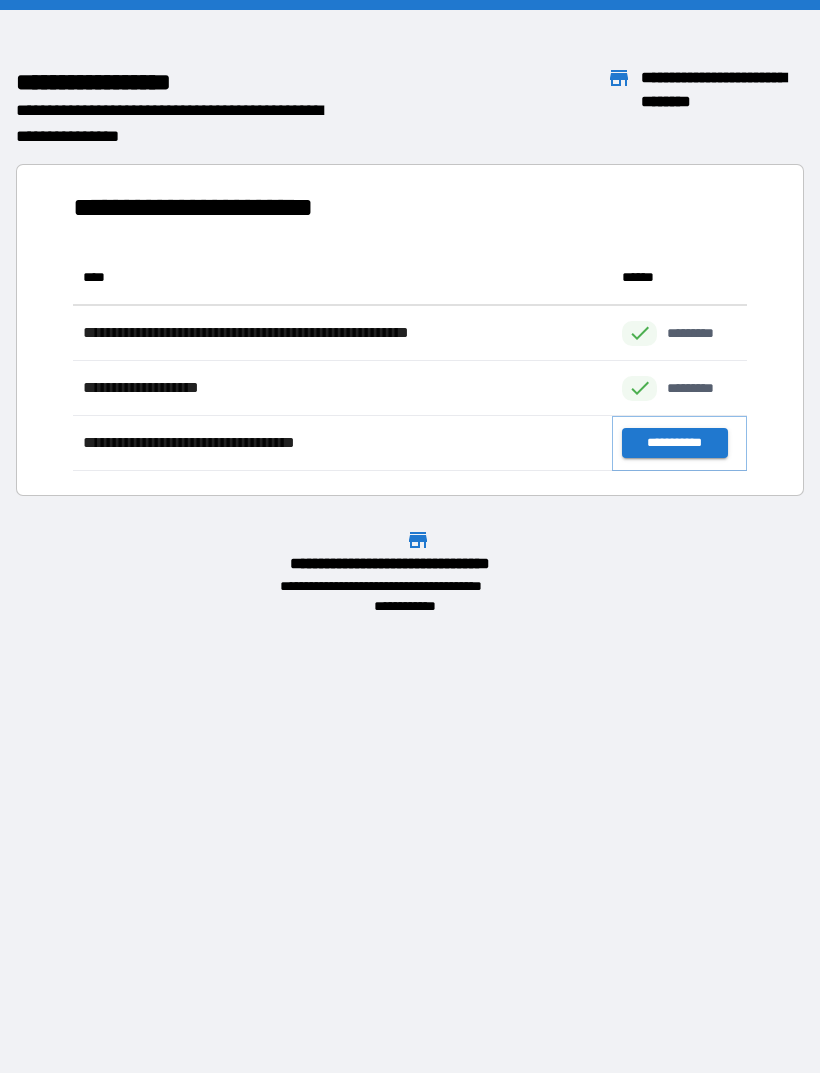 click on "**********" at bounding box center (674, 443) 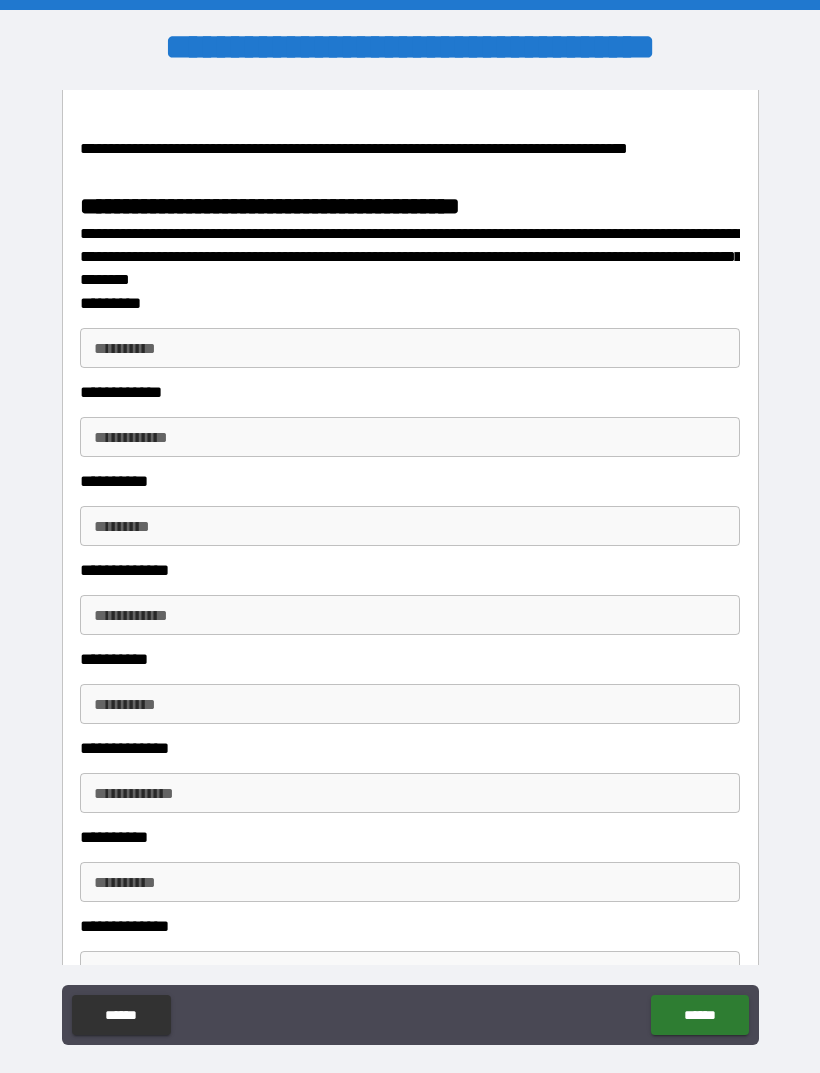 scroll, scrollTop: 2643, scrollLeft: 0, axis: vertical 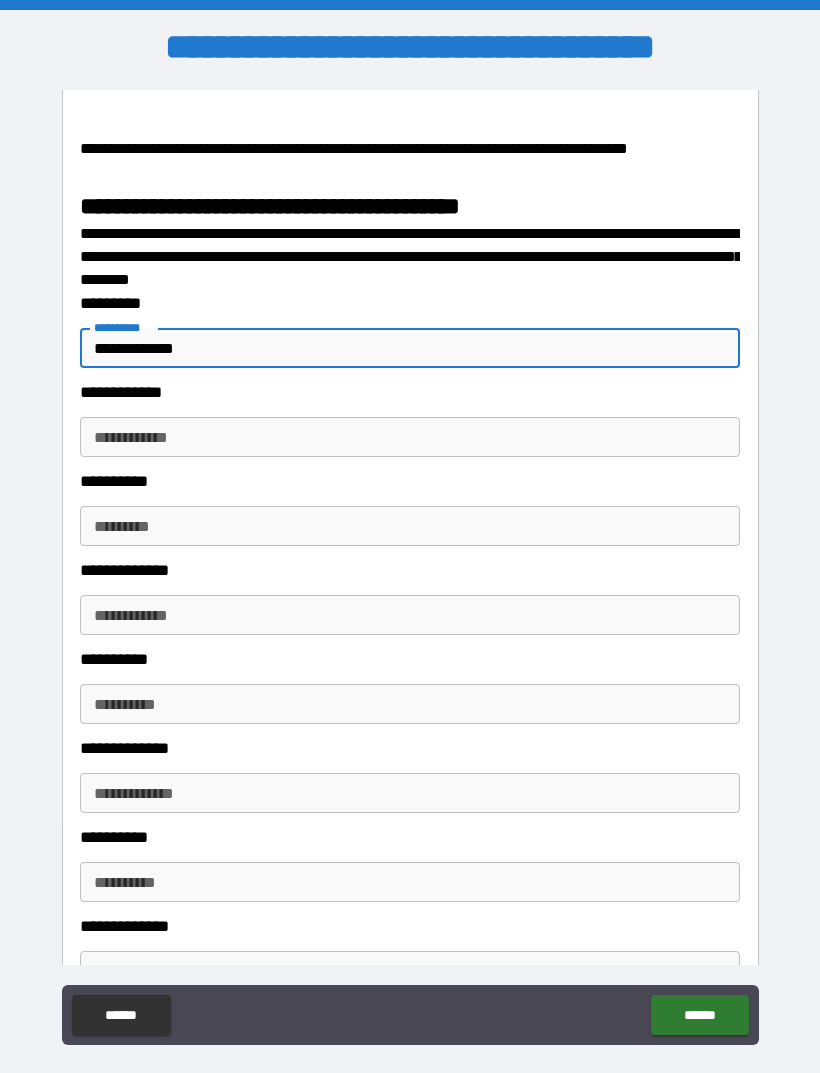 type on "**********" 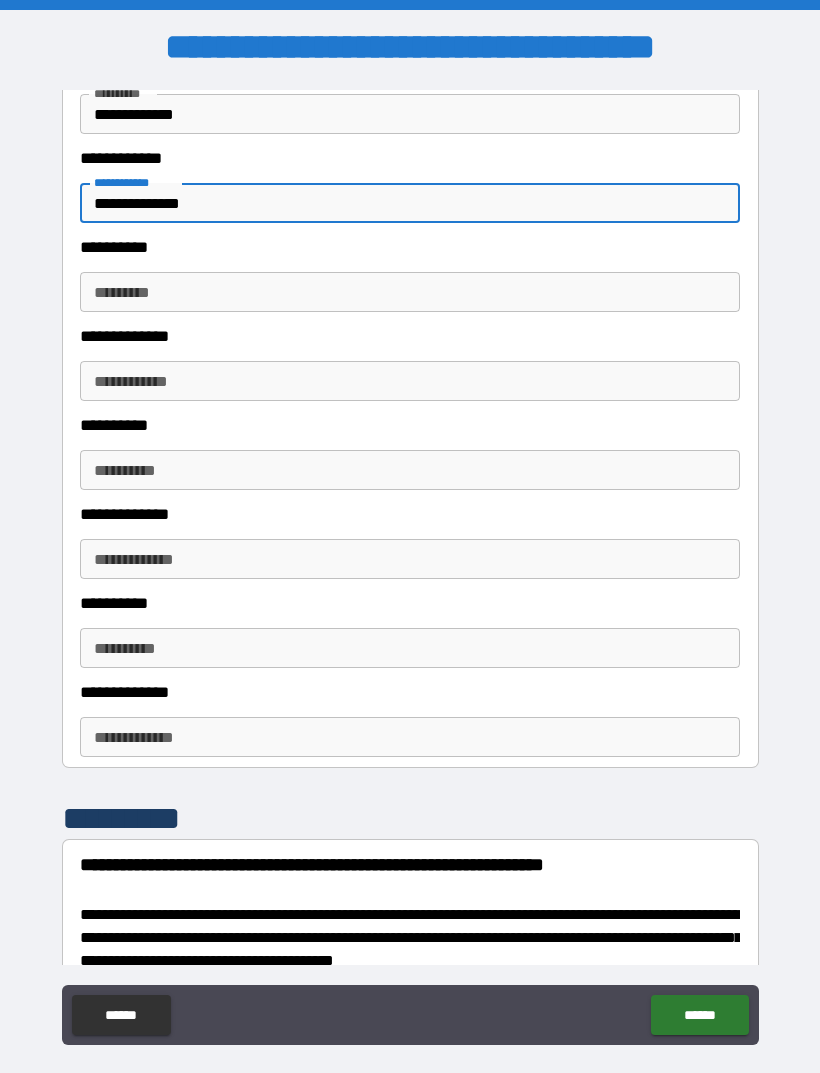 scroll, scrollTop: 2881, scrollLeft: 0, axis: vertical 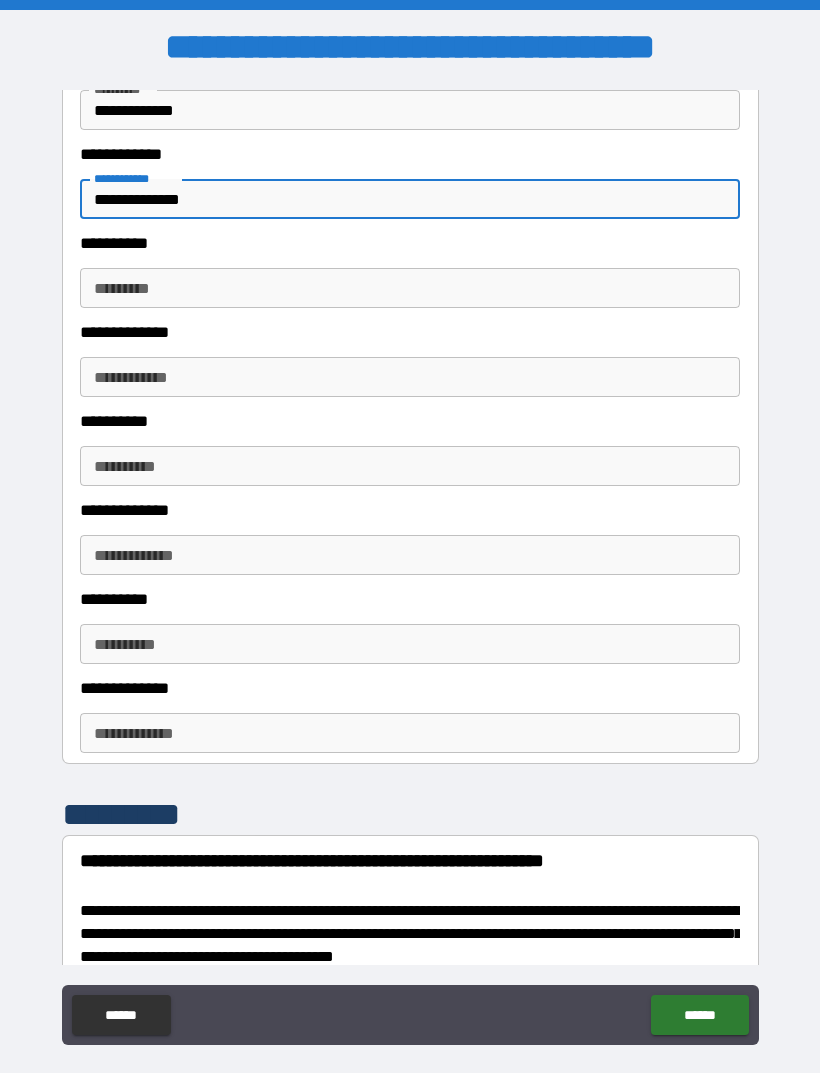 type on "**********" 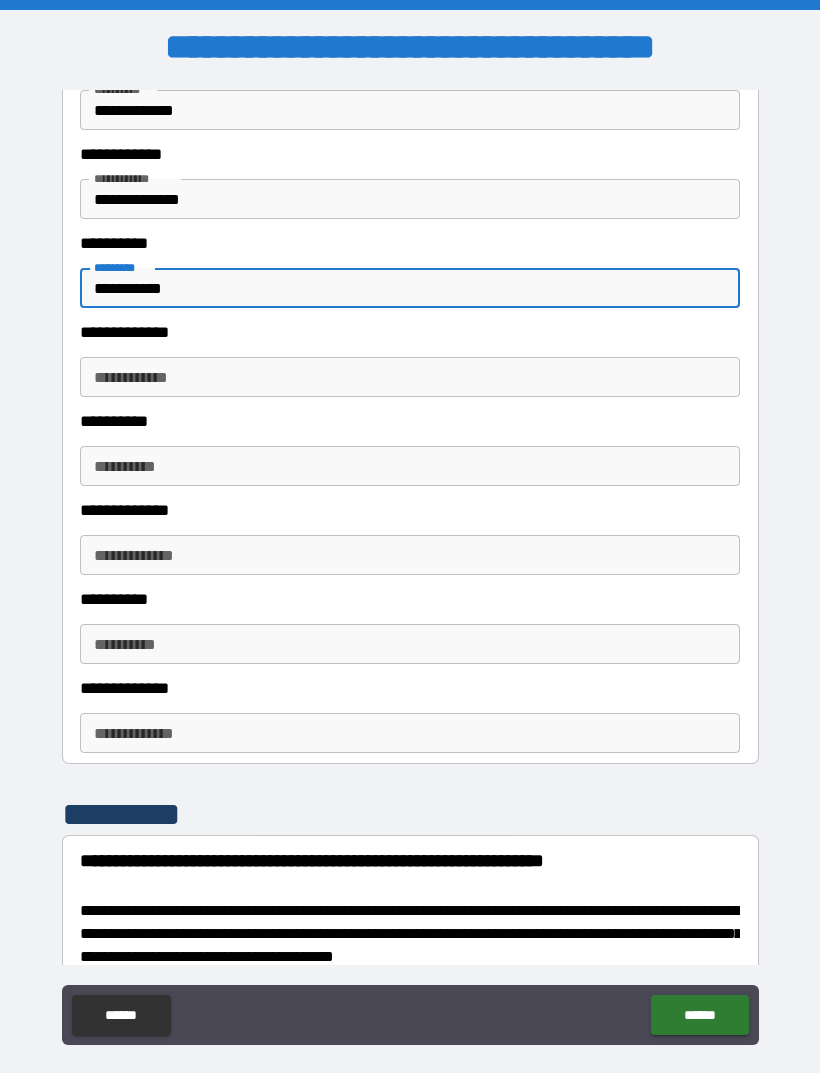 type on "**********" 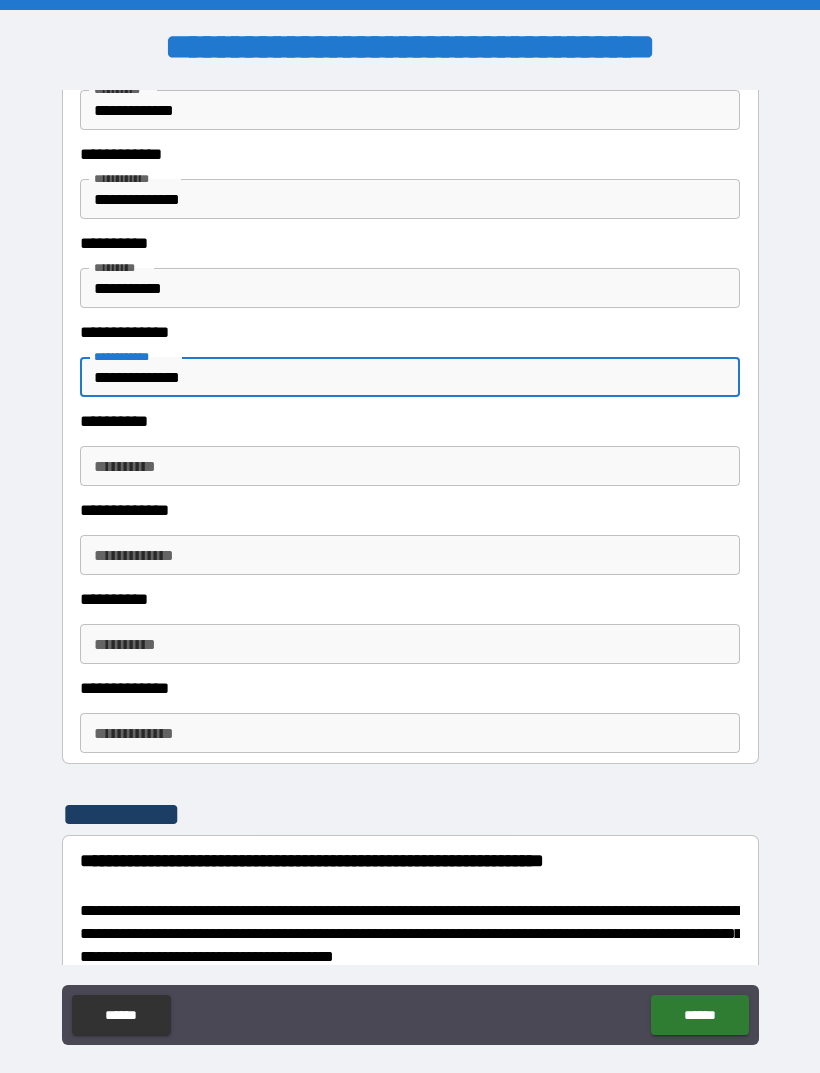 type on "**********" 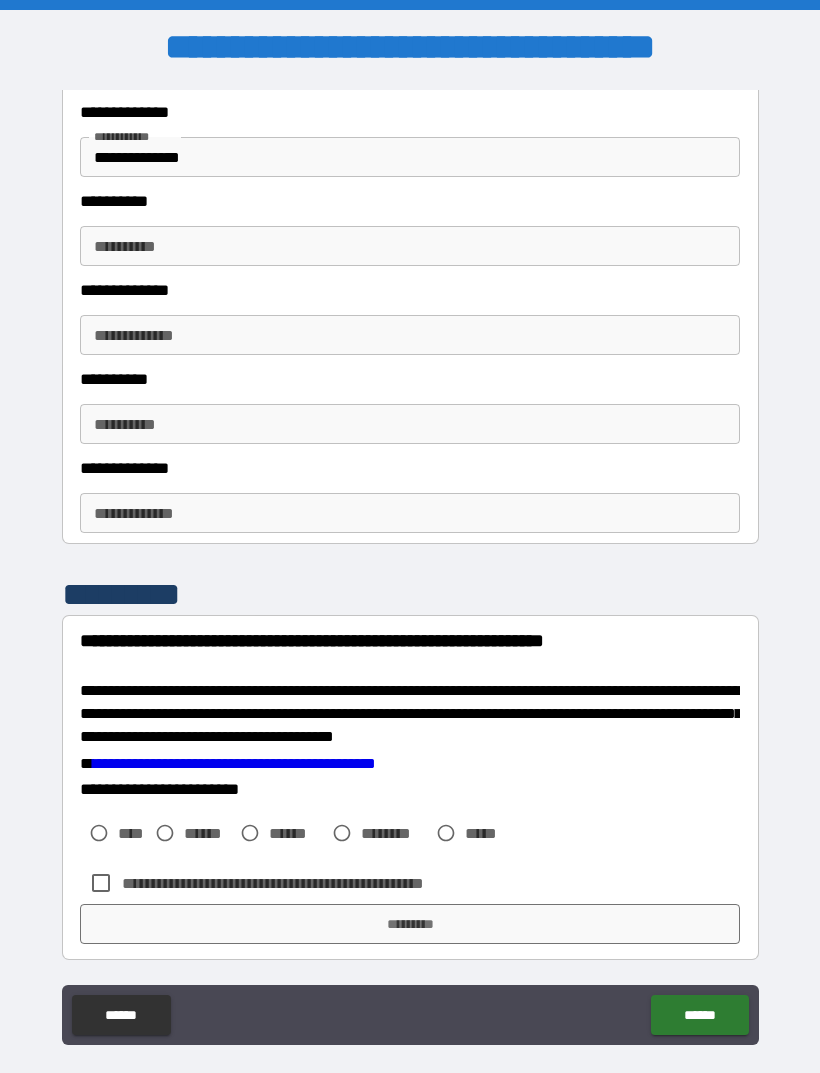 scroll, scrollTop: 3114, scrollLeft: 0, axis: vertical 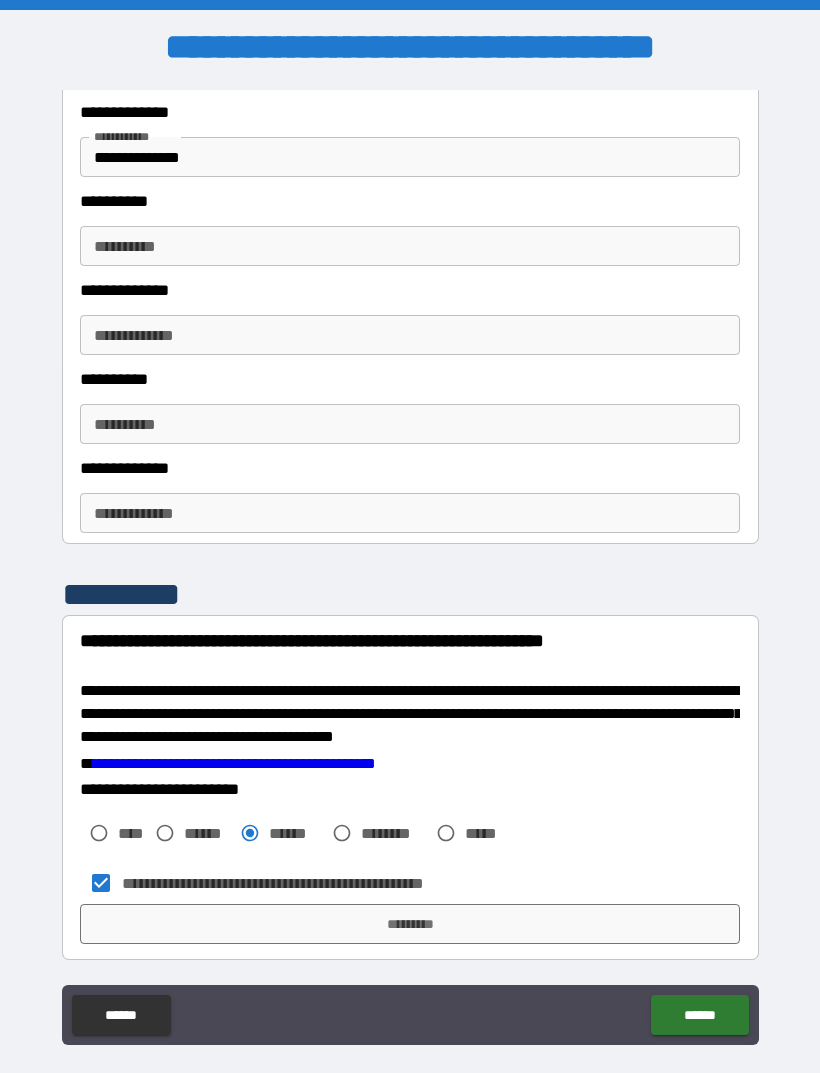 click on "*********" at bounding box center [410, 924] 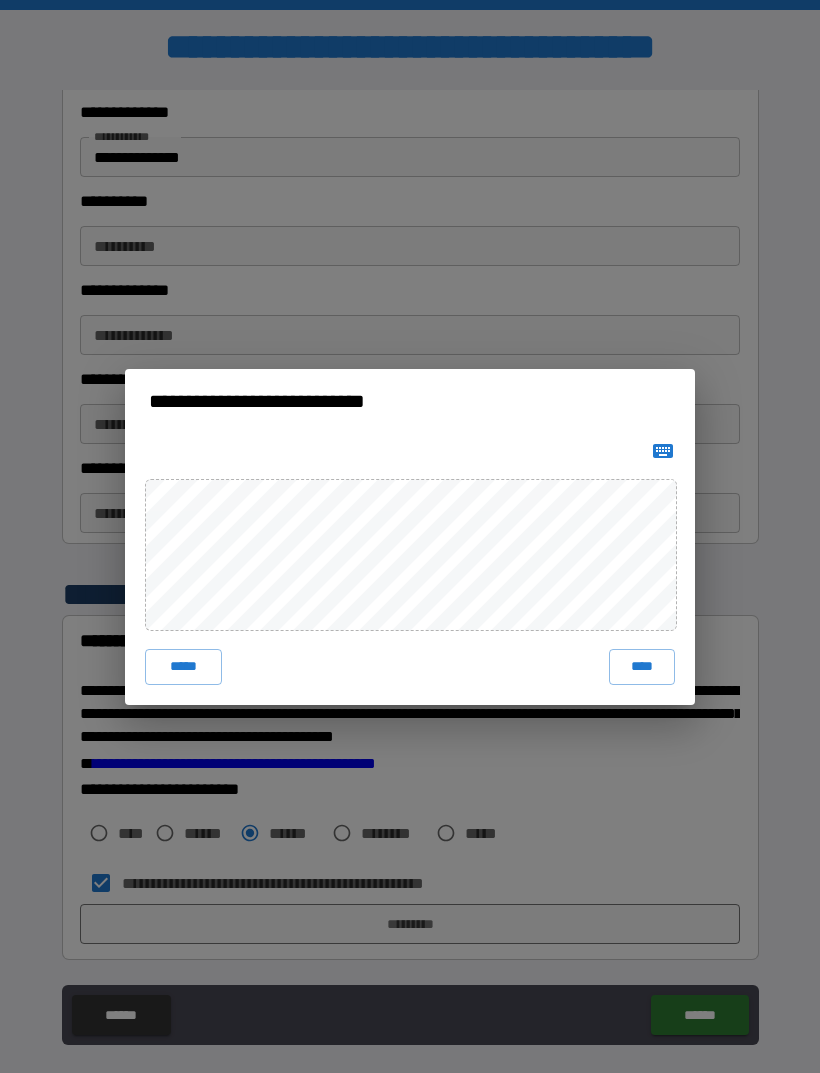 click on "****" at bounding box center [642, 667] 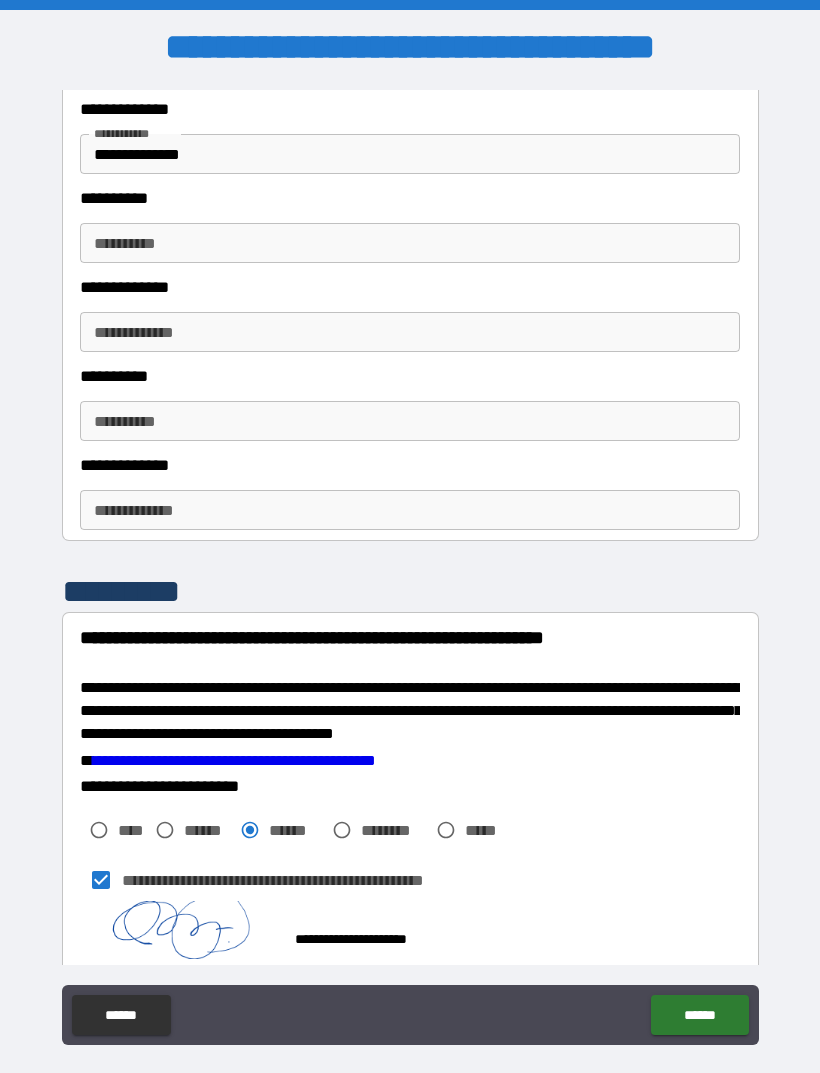 click on "******" at bounding box center (699, 1015) 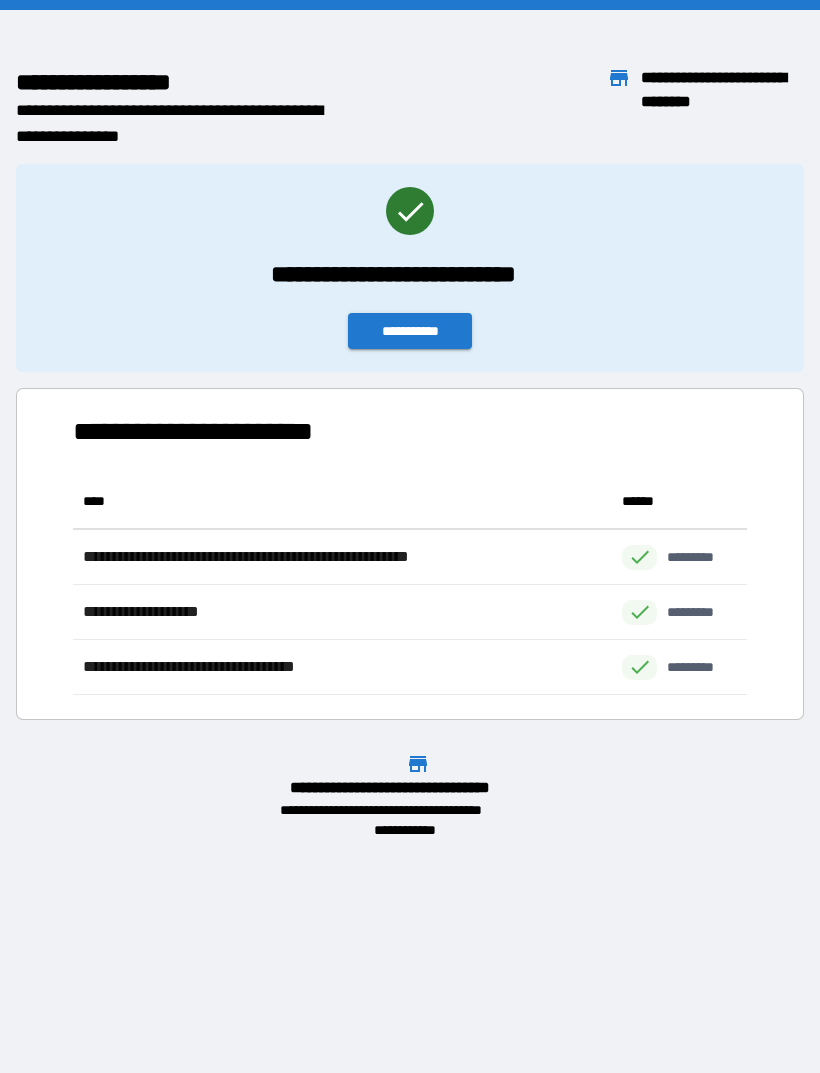 scroll, scrollTop: 221, scrollLeft: 674, axis: both 